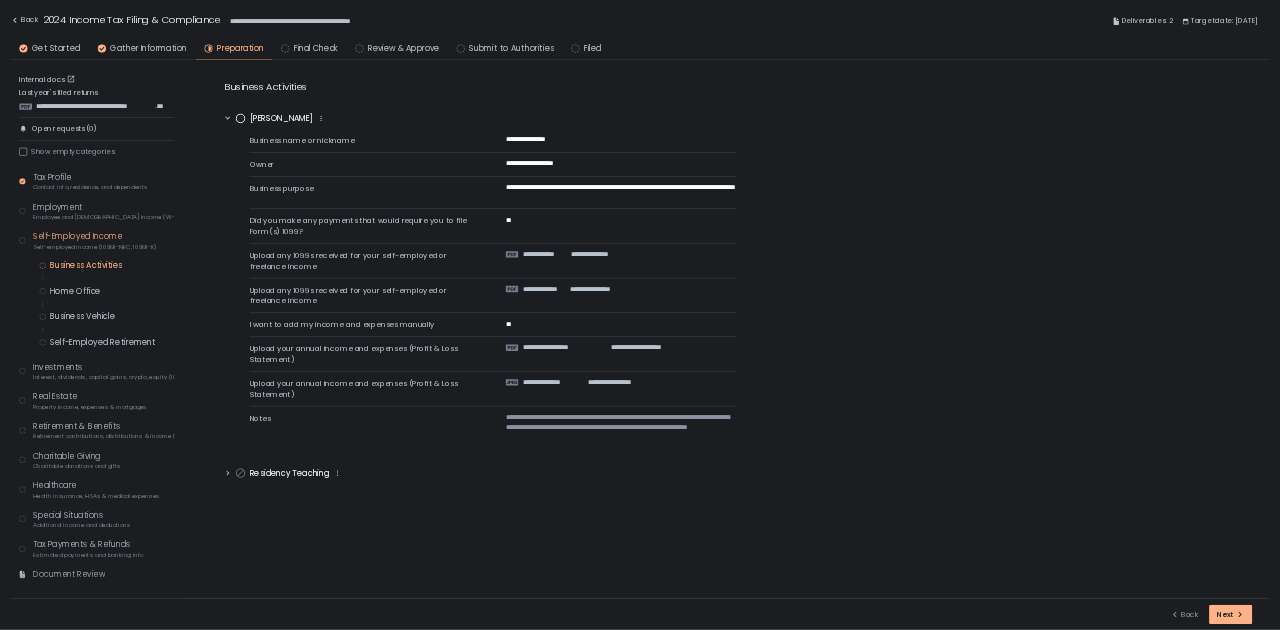 scroll, scrollTop: 0, scrollLeft: 0, axis: both 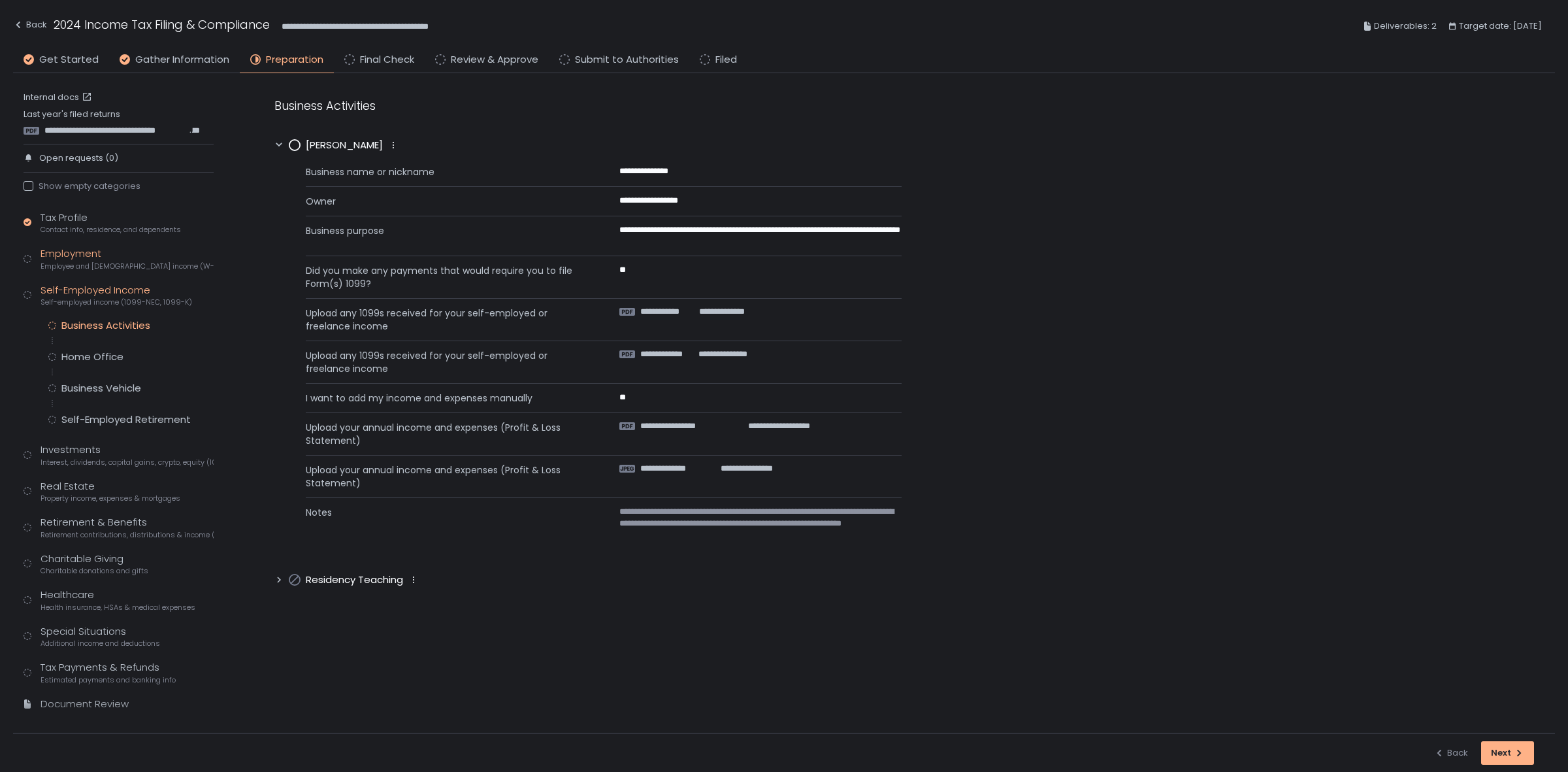 click on "Employee and [DEMOGRAPHIC_DATA] income (W-2s)" 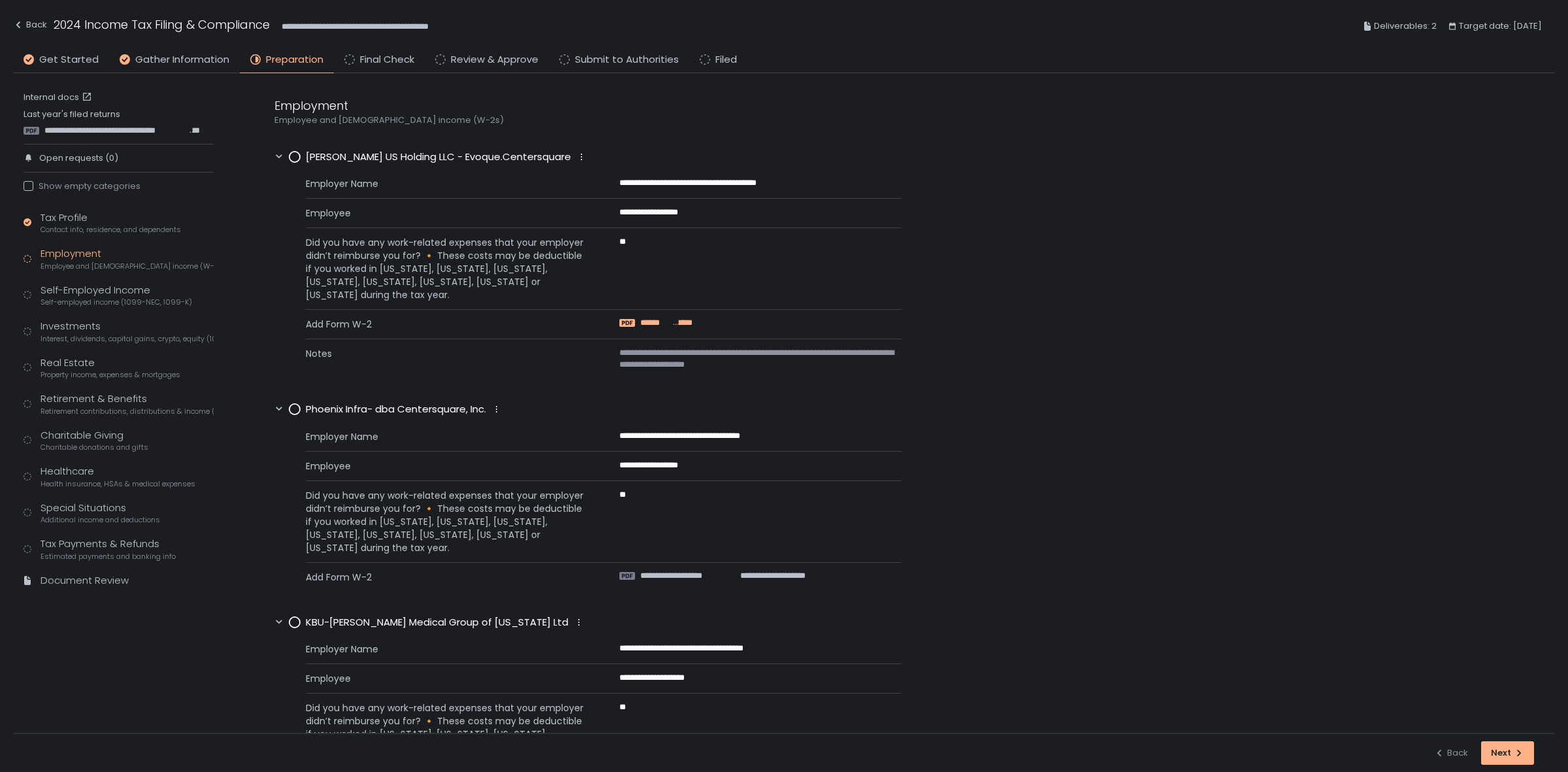 click on "******" at bounding box center [655, 323] 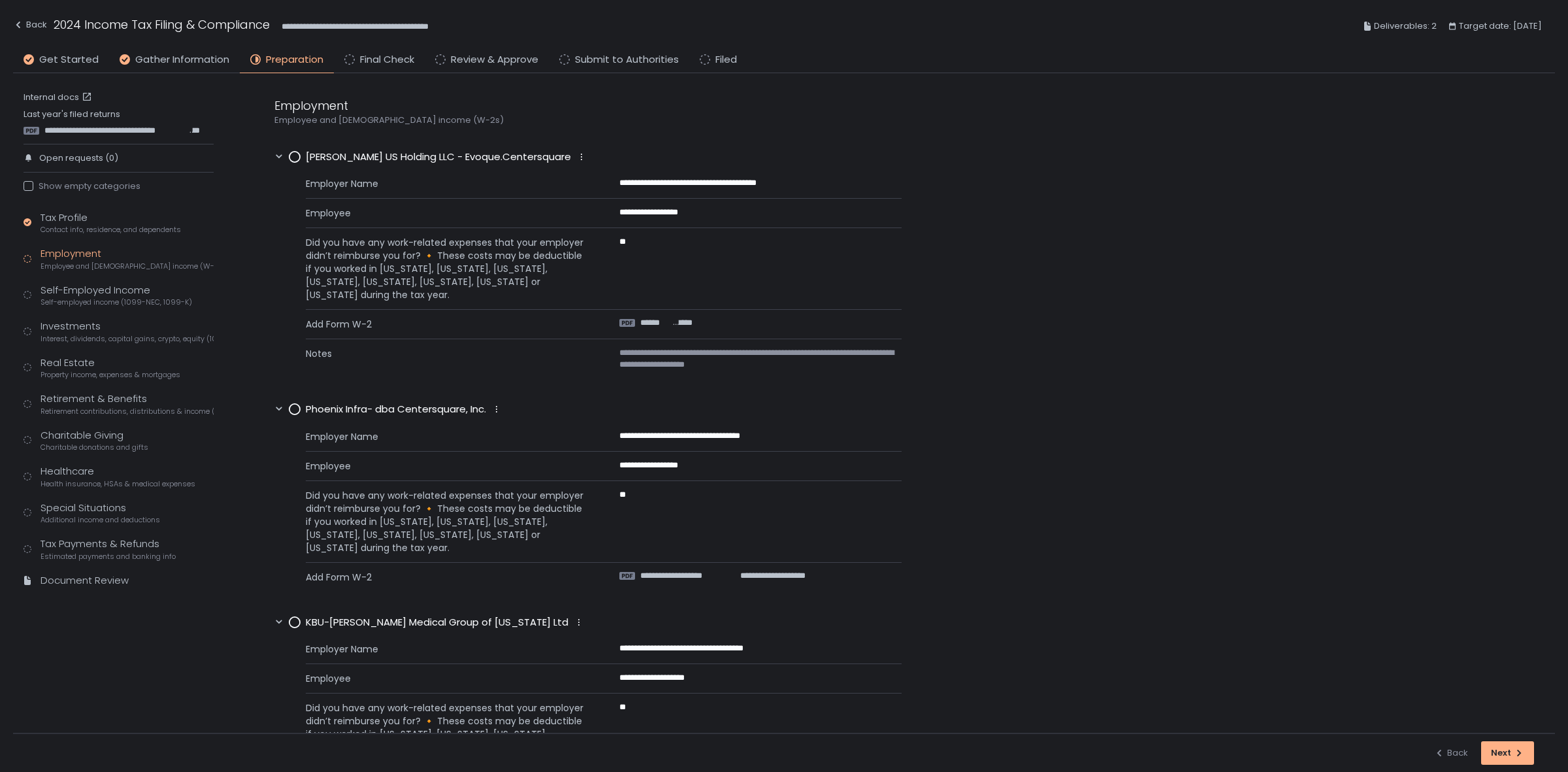 click 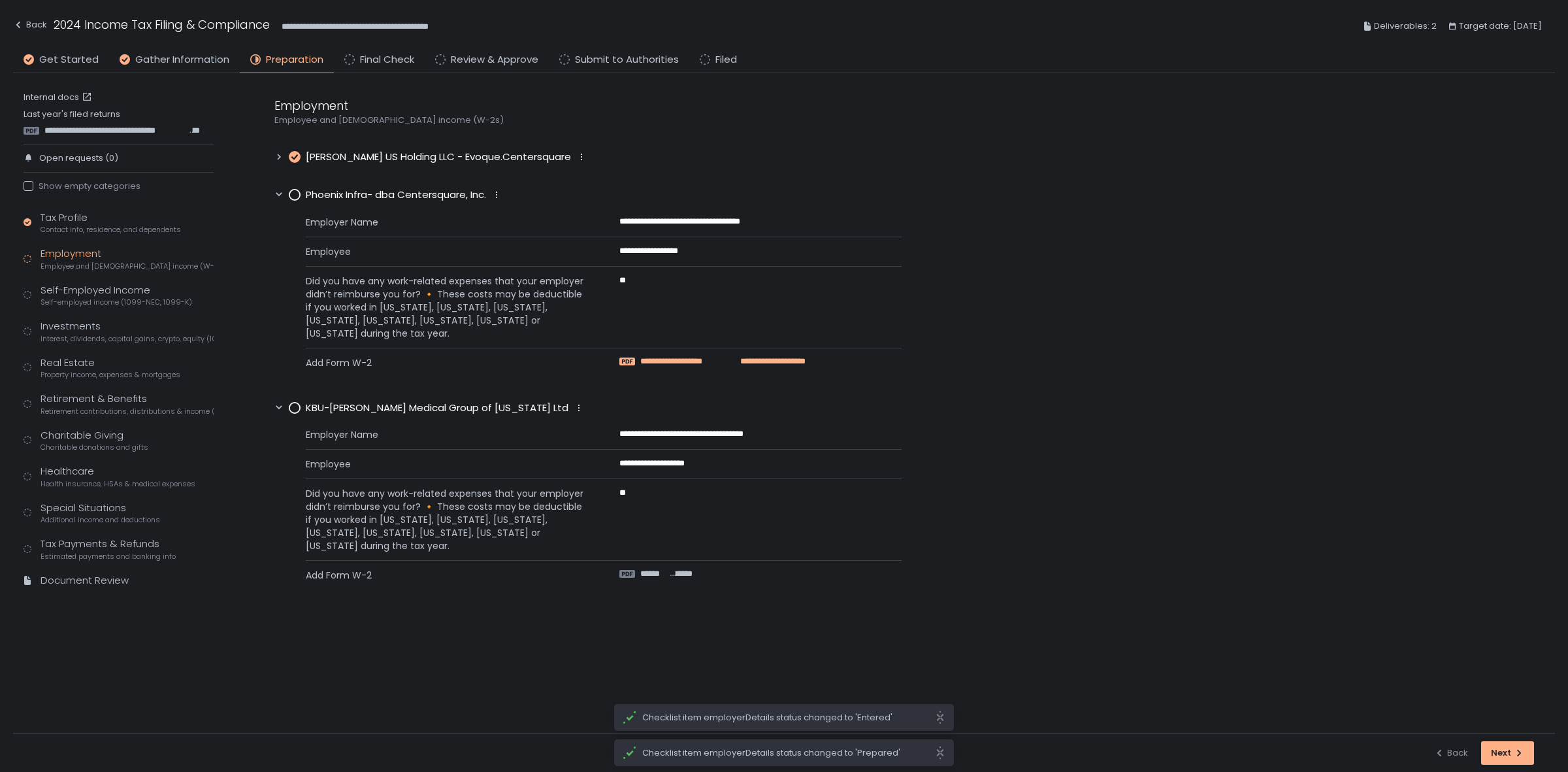 click on "**********" at bounding box center [683, 361] 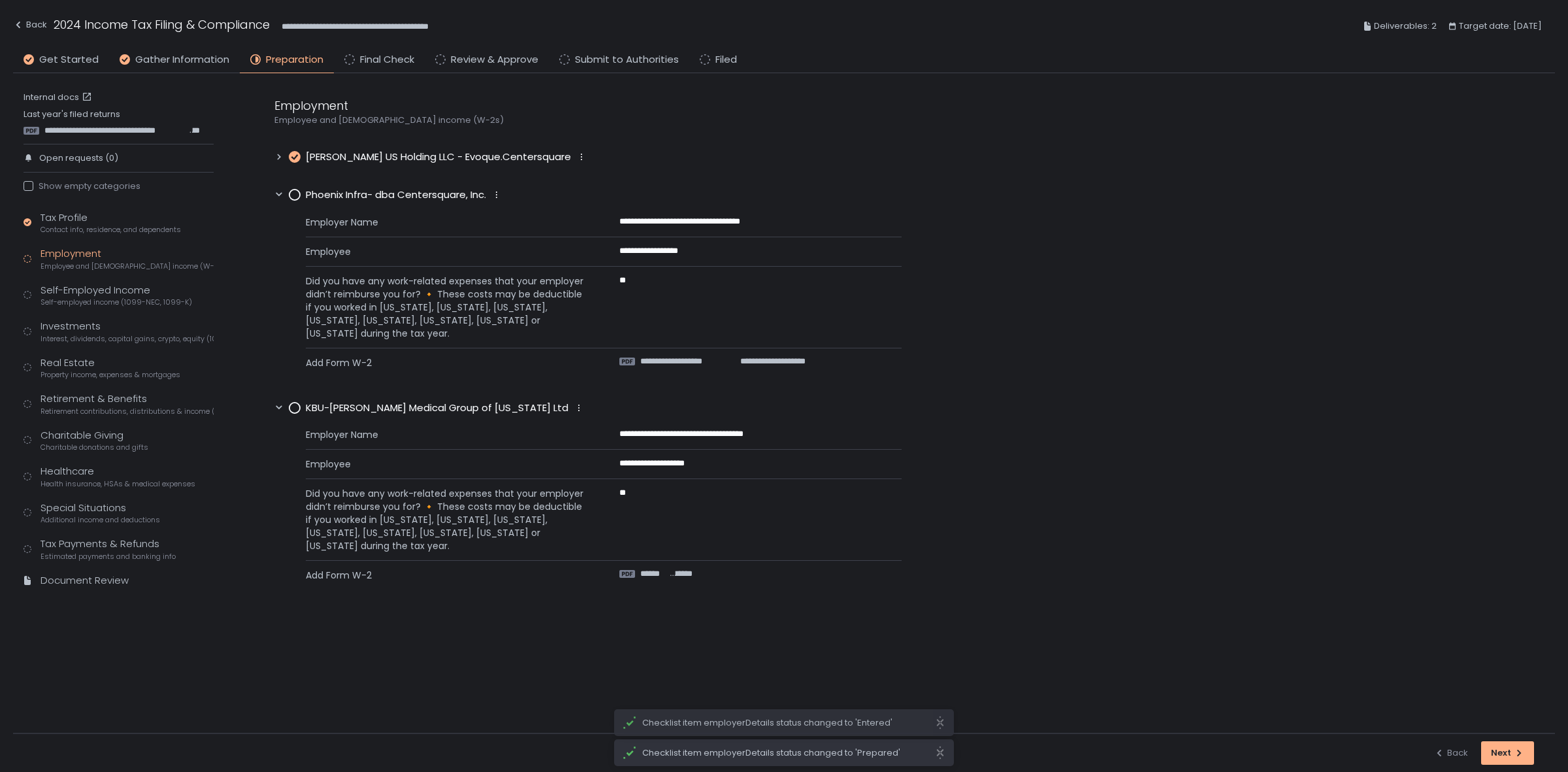 click 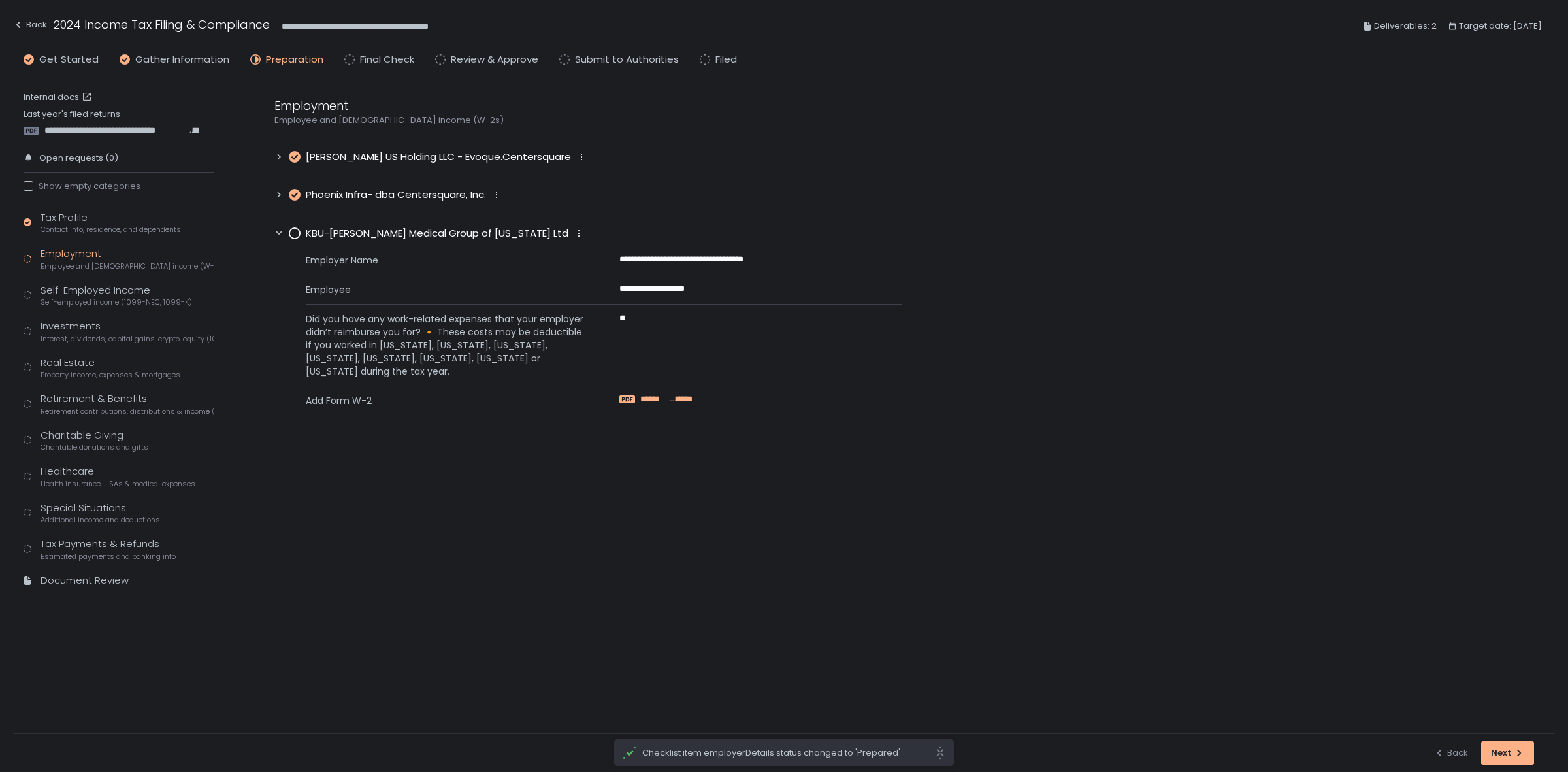 click on "******" at bounding box center (653, 399) 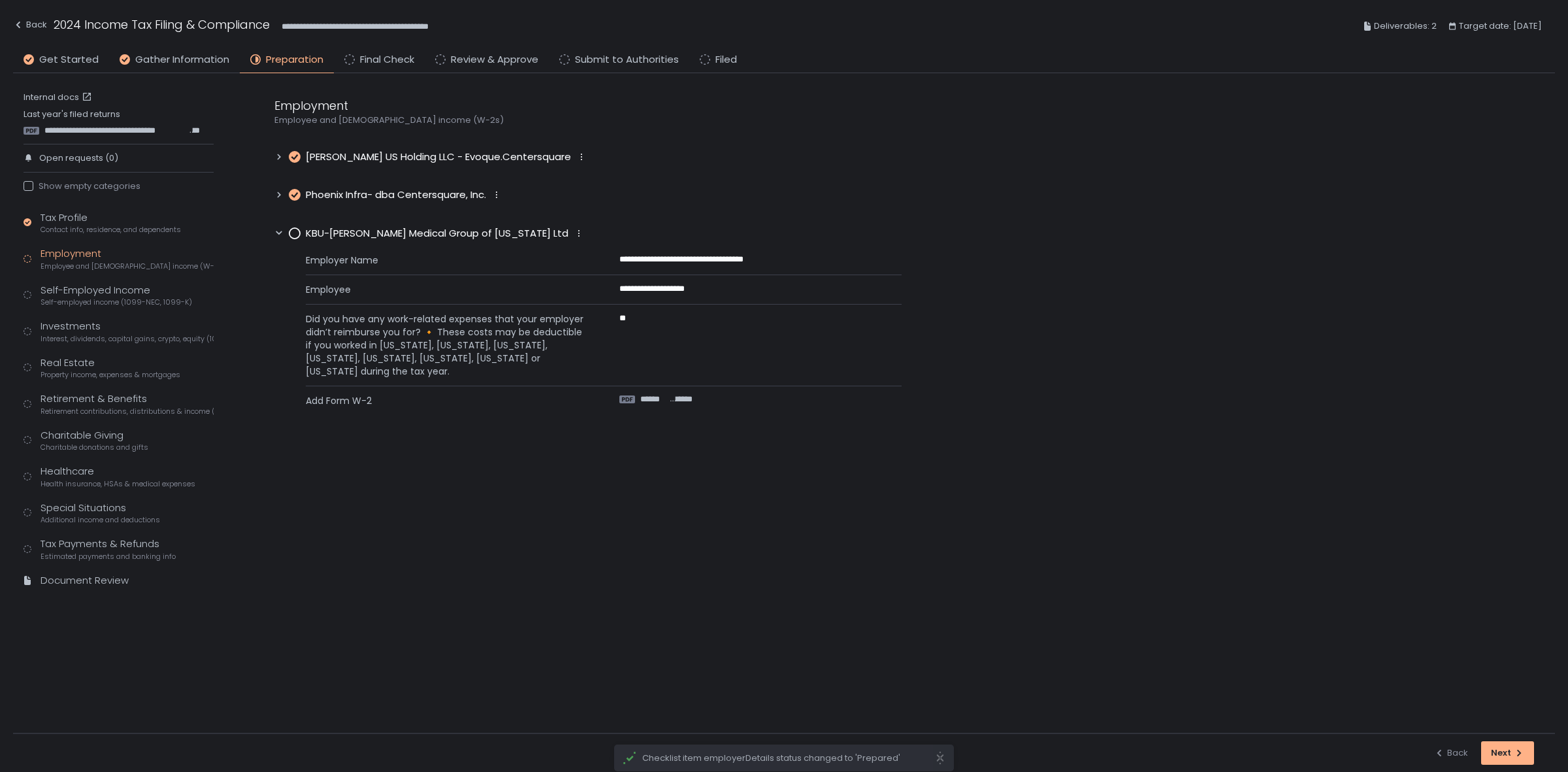 click 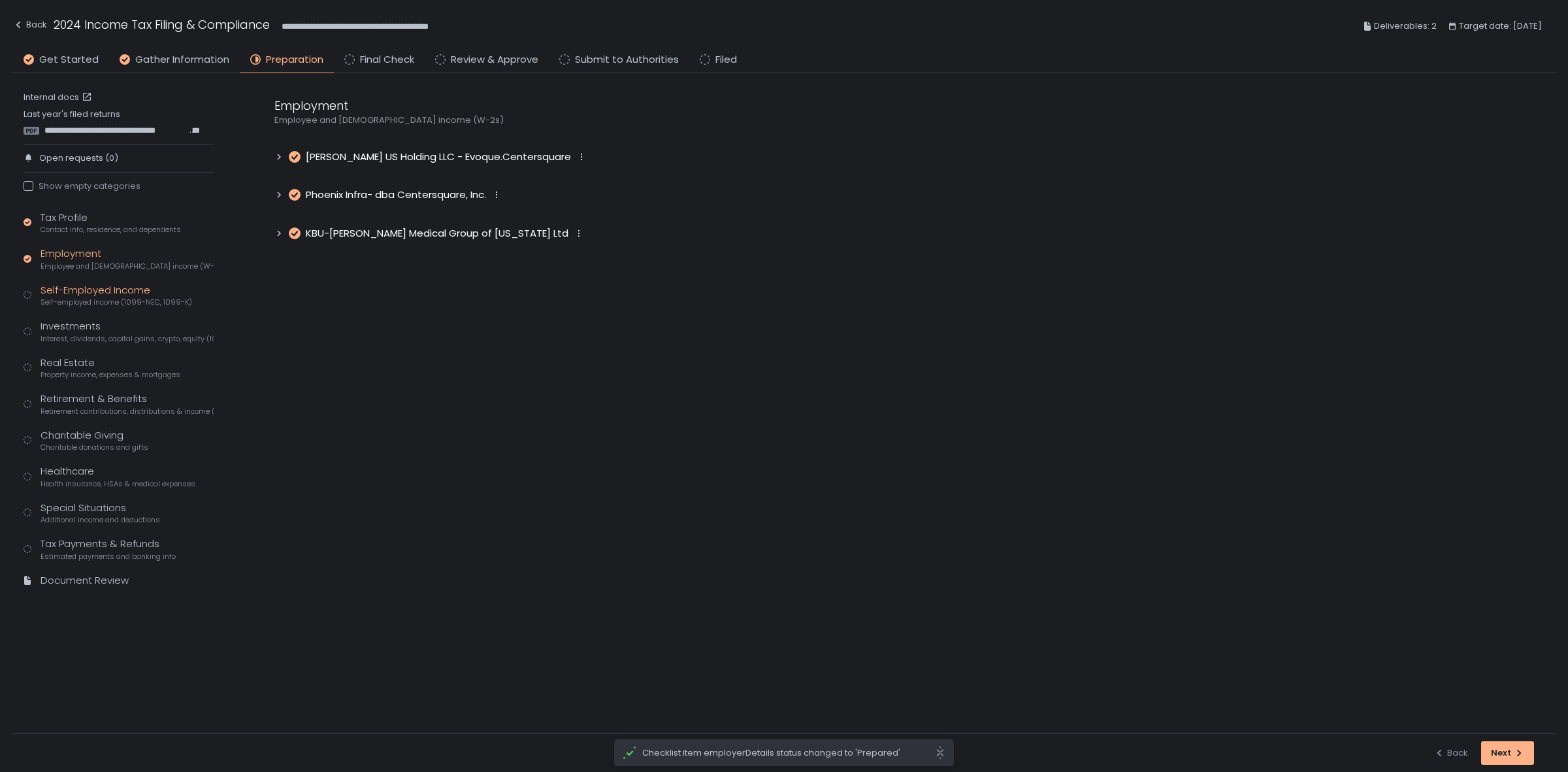 click on "Self-Employed Income Self-employed income (1099-NEC, 1099-K)" 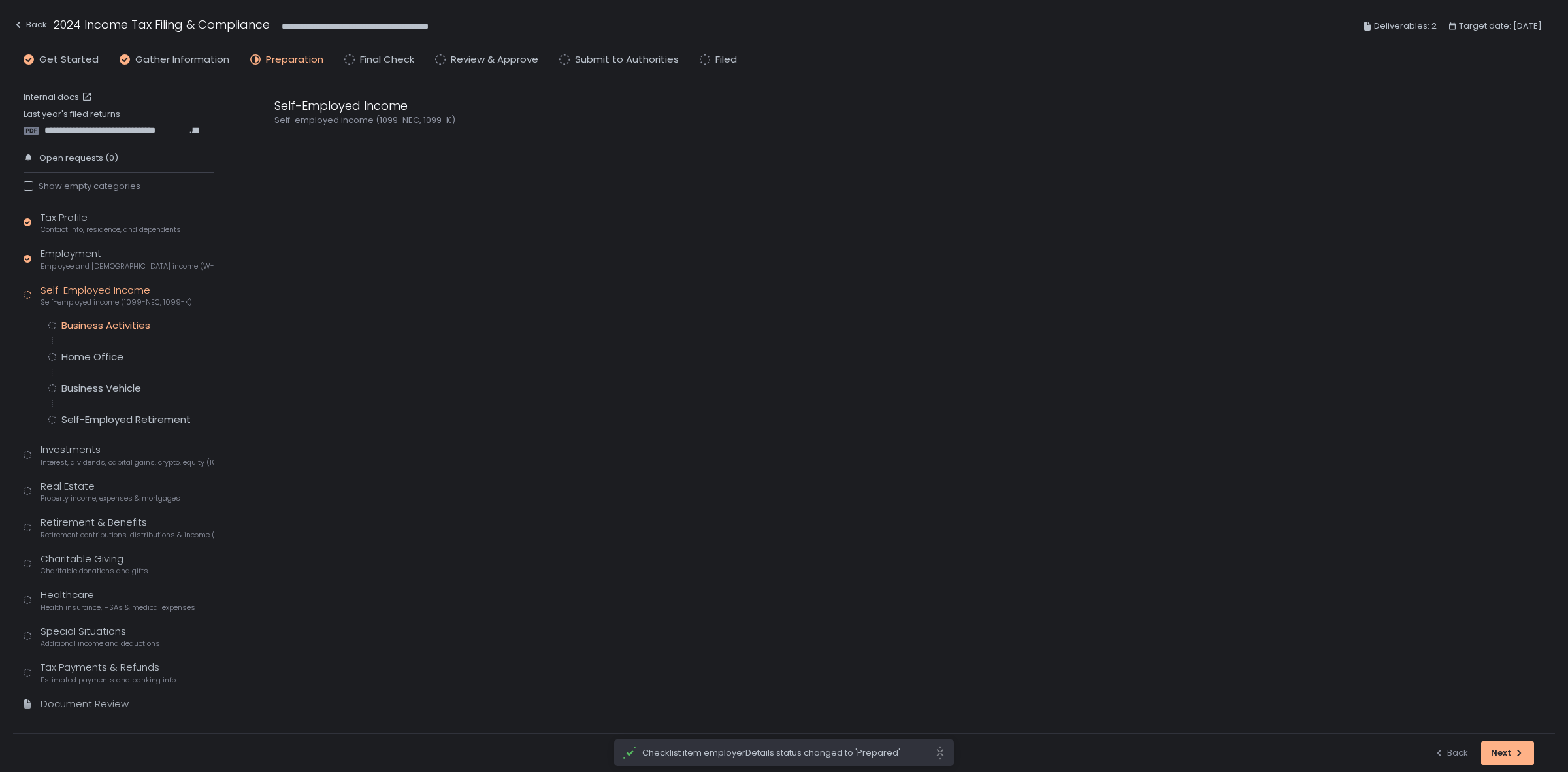 click on "Business Activities" 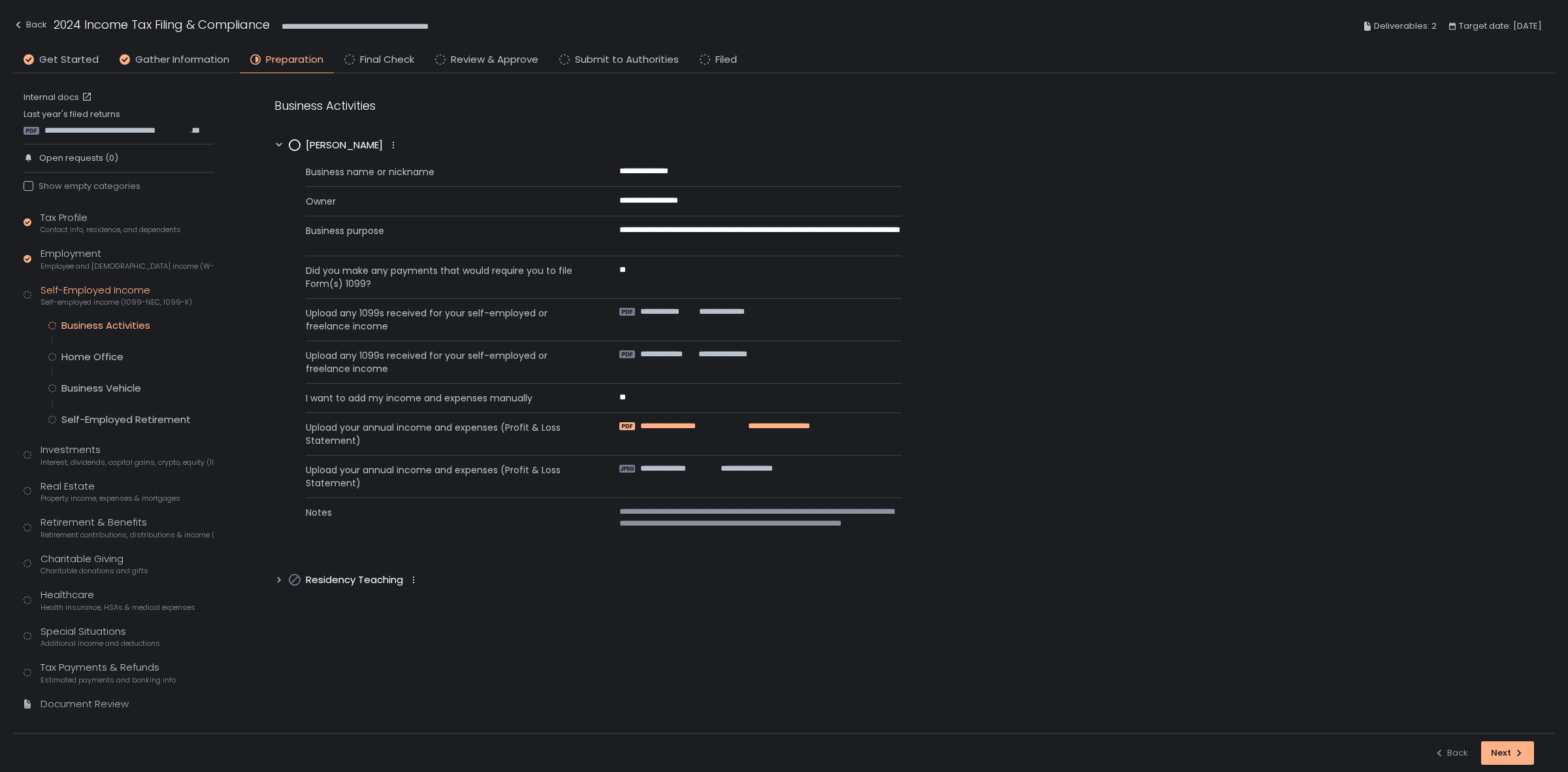 click on "**********" at bounding box center (685, 426) 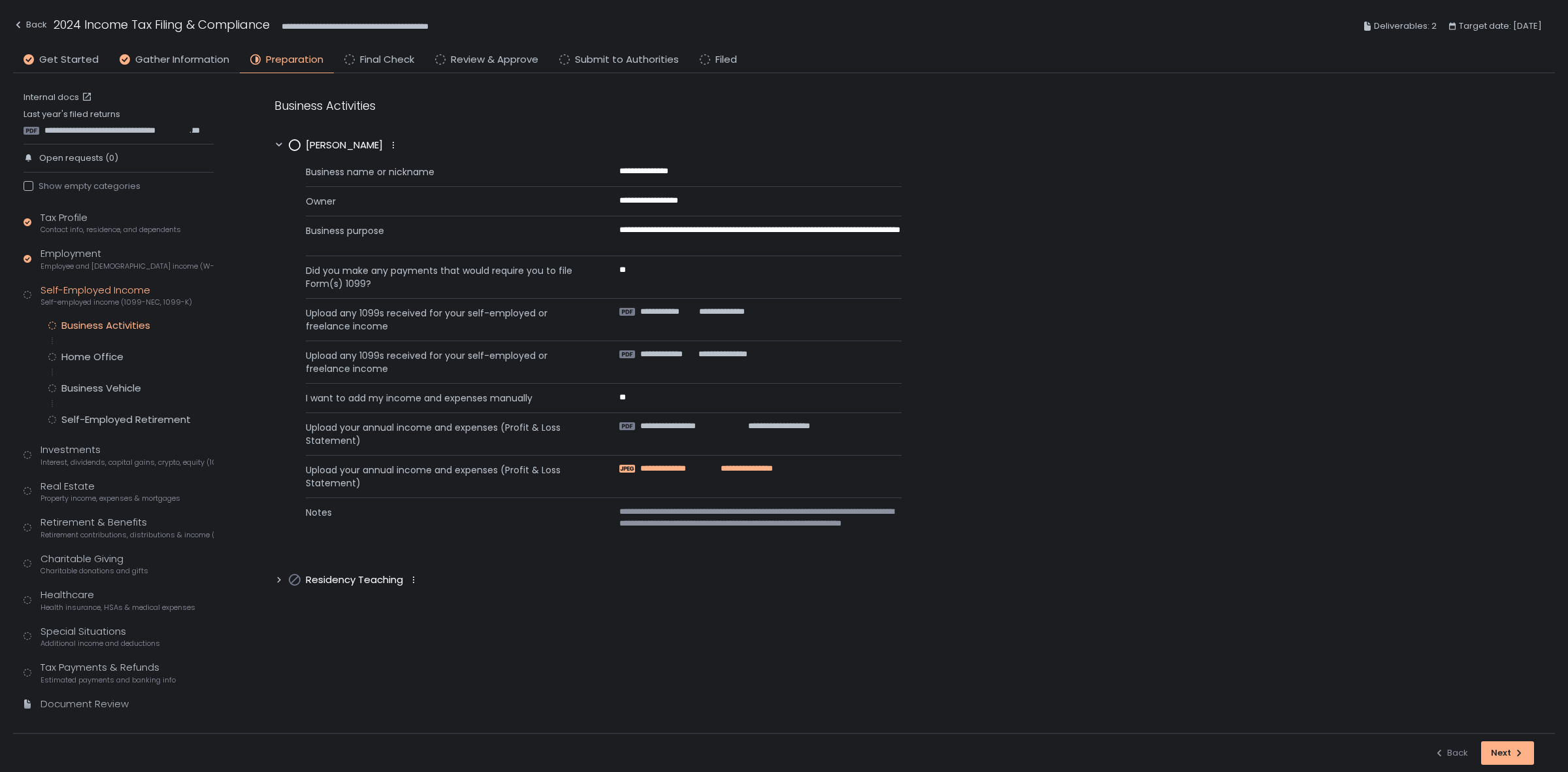 click on "**********" at bounding box center [741, 469] 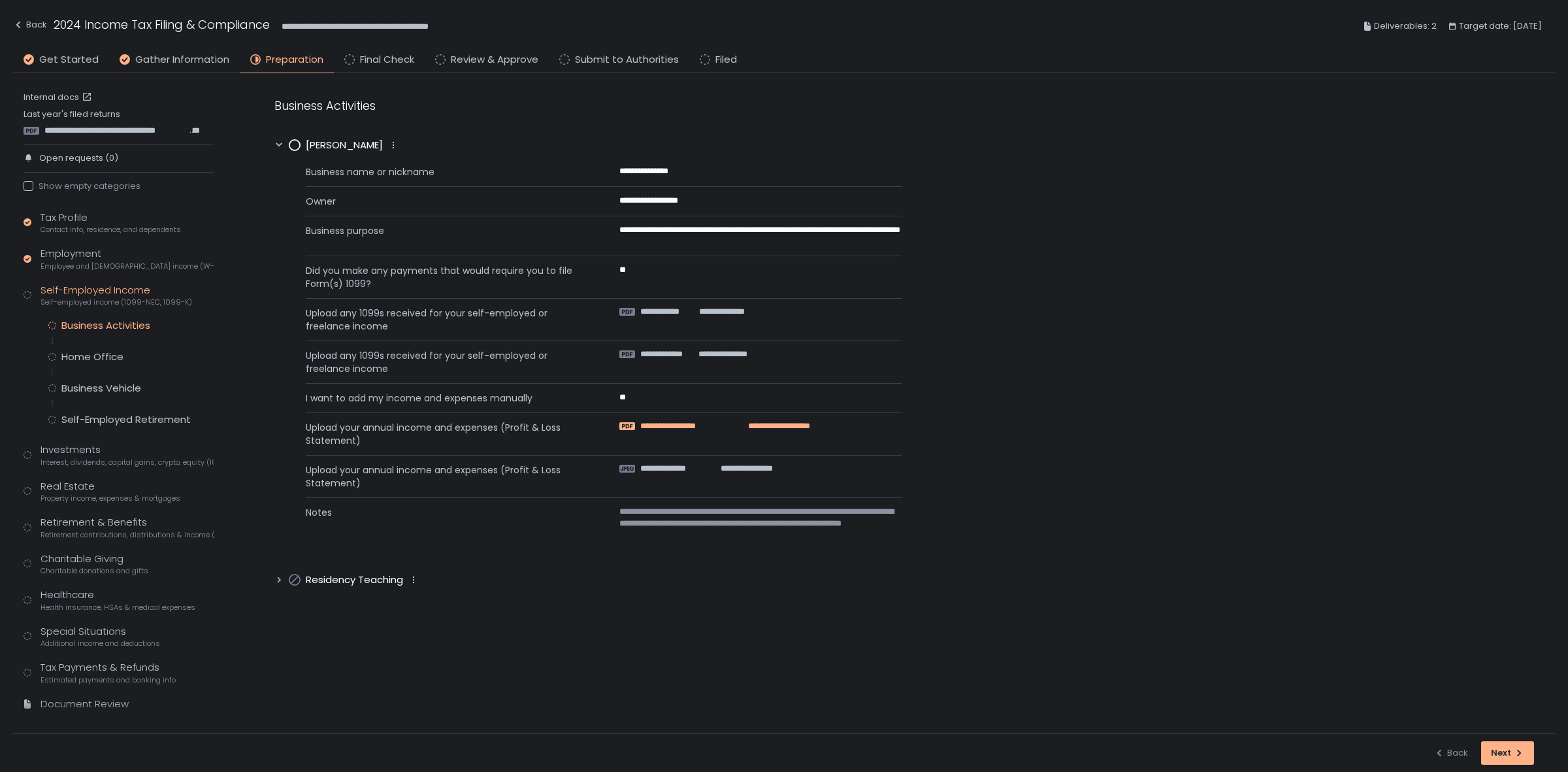 click on "**********" at bounding box center [685, 426] 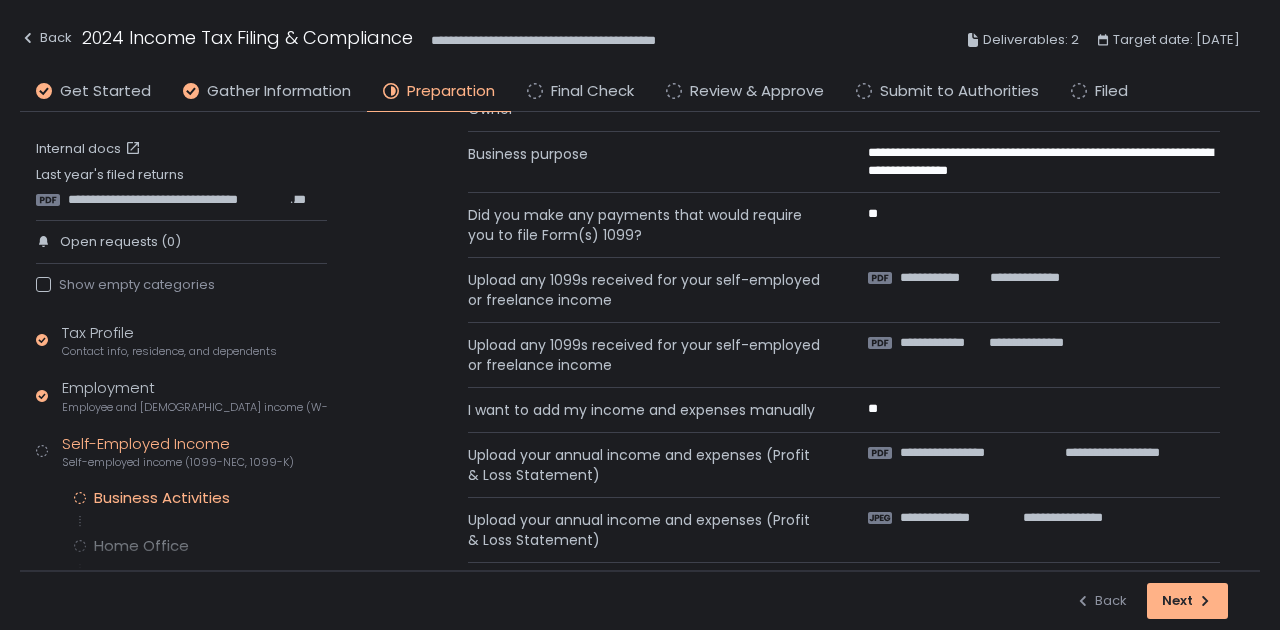 scroll, scrollTop: 200, scrollLeft: 0, axis: vertical 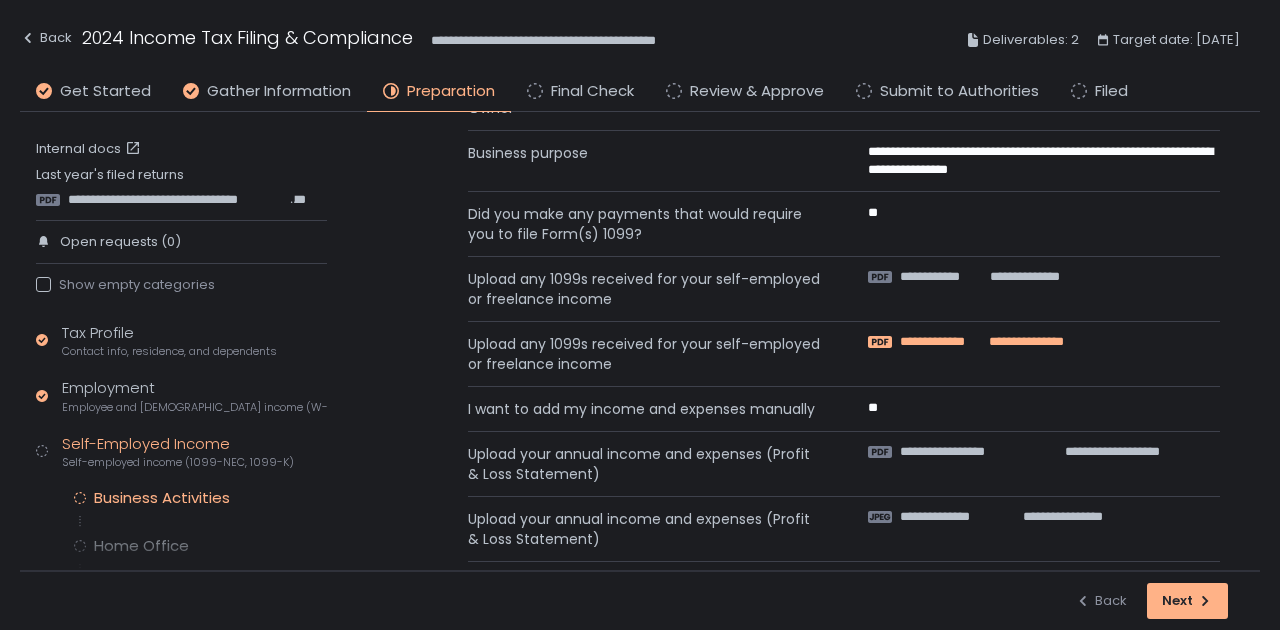 click on "**********" at bounding box center [939, 342] 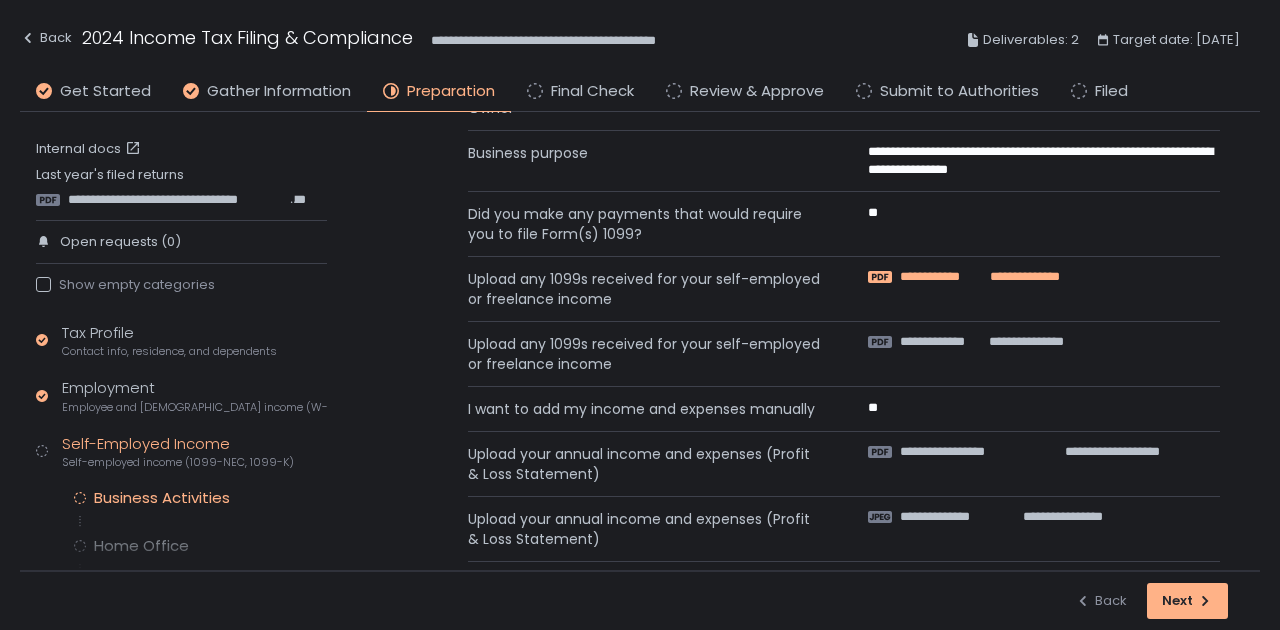 click on "**********" at bounding box center [938, 277] 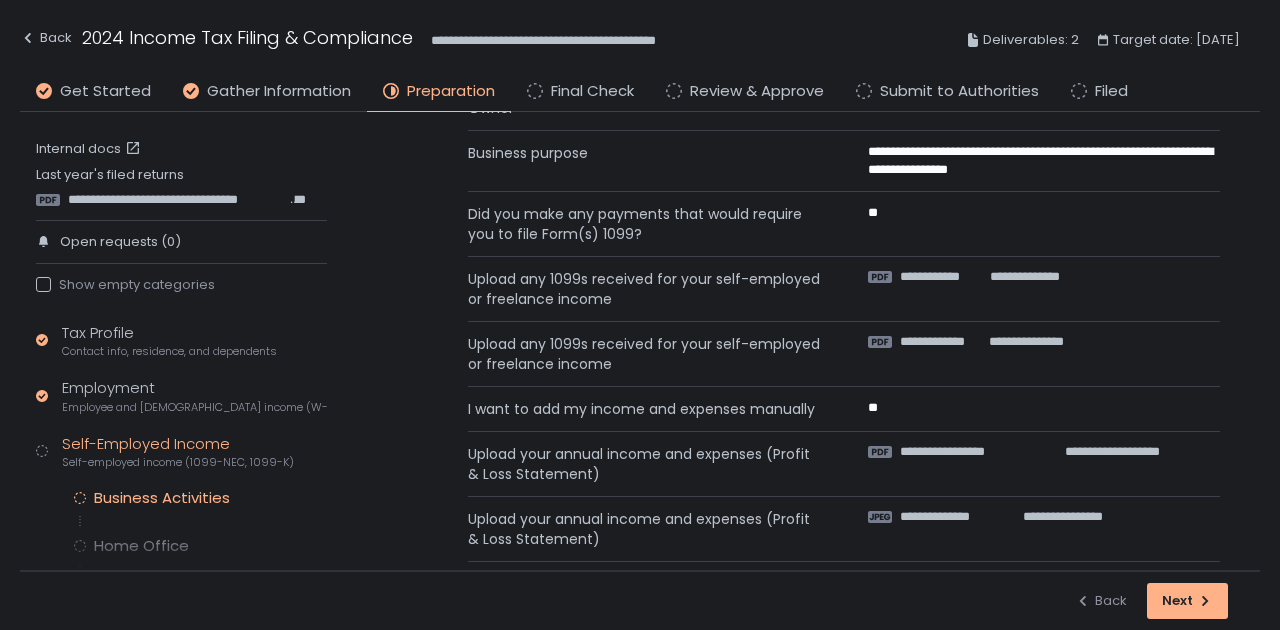scroll, scrollTop: 266, scrollLeft: 0, axis: vertical 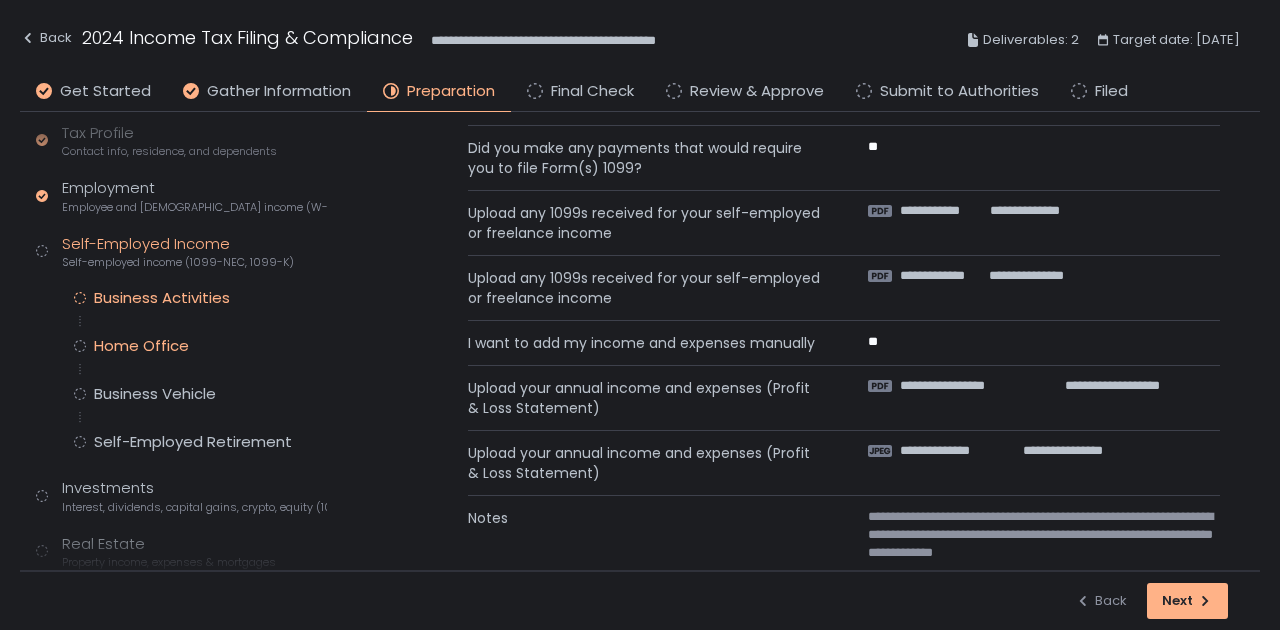 click on "Home Office" 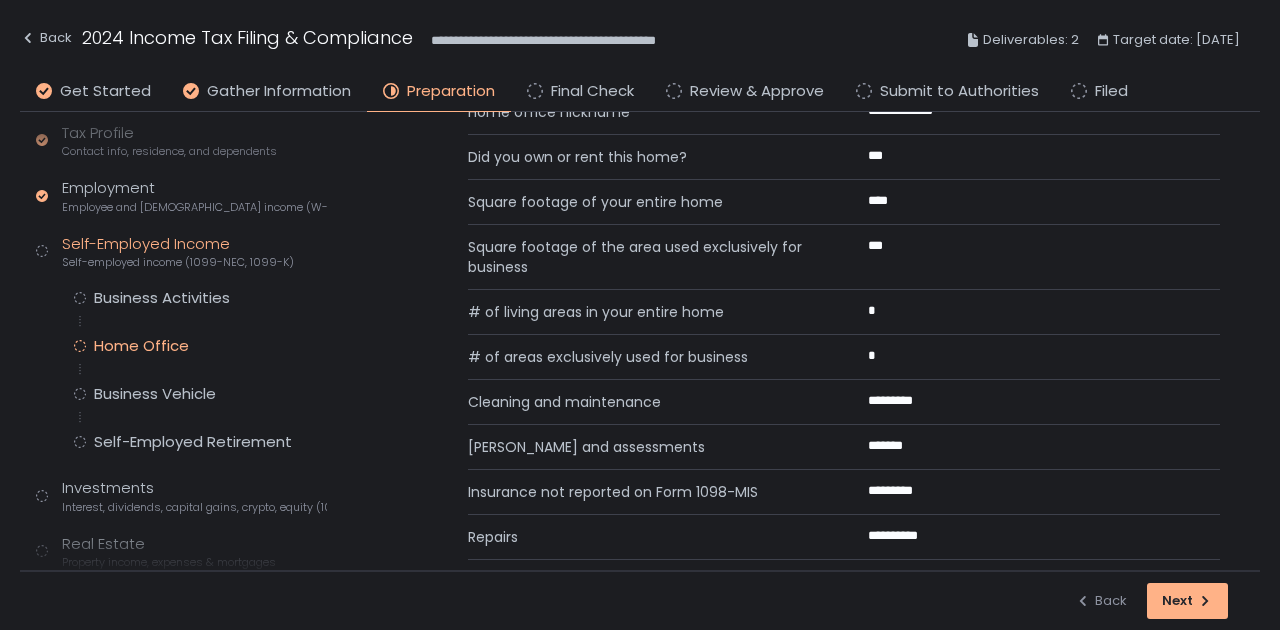 scroll, scrollTop: 333, scrollLeft: 0, axis: vertical 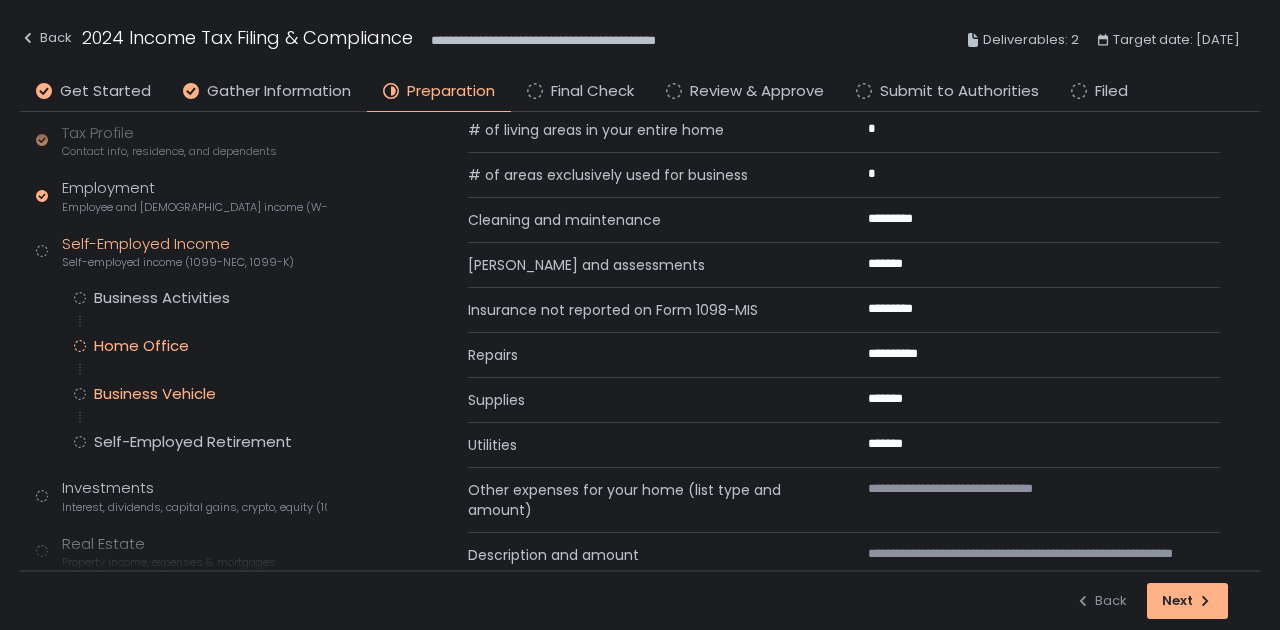 click on "Business Vehicle" 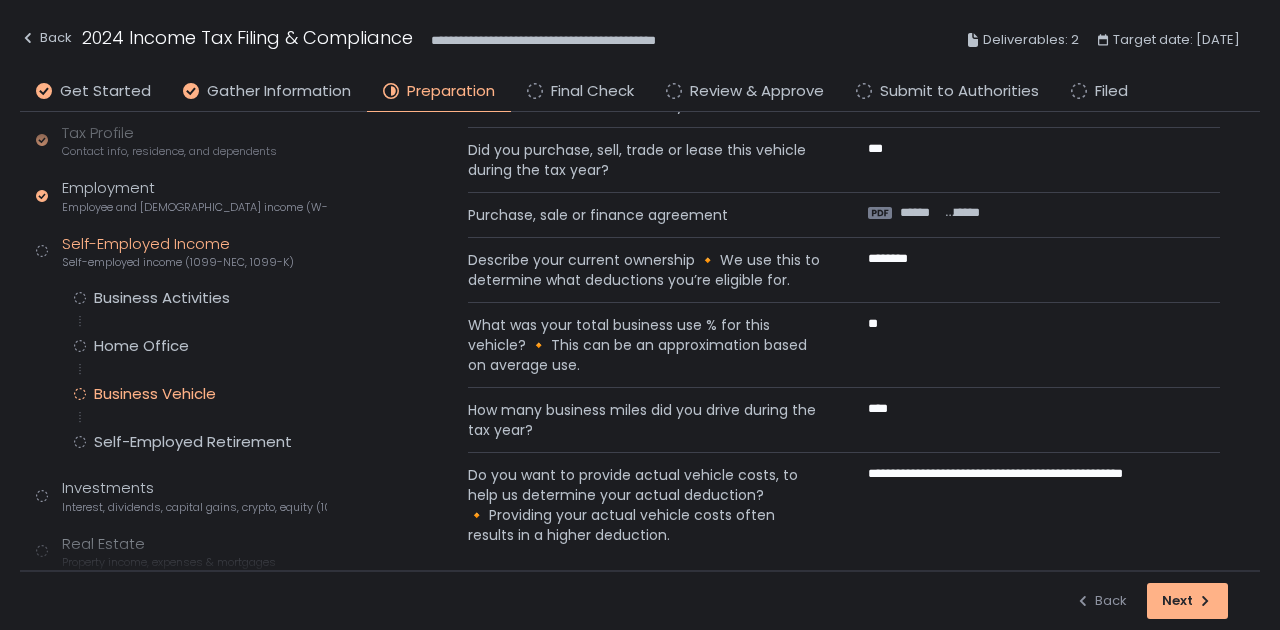 scroll, scrollTop: 308, scrollLeft: 0, axis: vertical 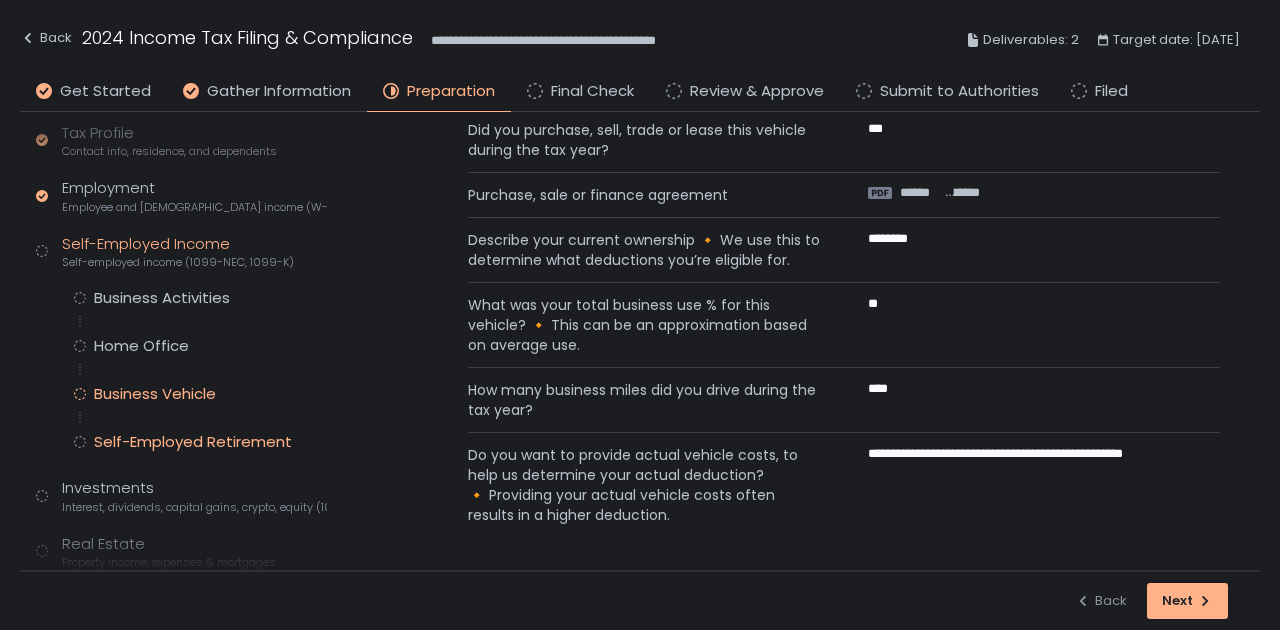 click on "Self-Employed Retirement" 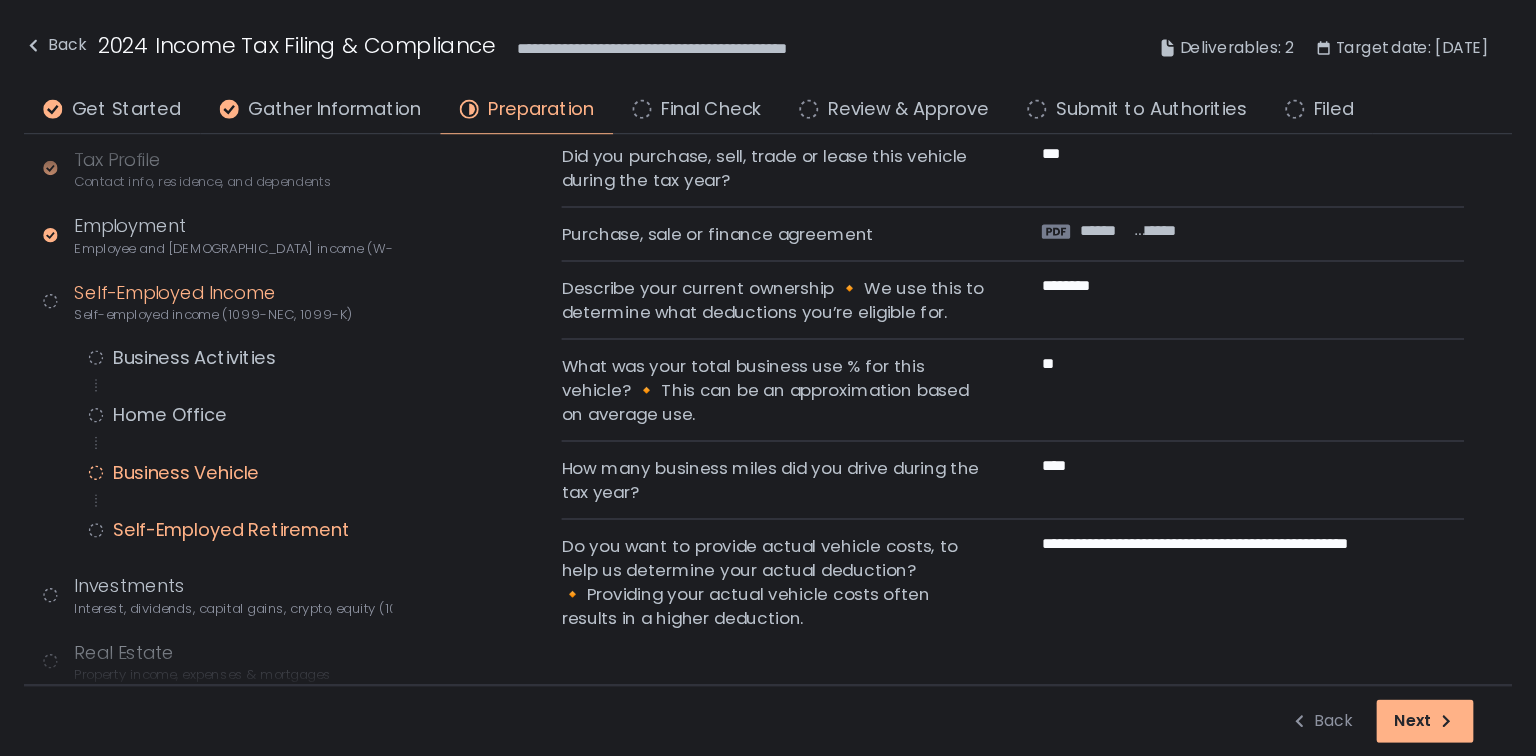scroll, scrollTop: 0, scrollLeft: 0, axis: both 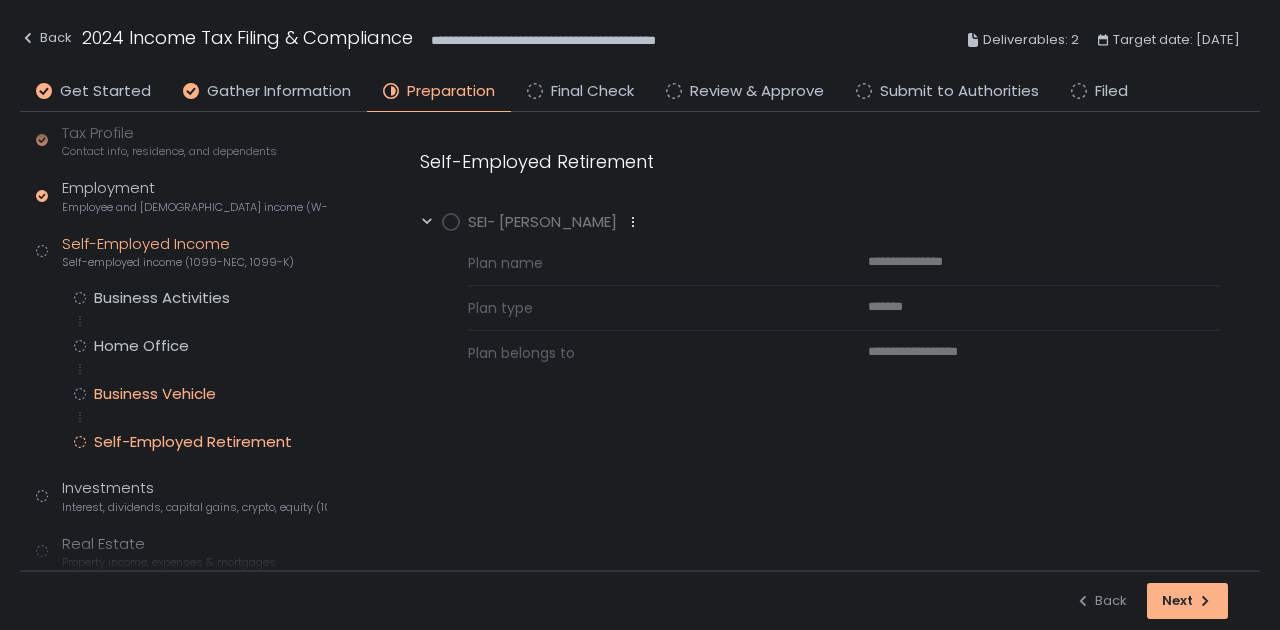 click on "Business Vehicle" 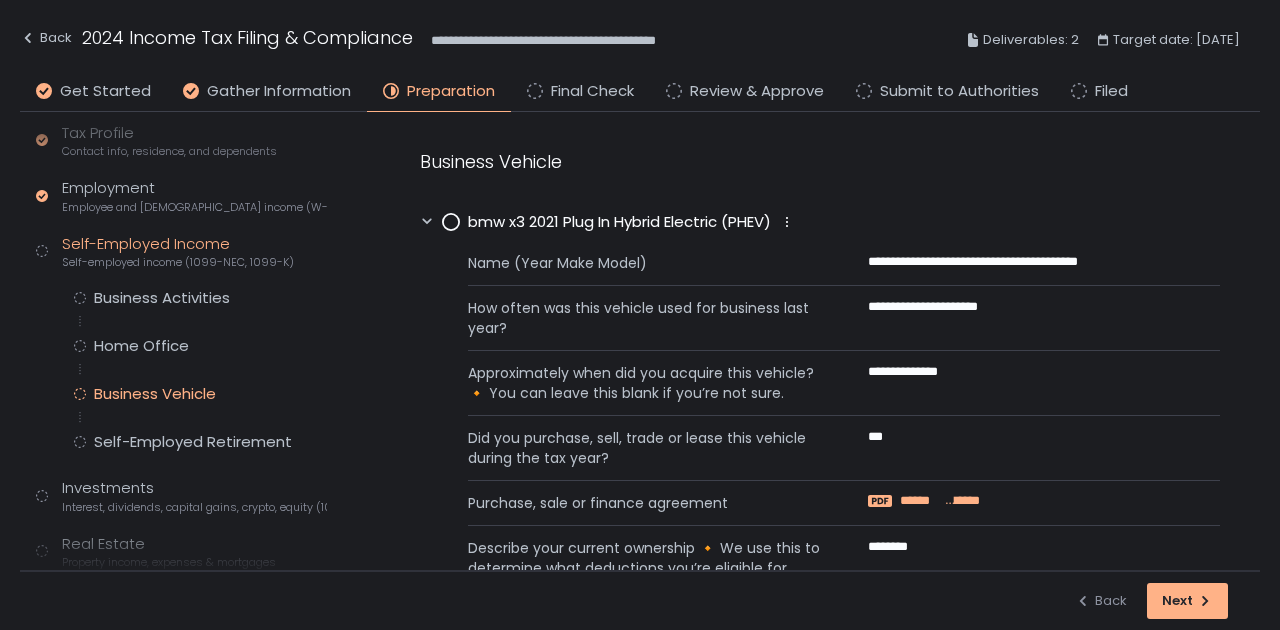 click on "******" at bounding box center (920, 501) 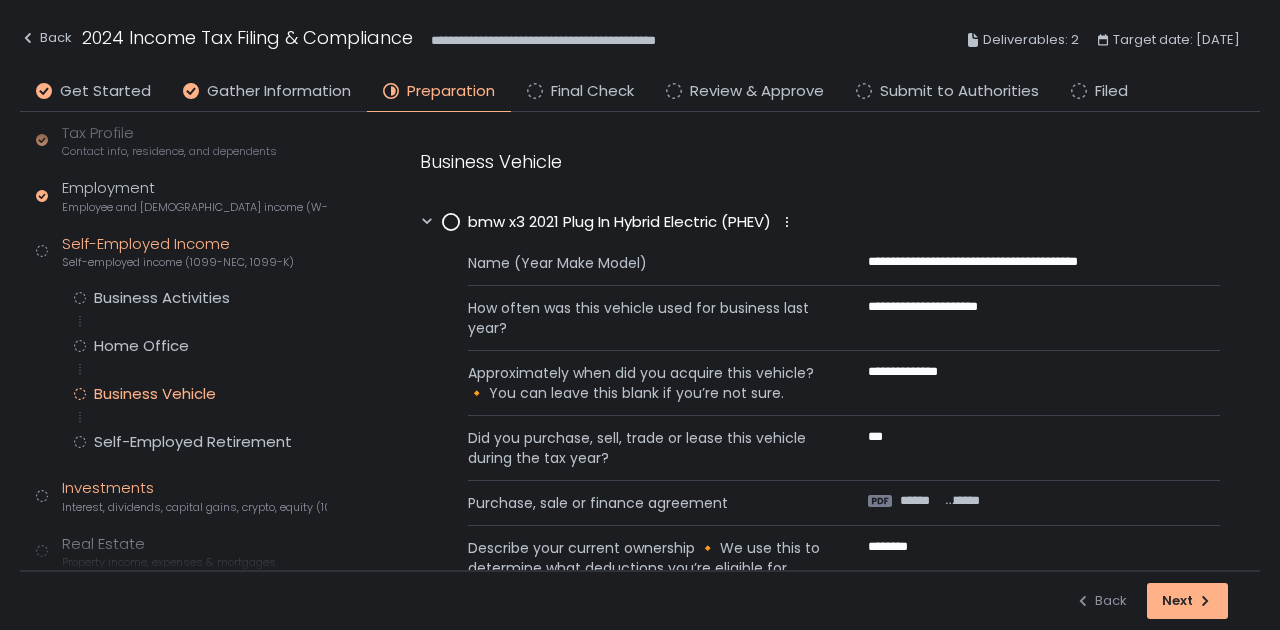 click on "Investments Interest, dividends, capital gains, crypto, equity (1099s, K-1s)" 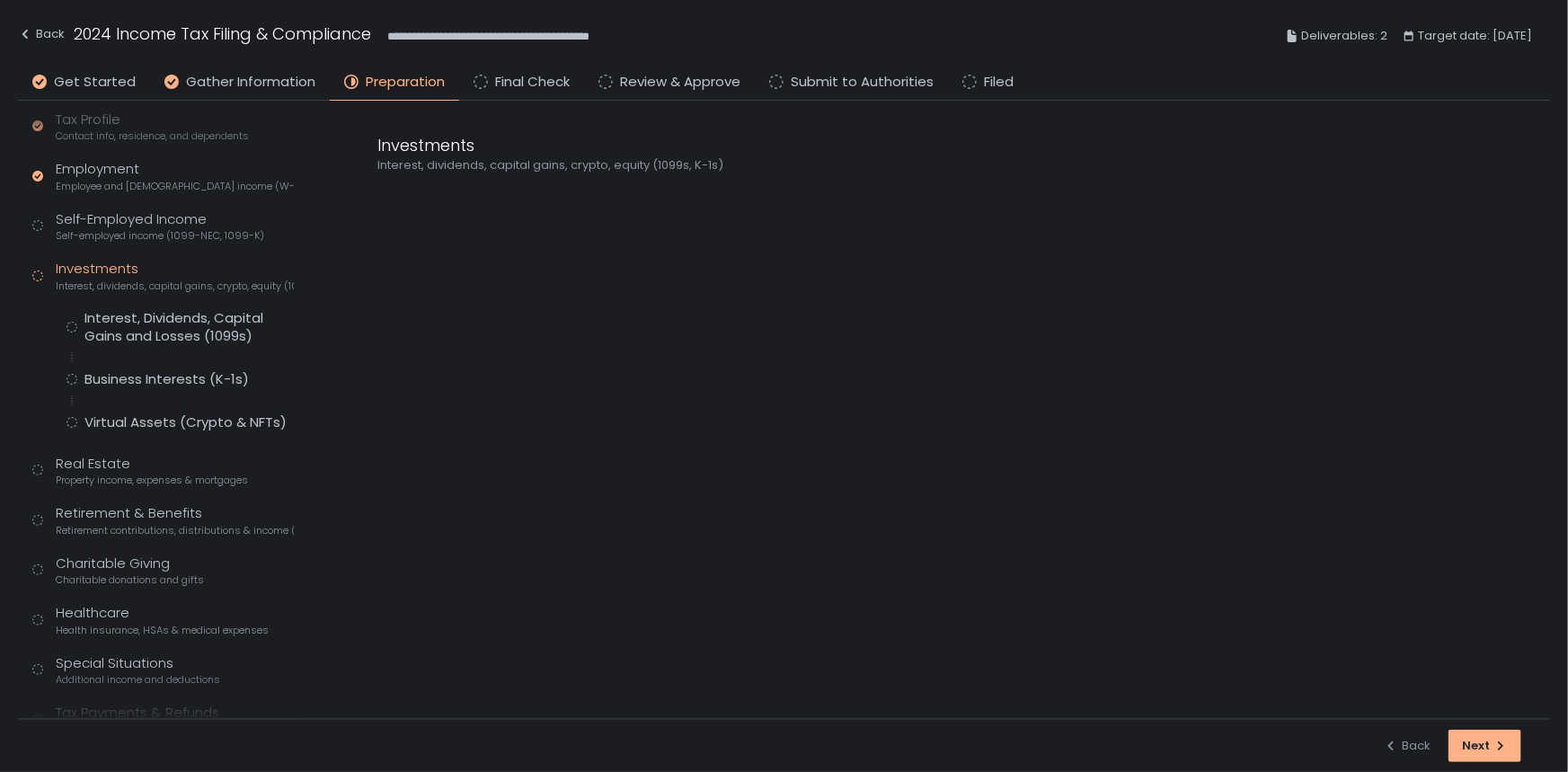 scroll, scrollTop: 180, scrollLeft: 0, axis: vertical 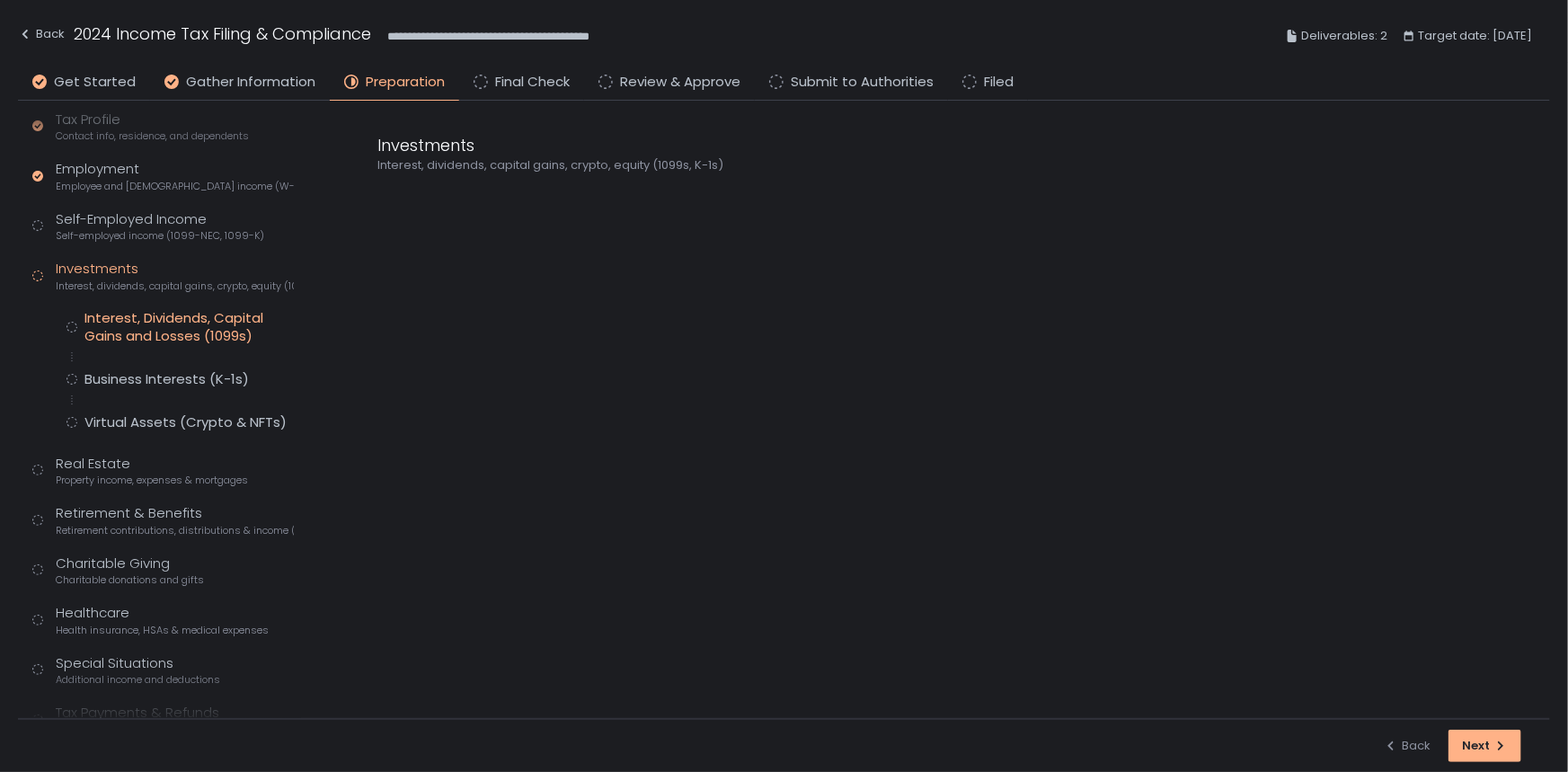 click on "Interest, Dividends, Capital Gains and Losses (1099s)" 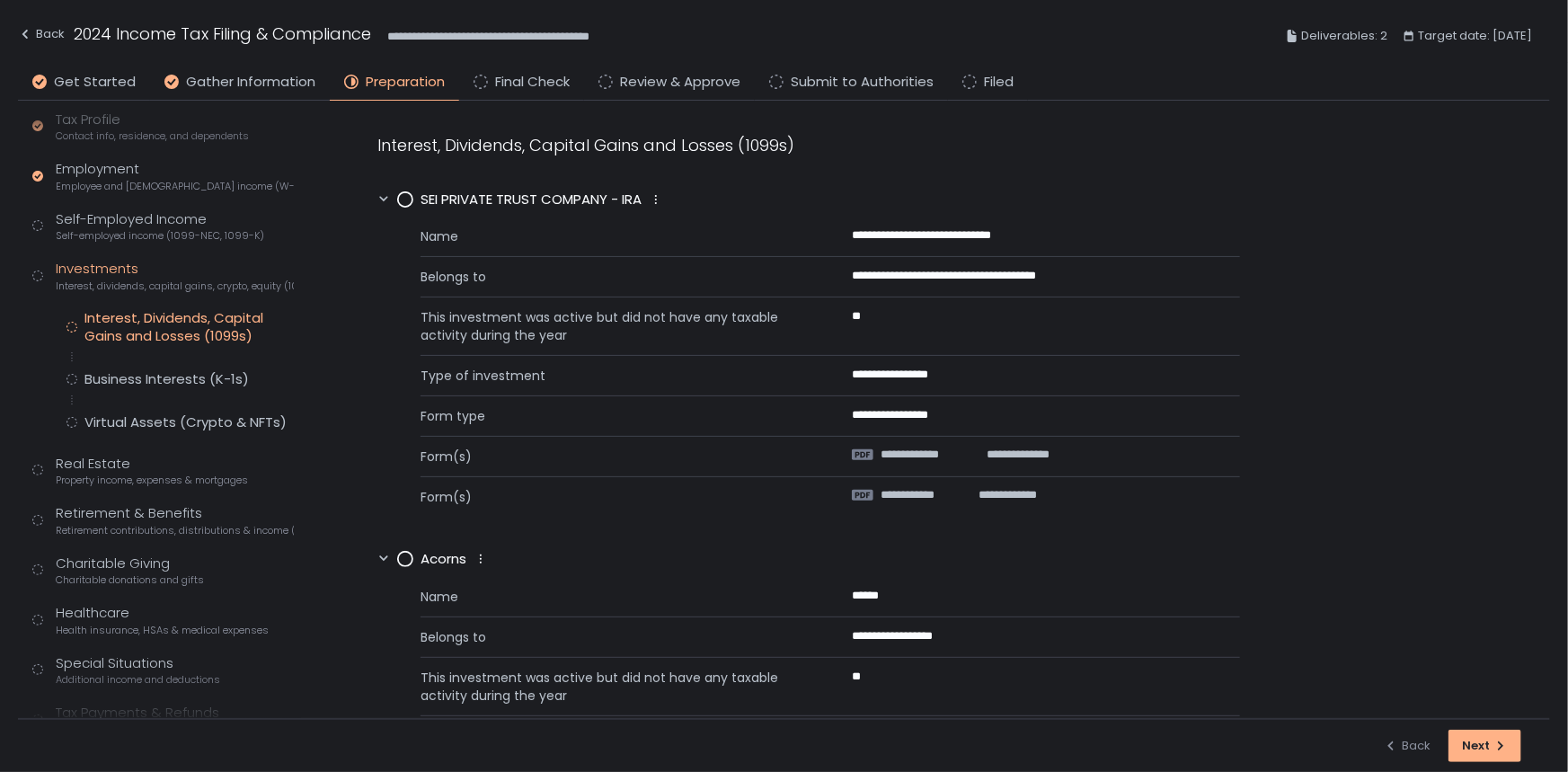scroll, scrollTop: 0, scrollLeft: 0, axis: both 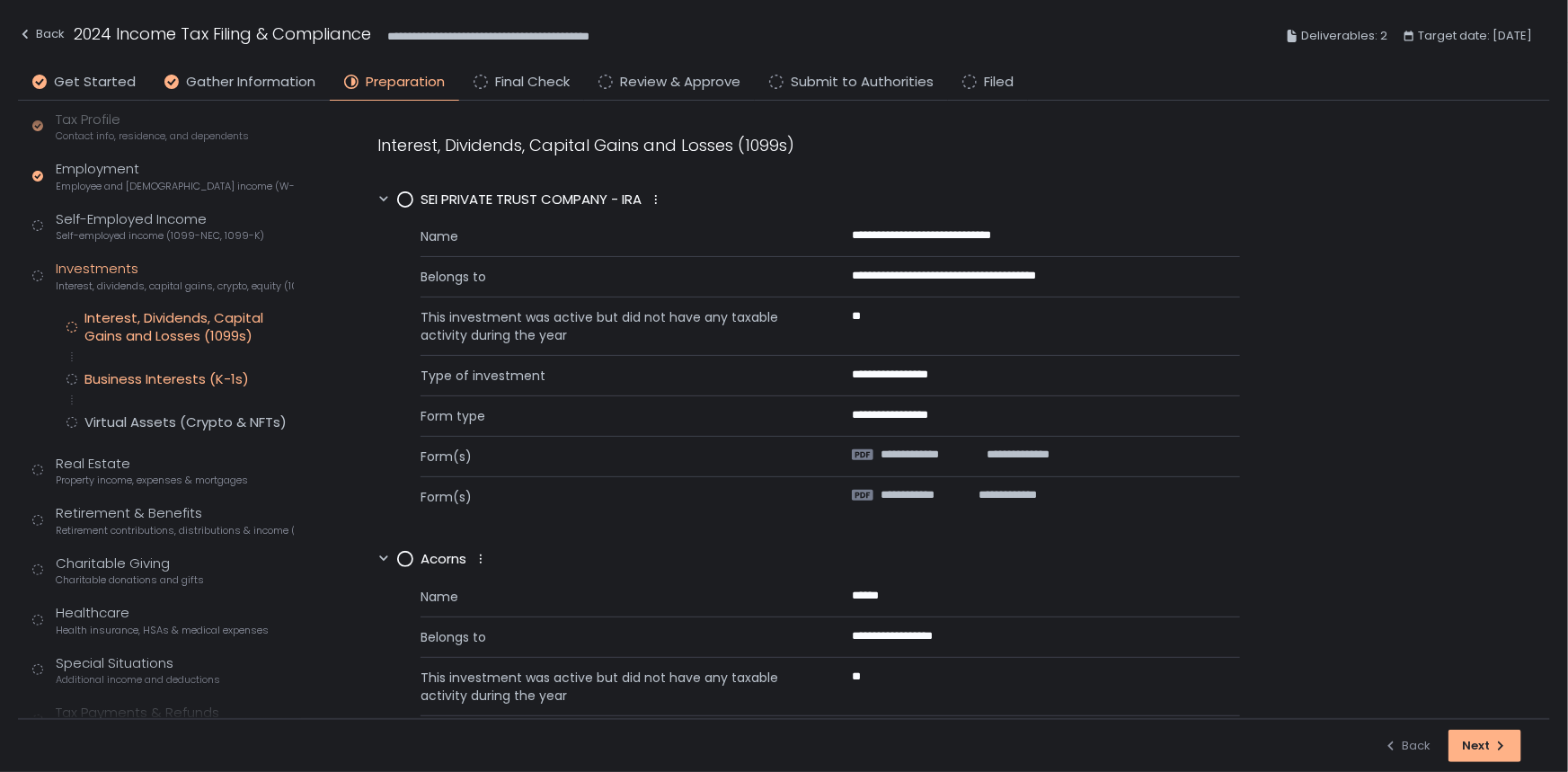 click on "Business Interests (K-1s)" 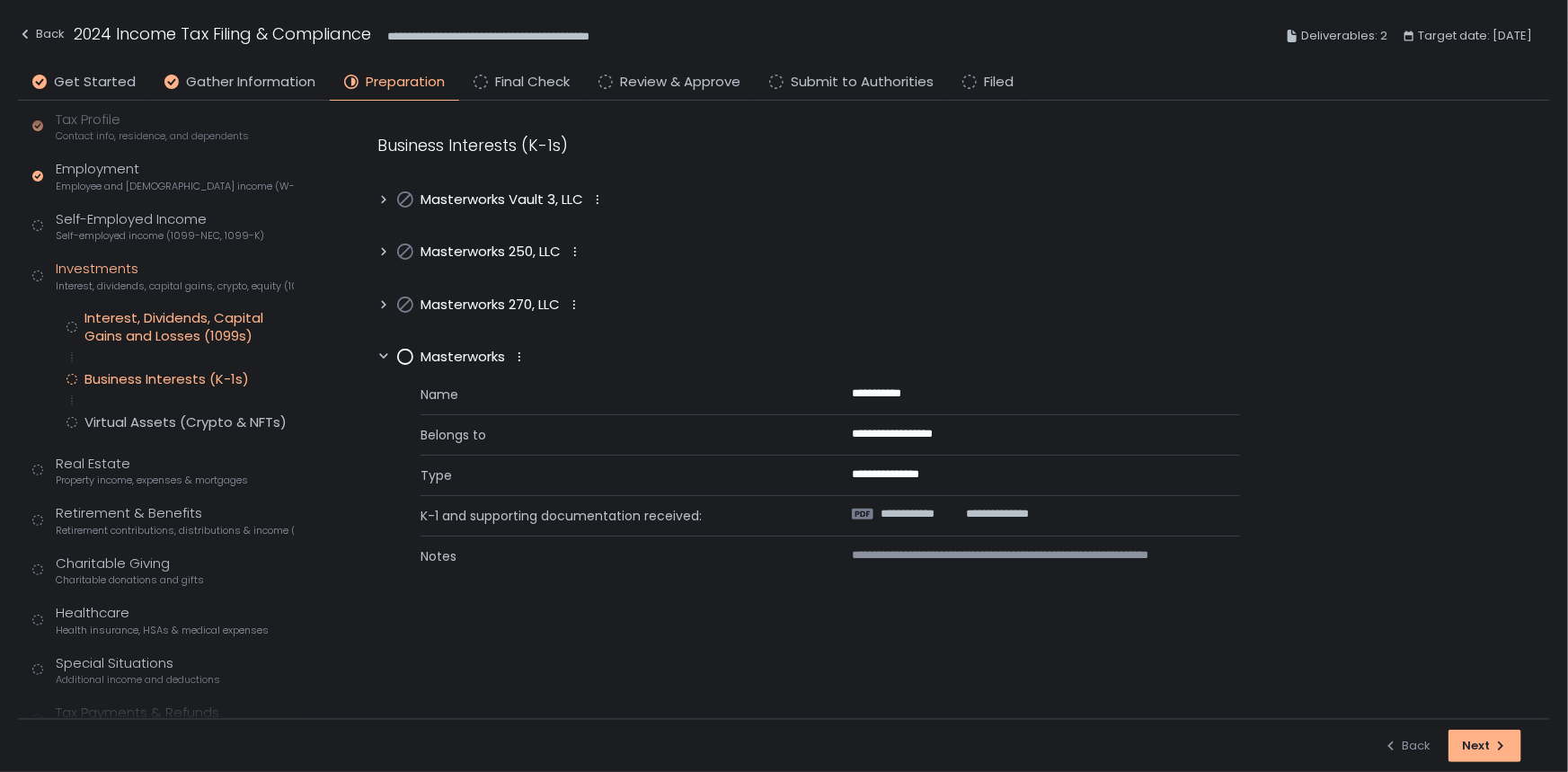 click on "Interest, Dividends, Capital Gains and Losses (1099s)" 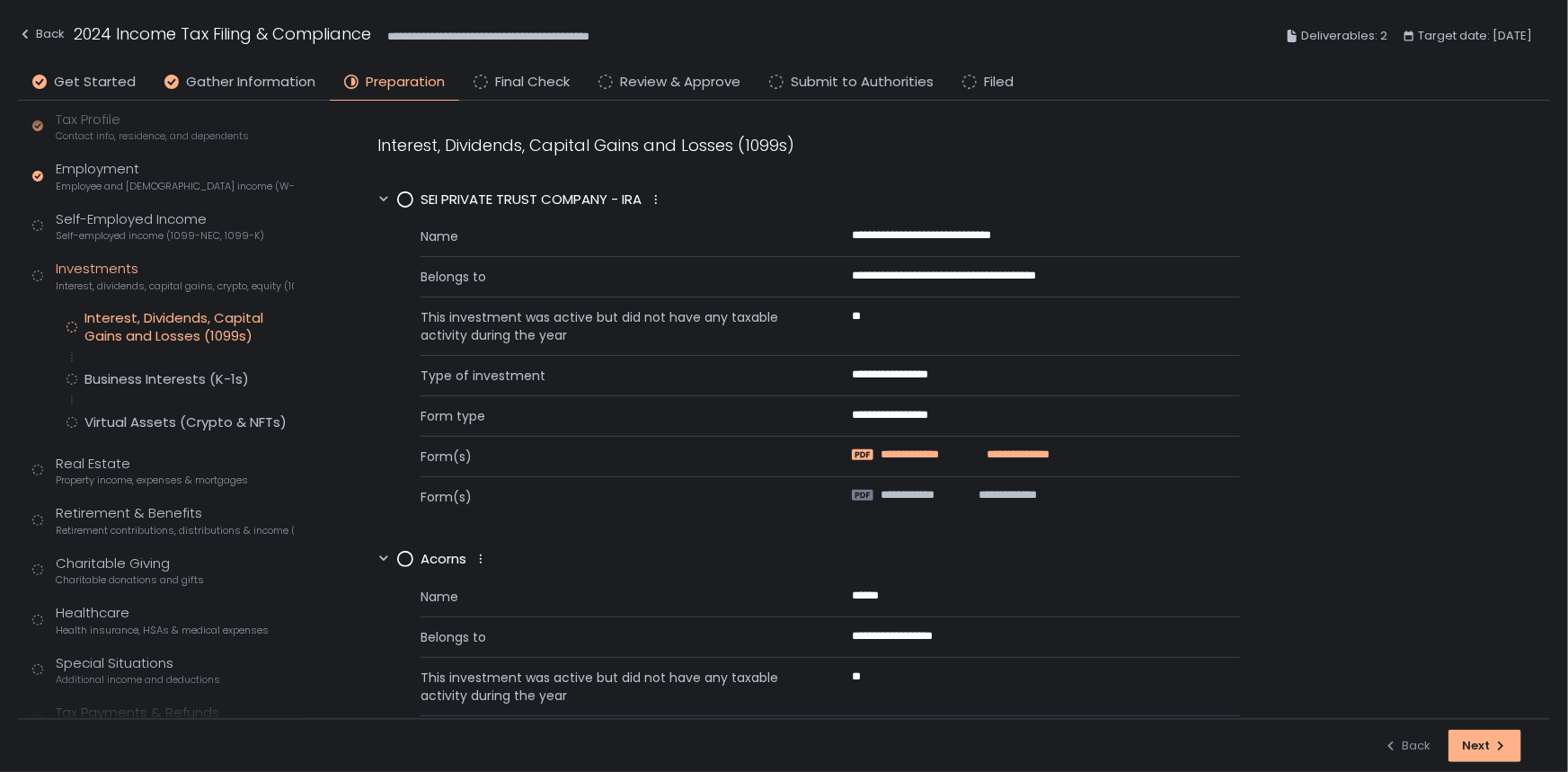 click on "**********" at bounding box center (925, 455) 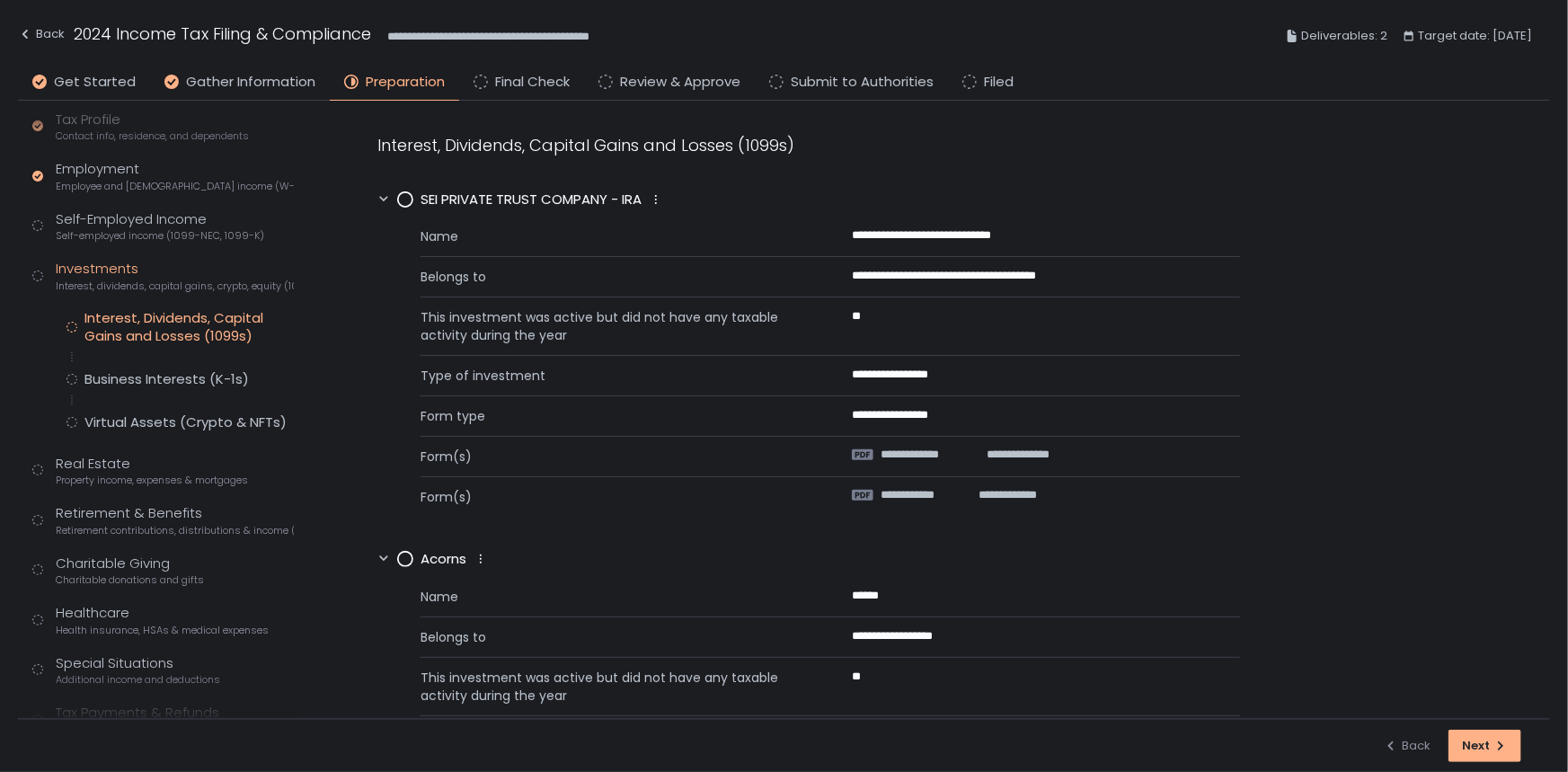 click 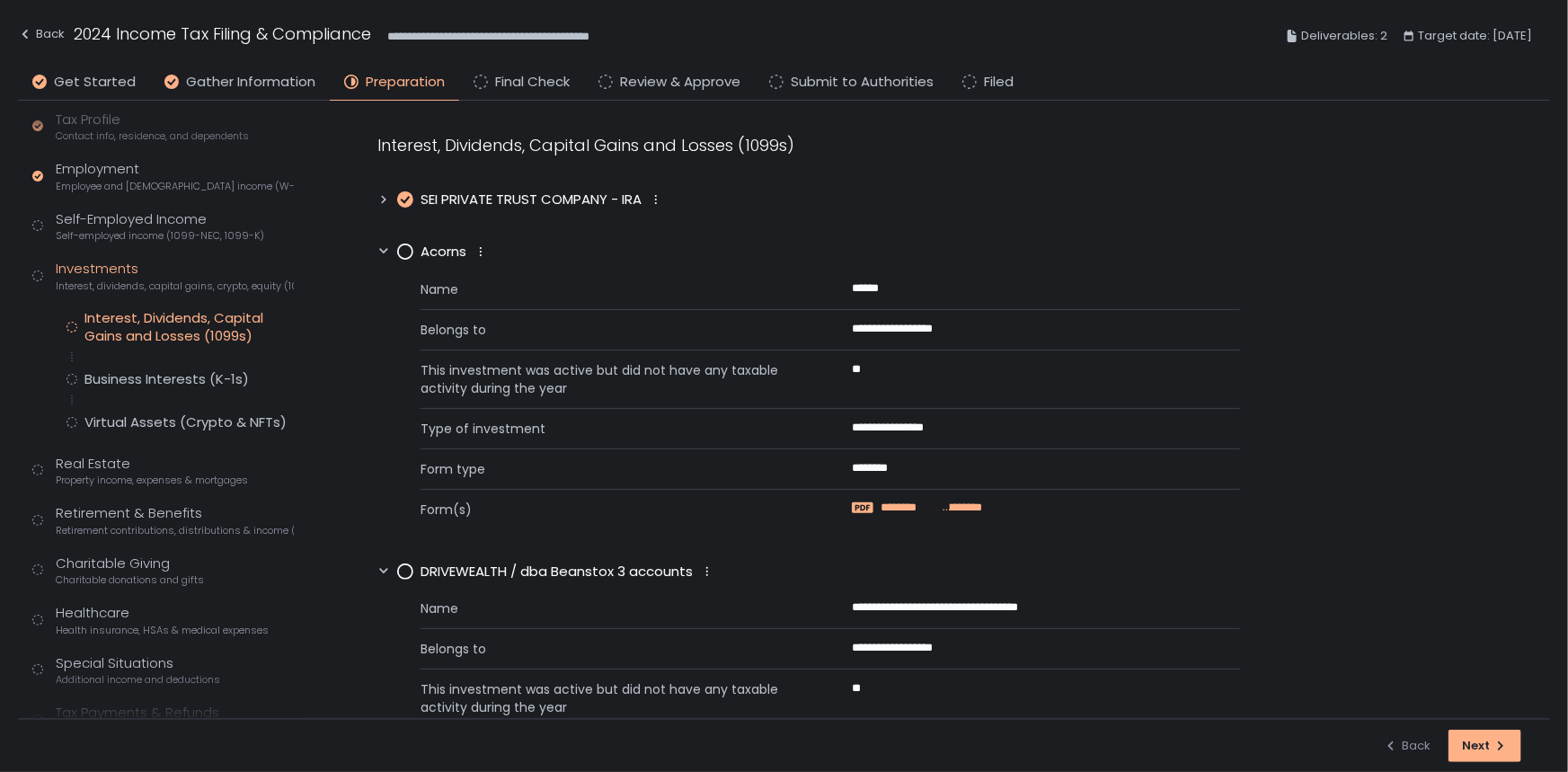 click on "********" at bounding box center (909, 508) 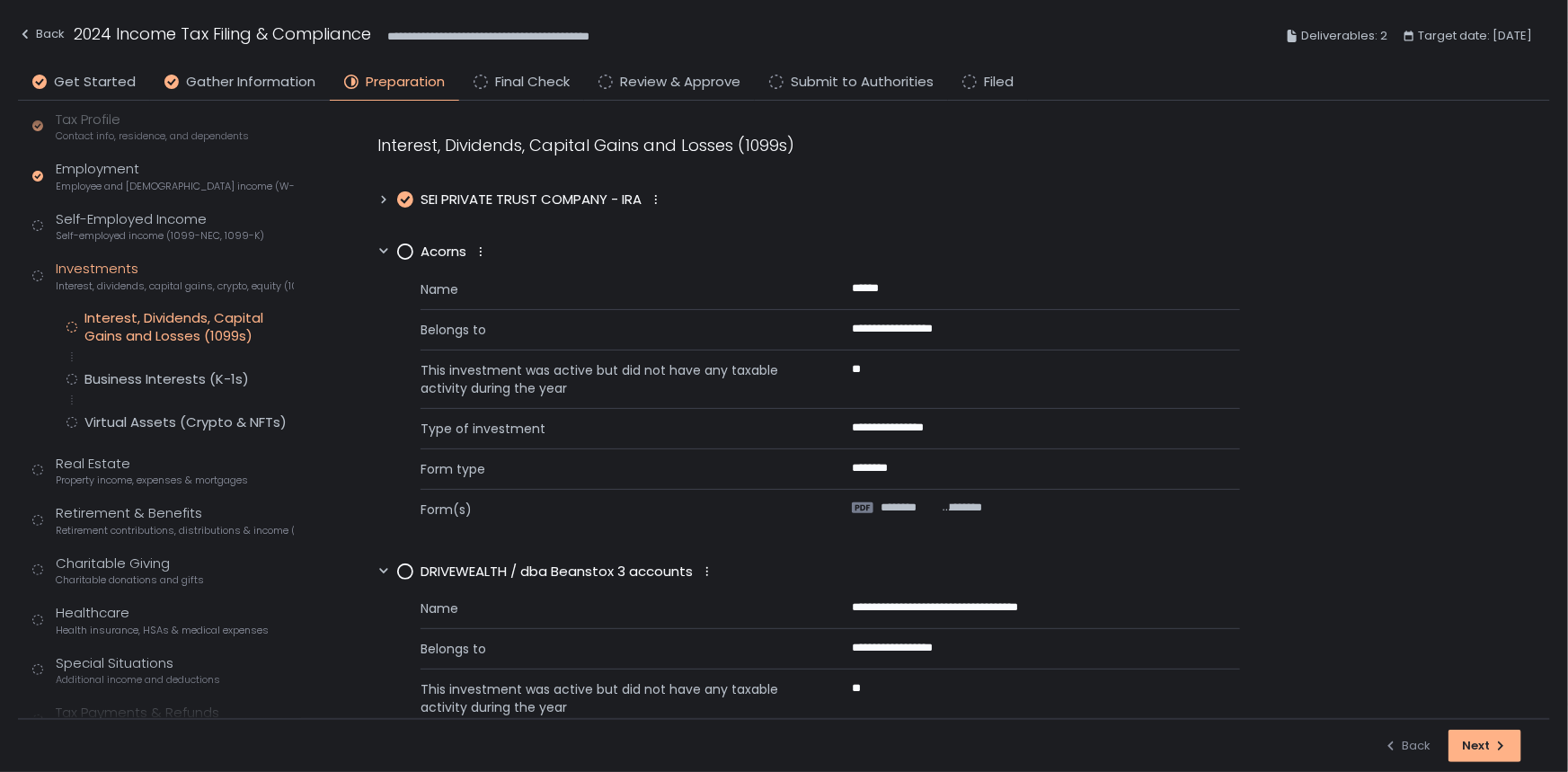 click 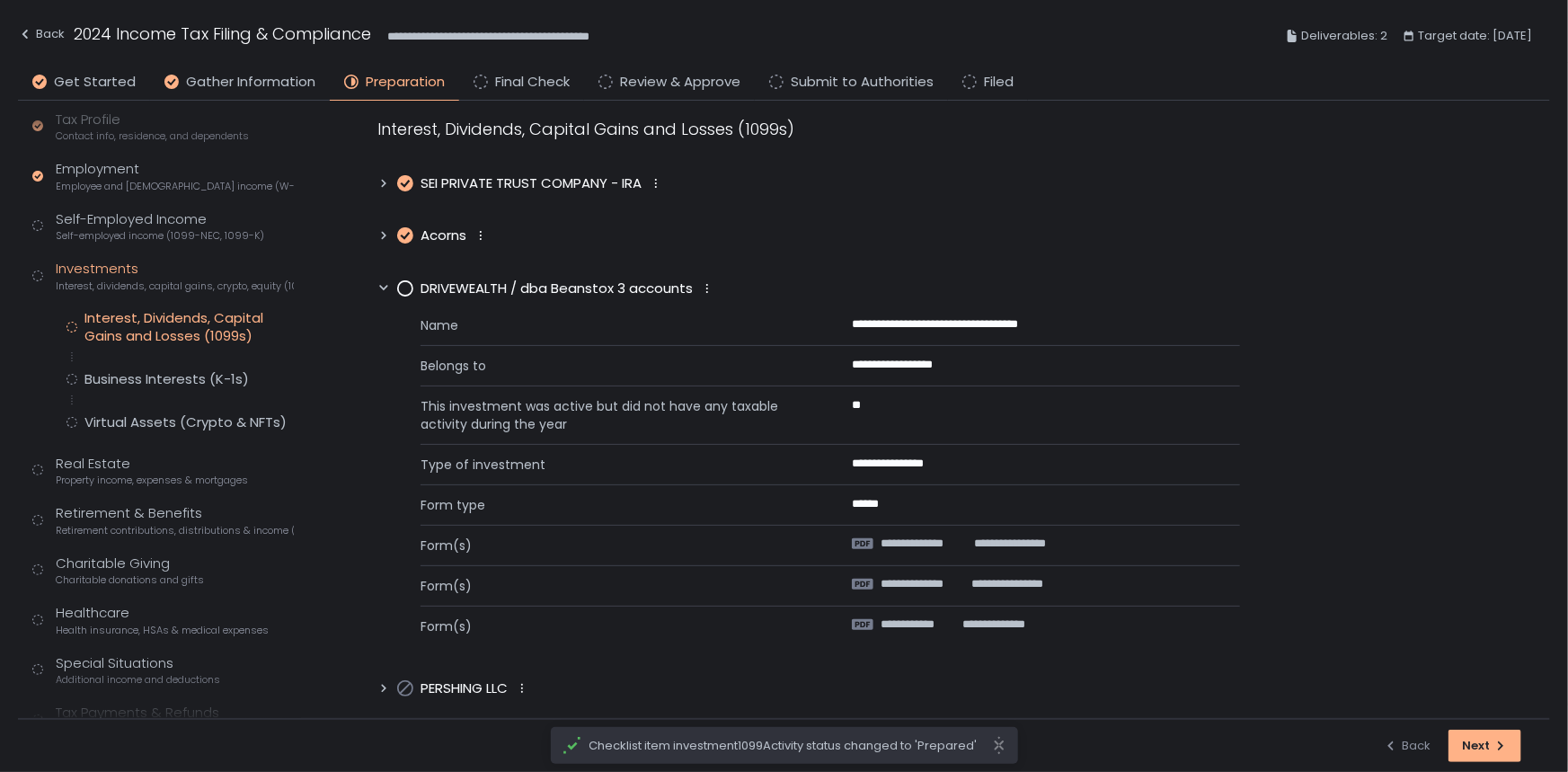 scroll, scrollTop: 28, scrollLeft: 0, axis: vertical 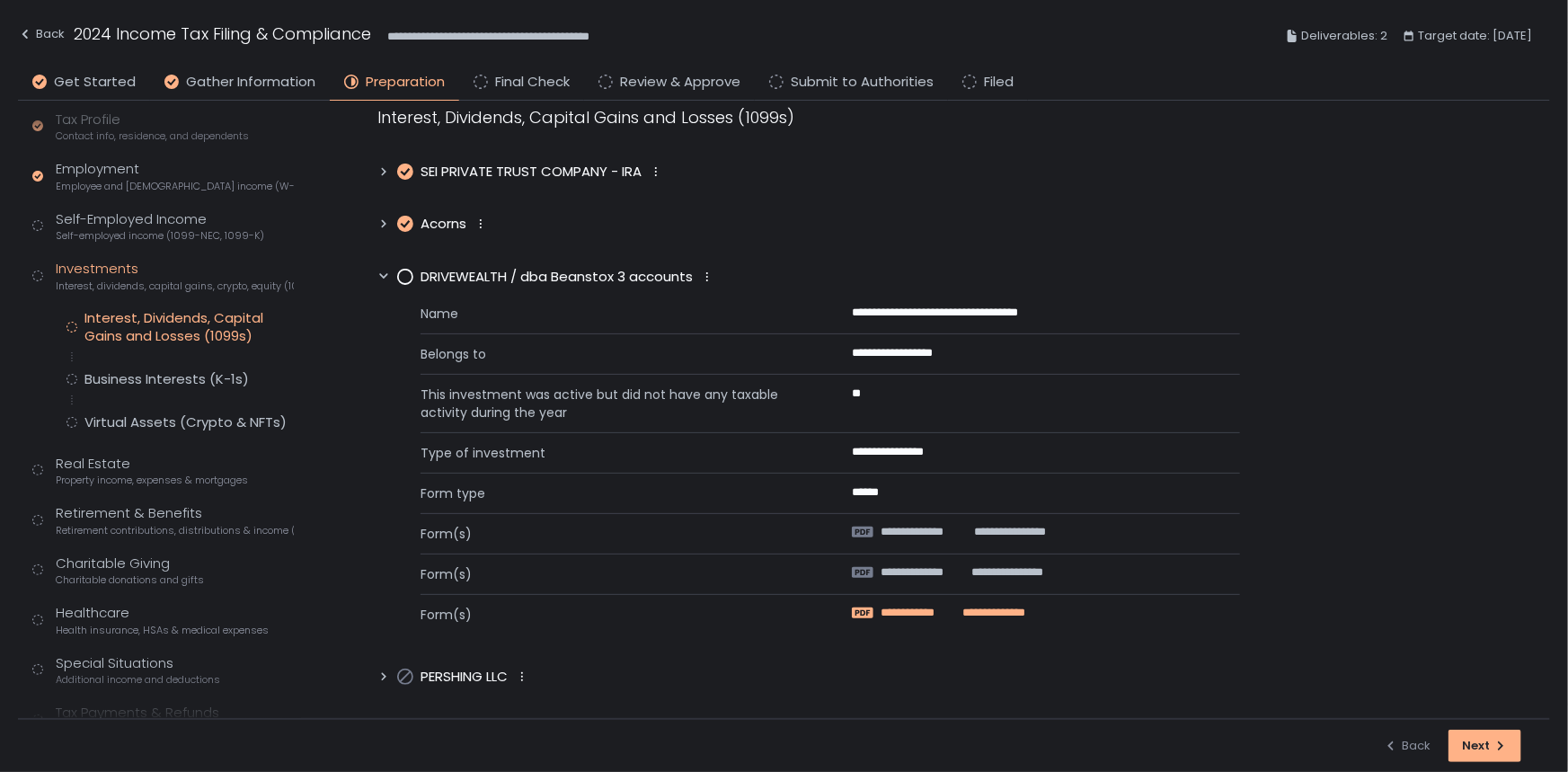 click on "**********" at bounding box center [991, 613] 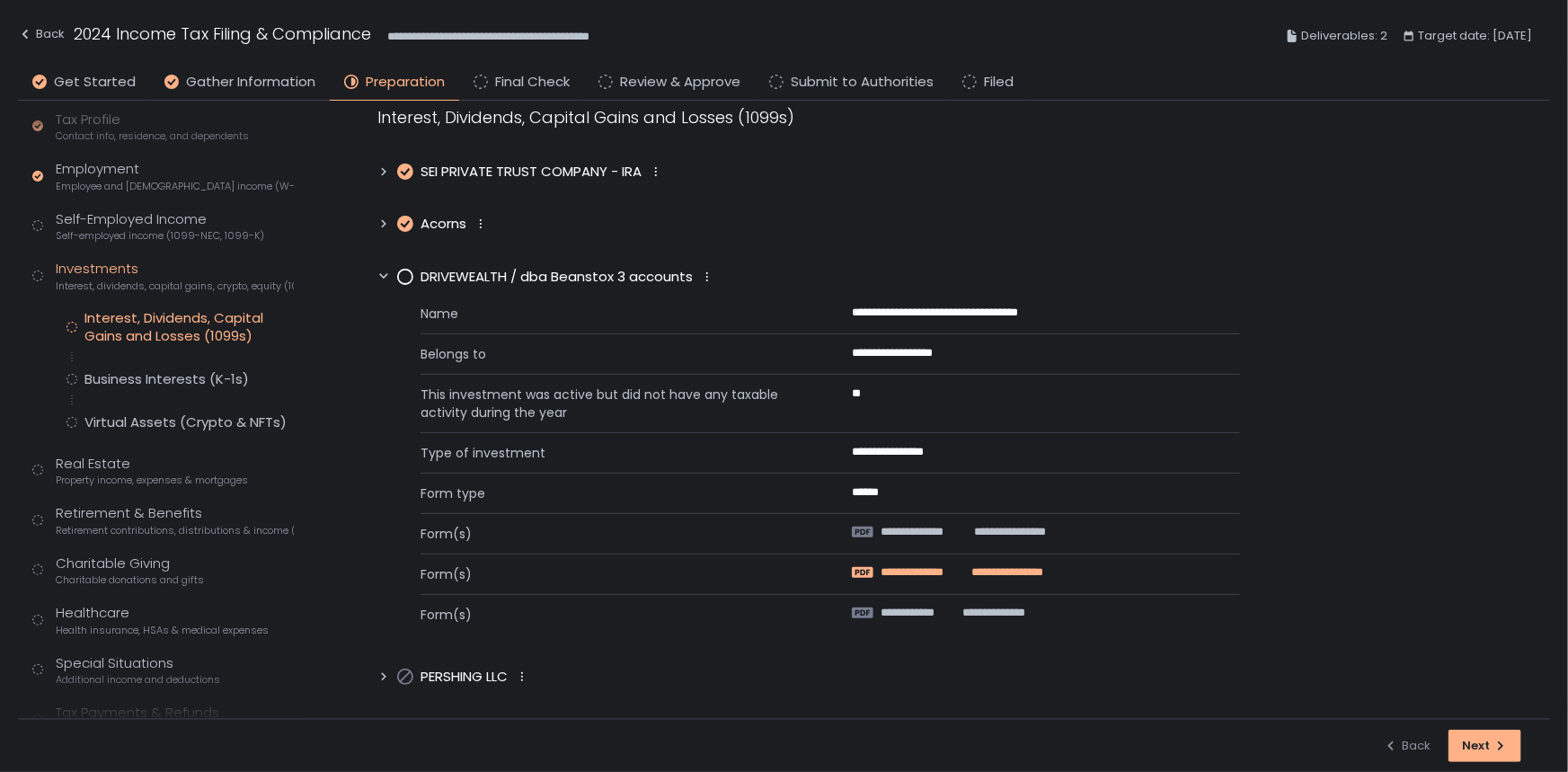 click on "**********" at bounding box center [922, 572] 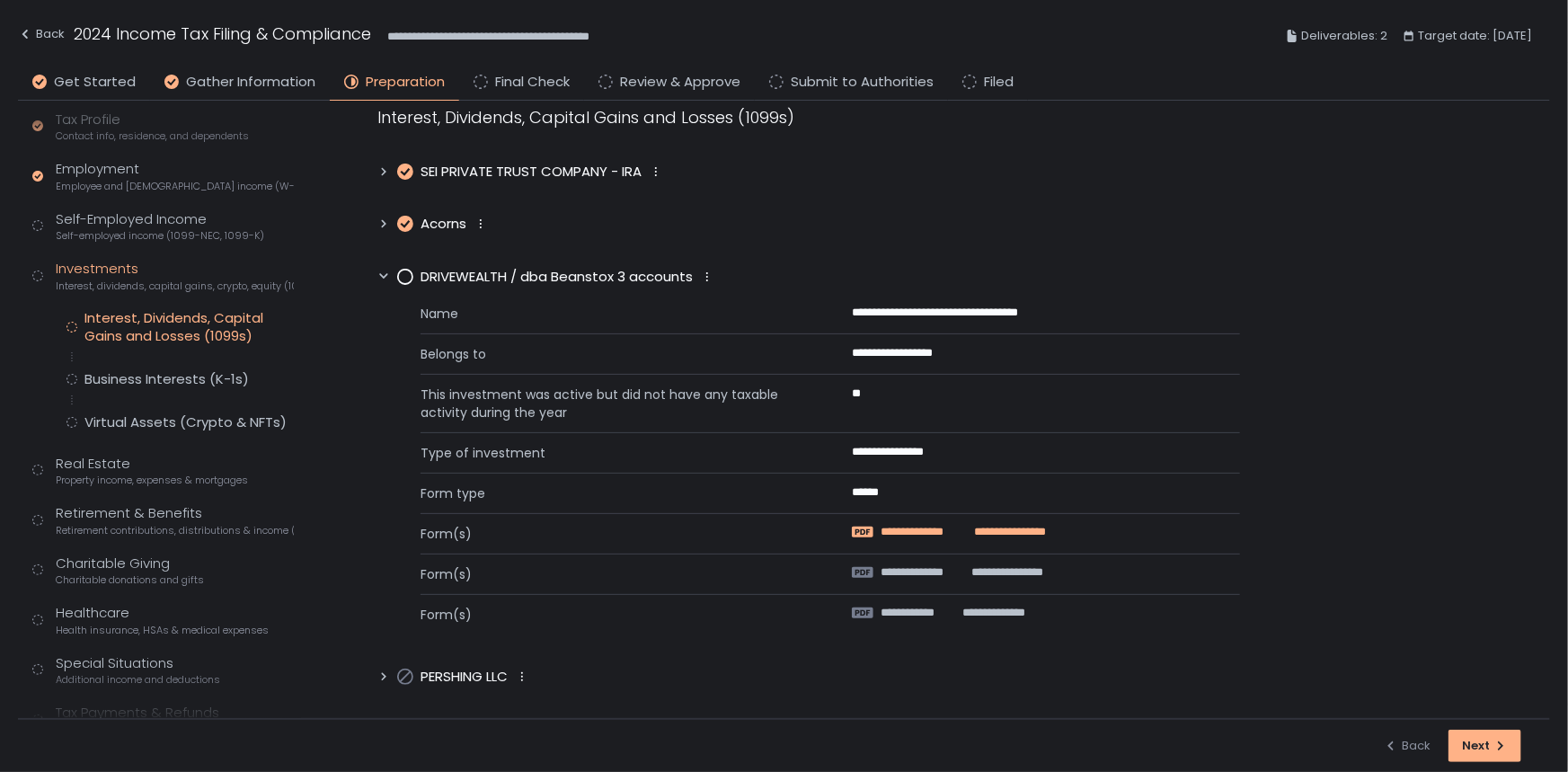 click on "**********" at bounding box center [922, 532] 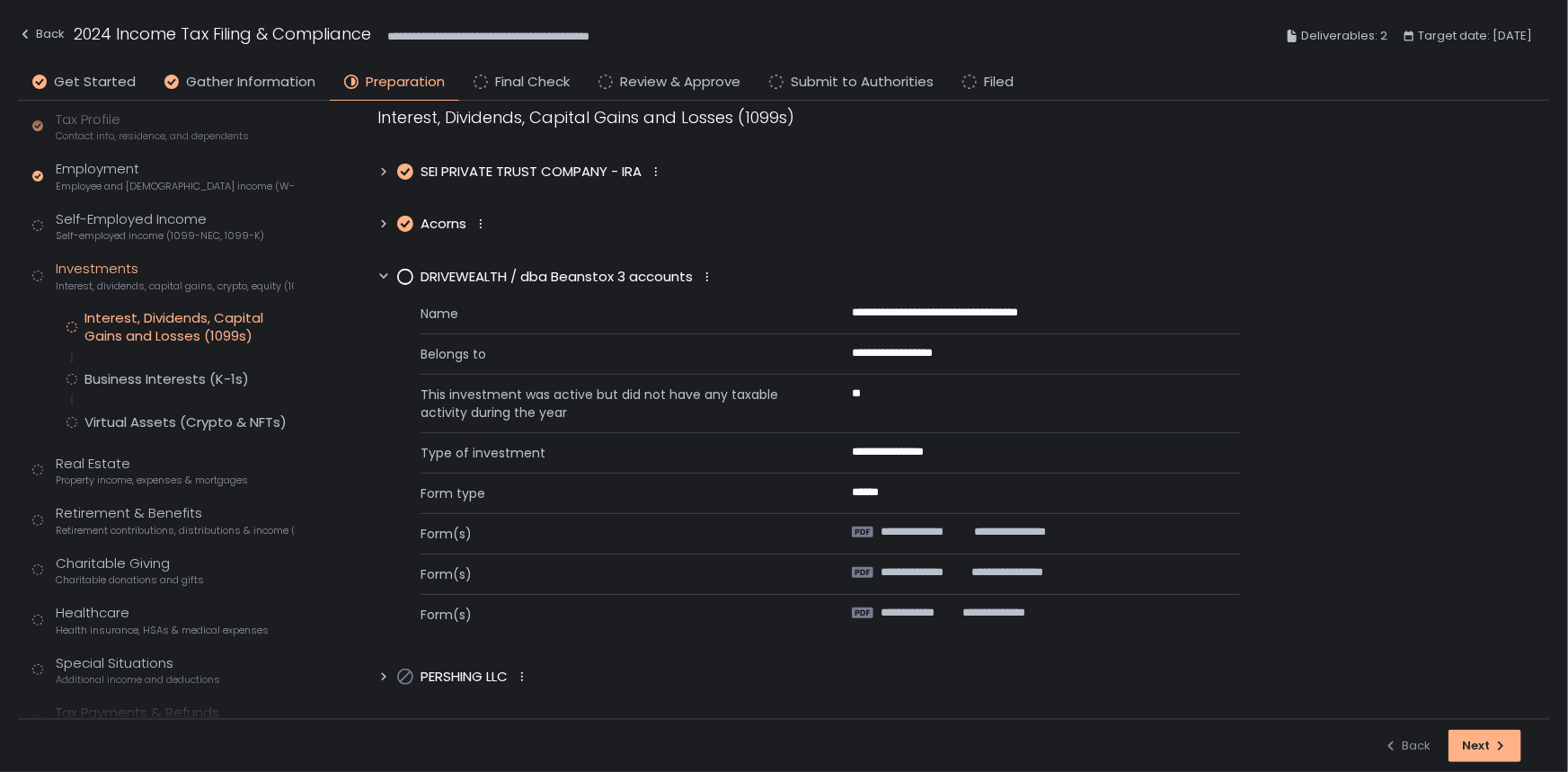 click on "SEI PRIVATE TRUST COMPANY - IRA" at bounding box center [531, 172] 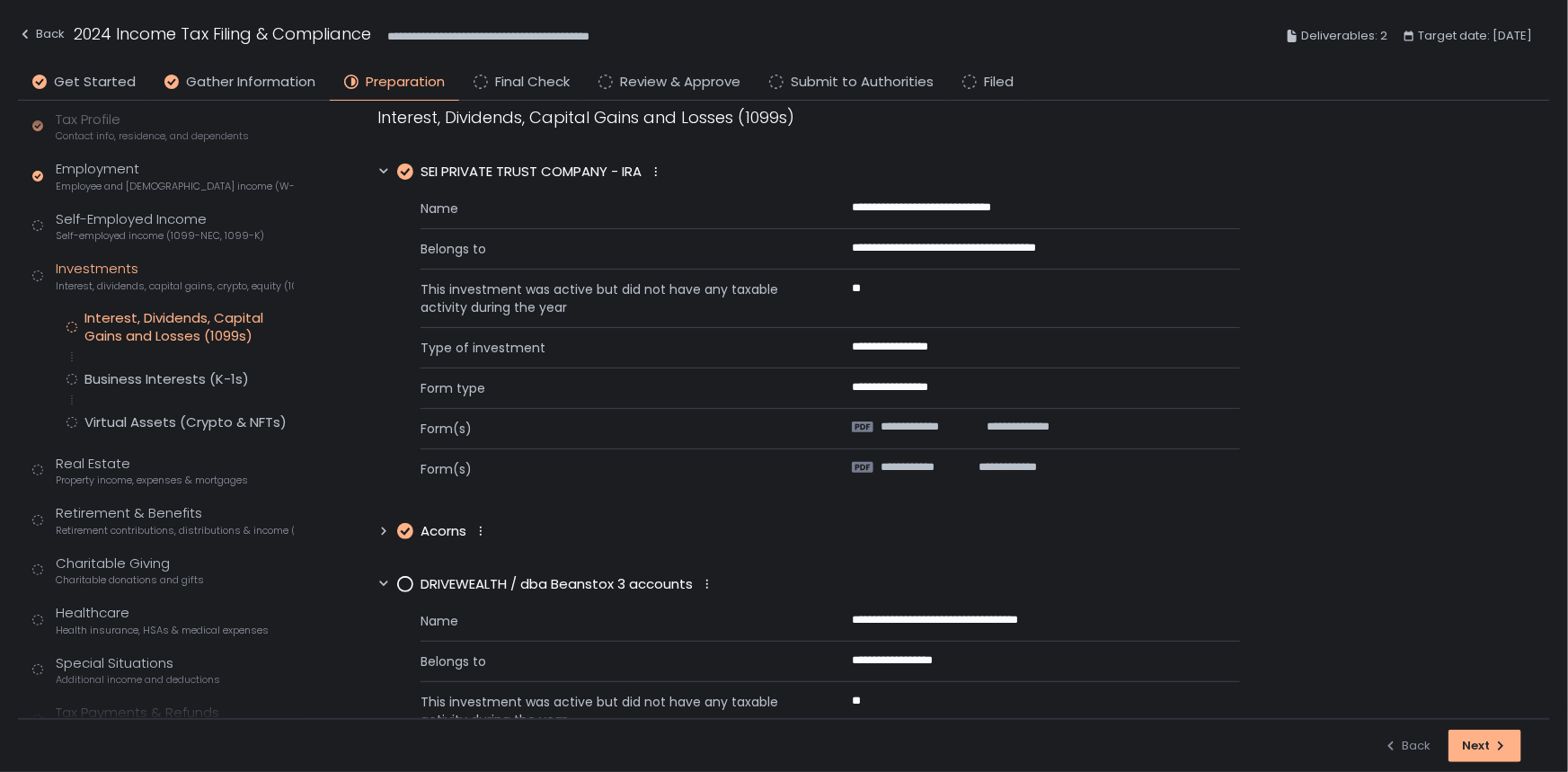 click 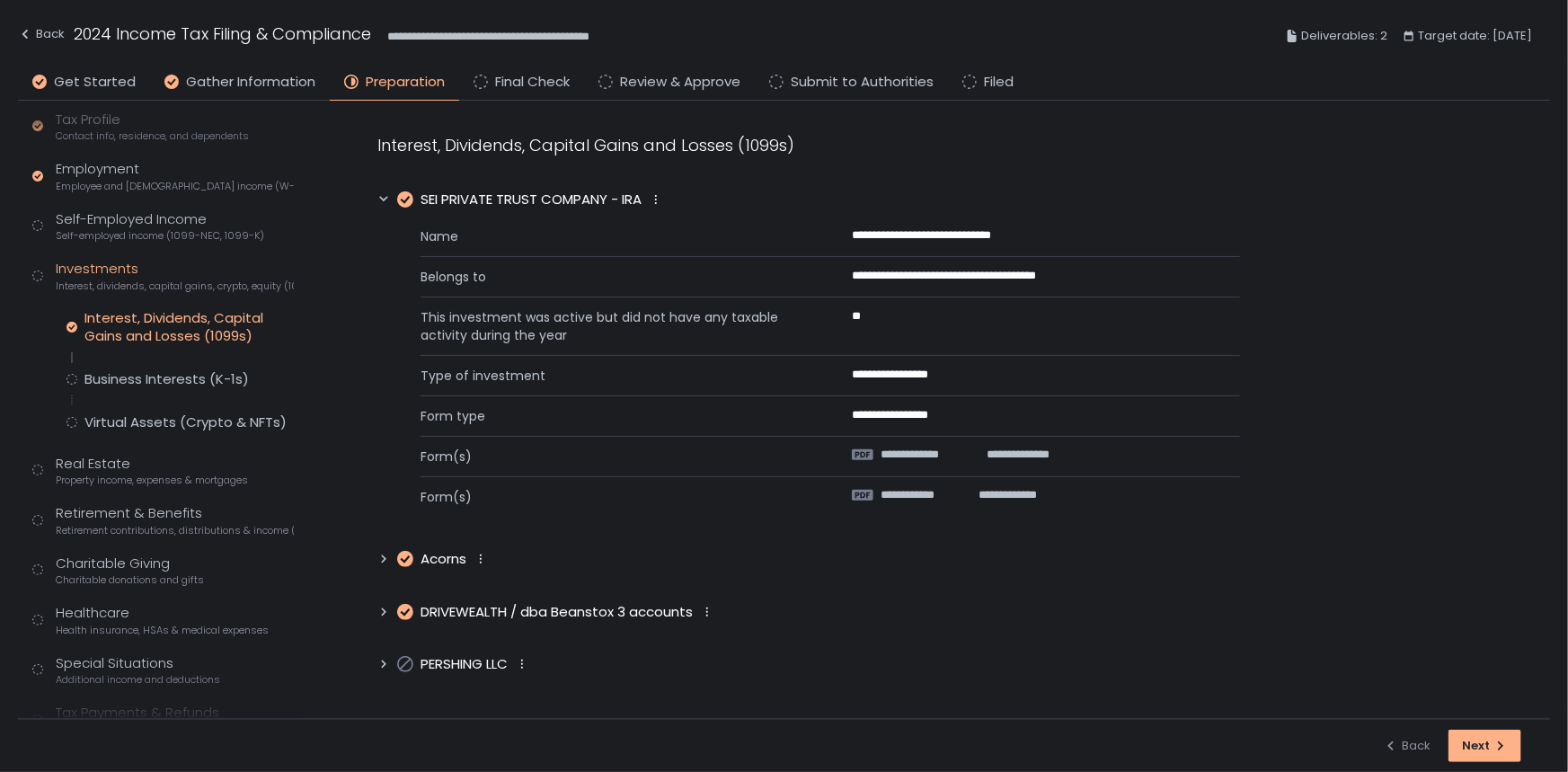 scroll, scrollTop: 0, scrollLeft: 0, axis: both 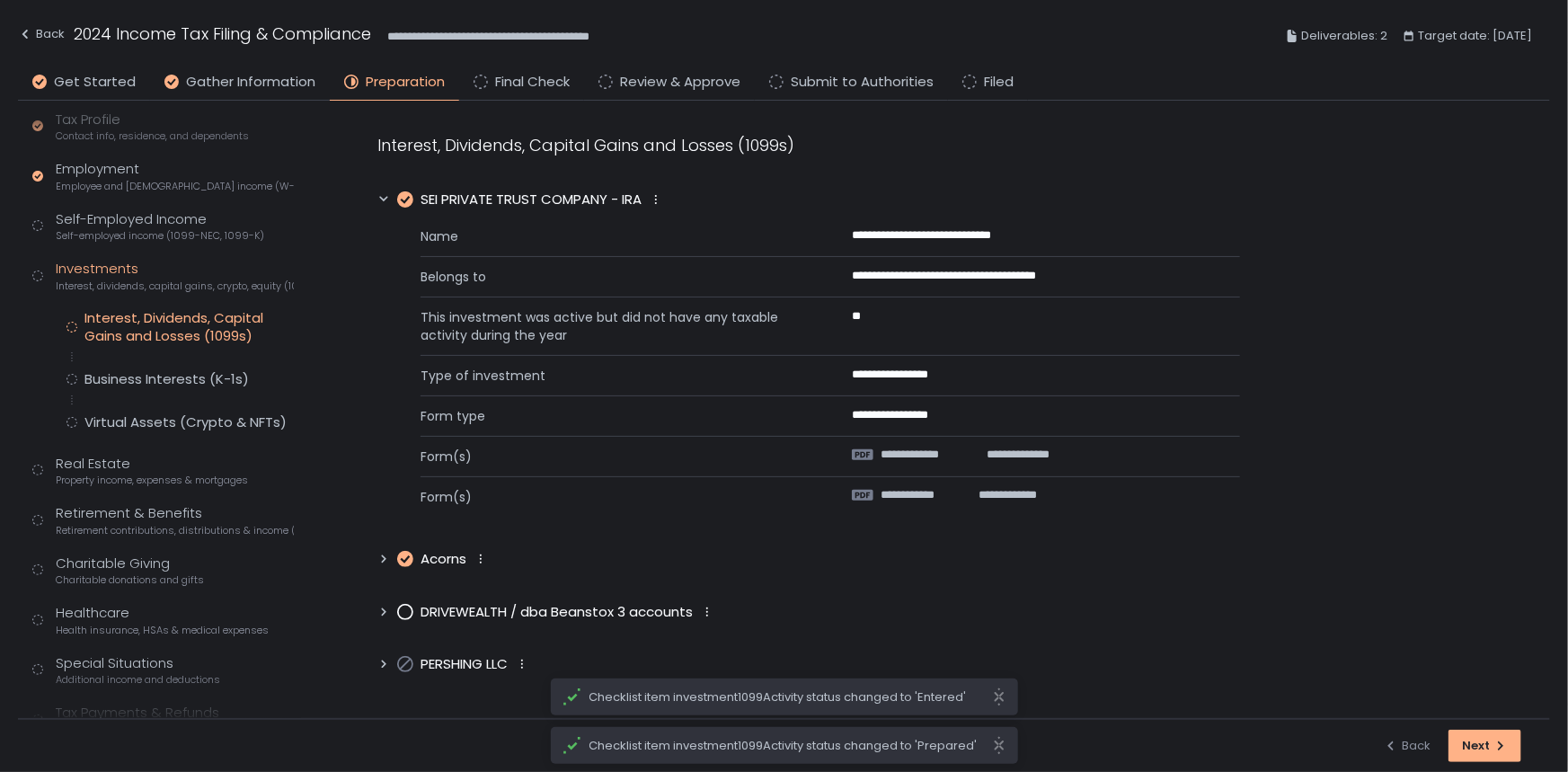 click 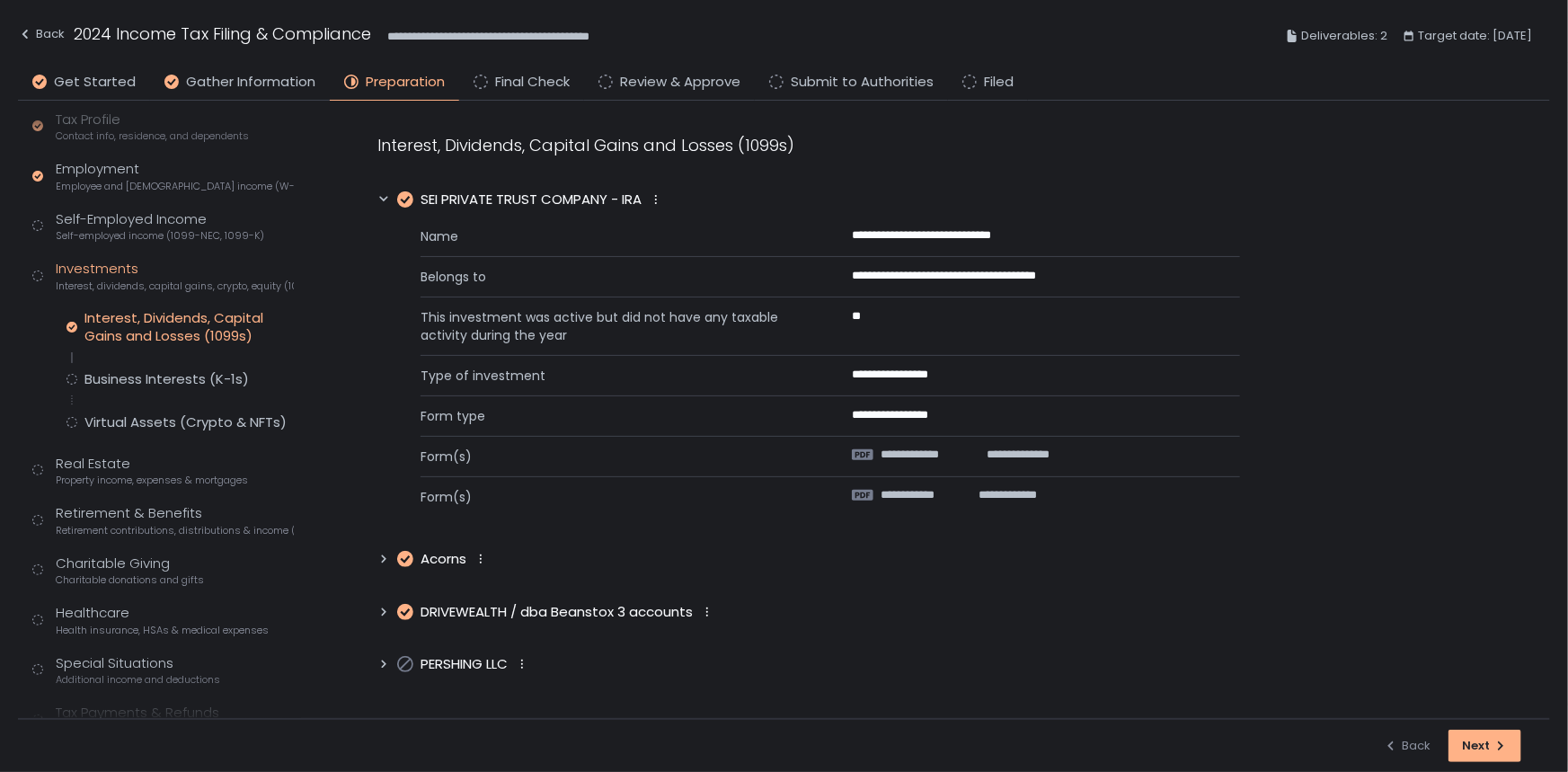 click on "PERSHING LLC" at bounding box center (464, 664) 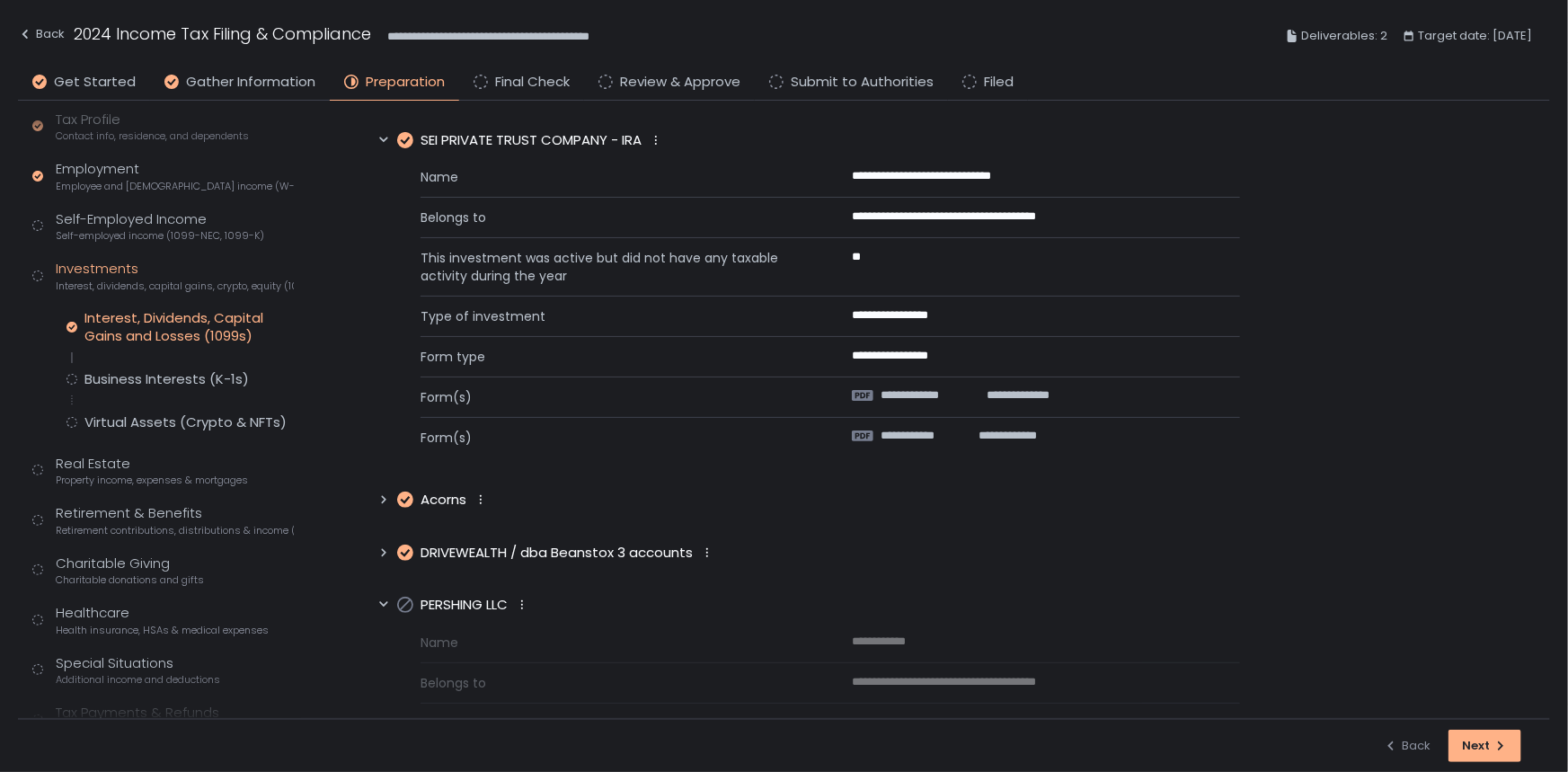 scroll, scrollTop: 115, scrollLeft: 0, axis: vertical 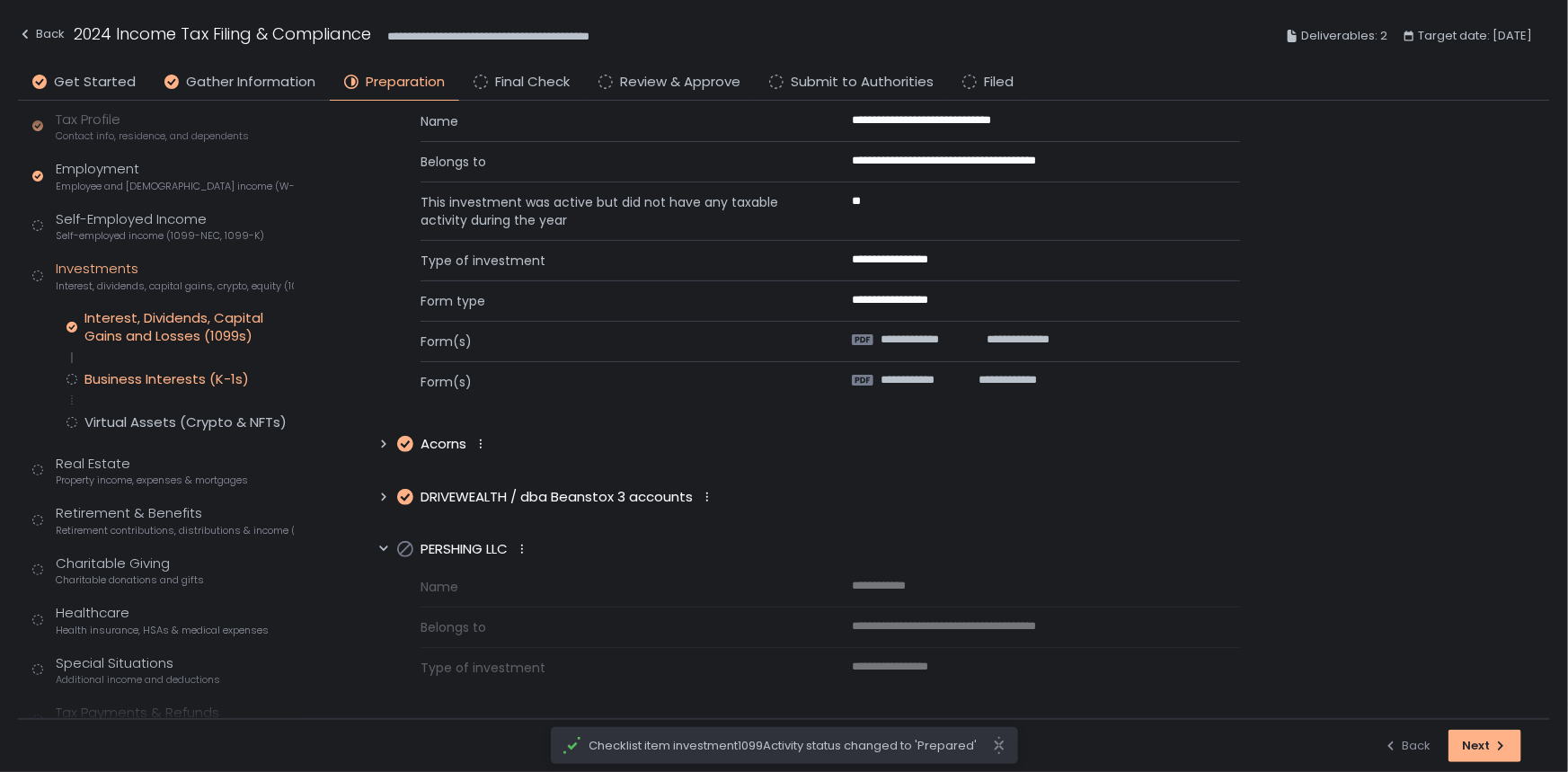 click on "Business Interests (K-1s)" 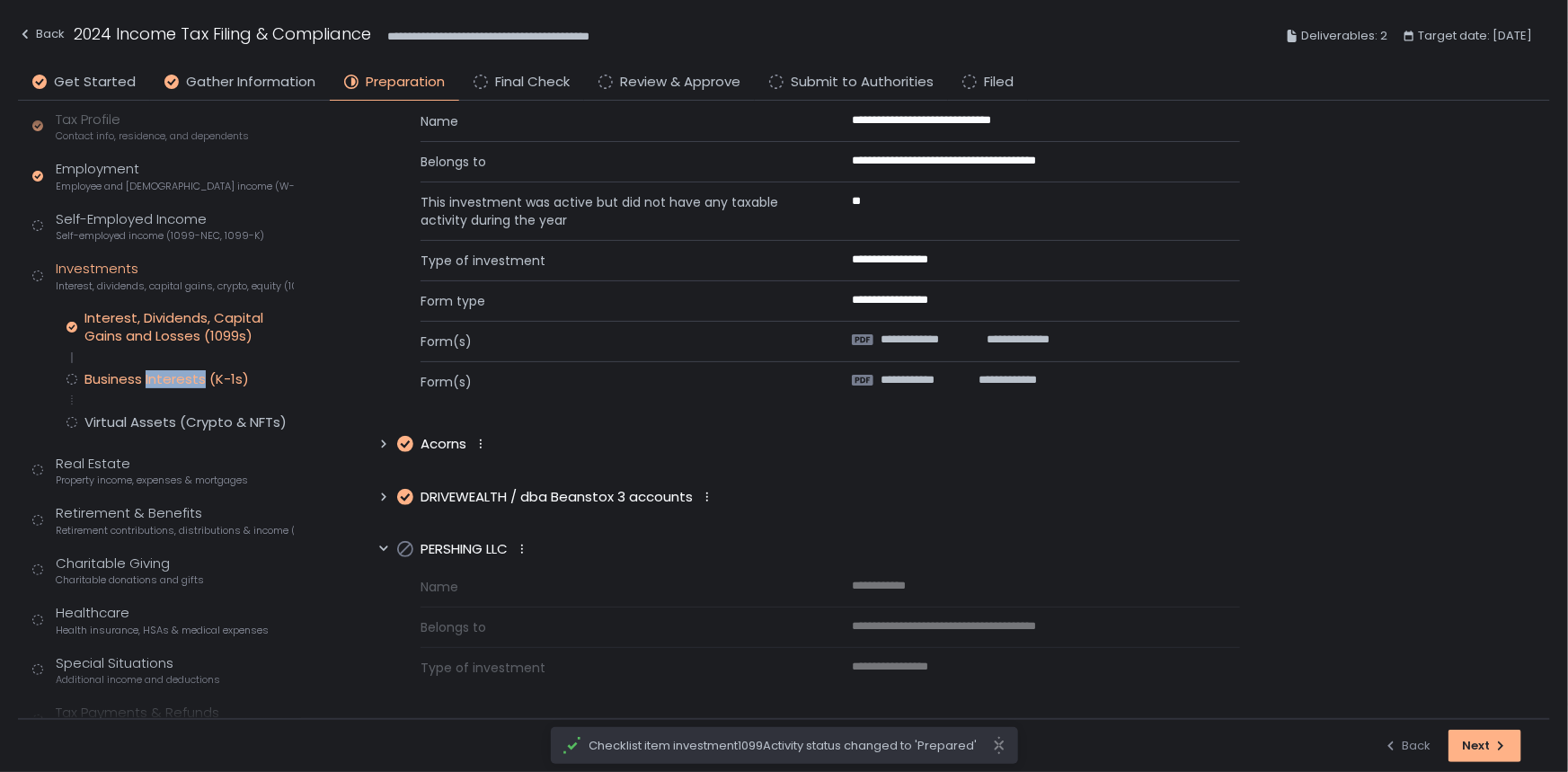 scroll, scrollTop: 0, scrollLeft: 0, axis: both 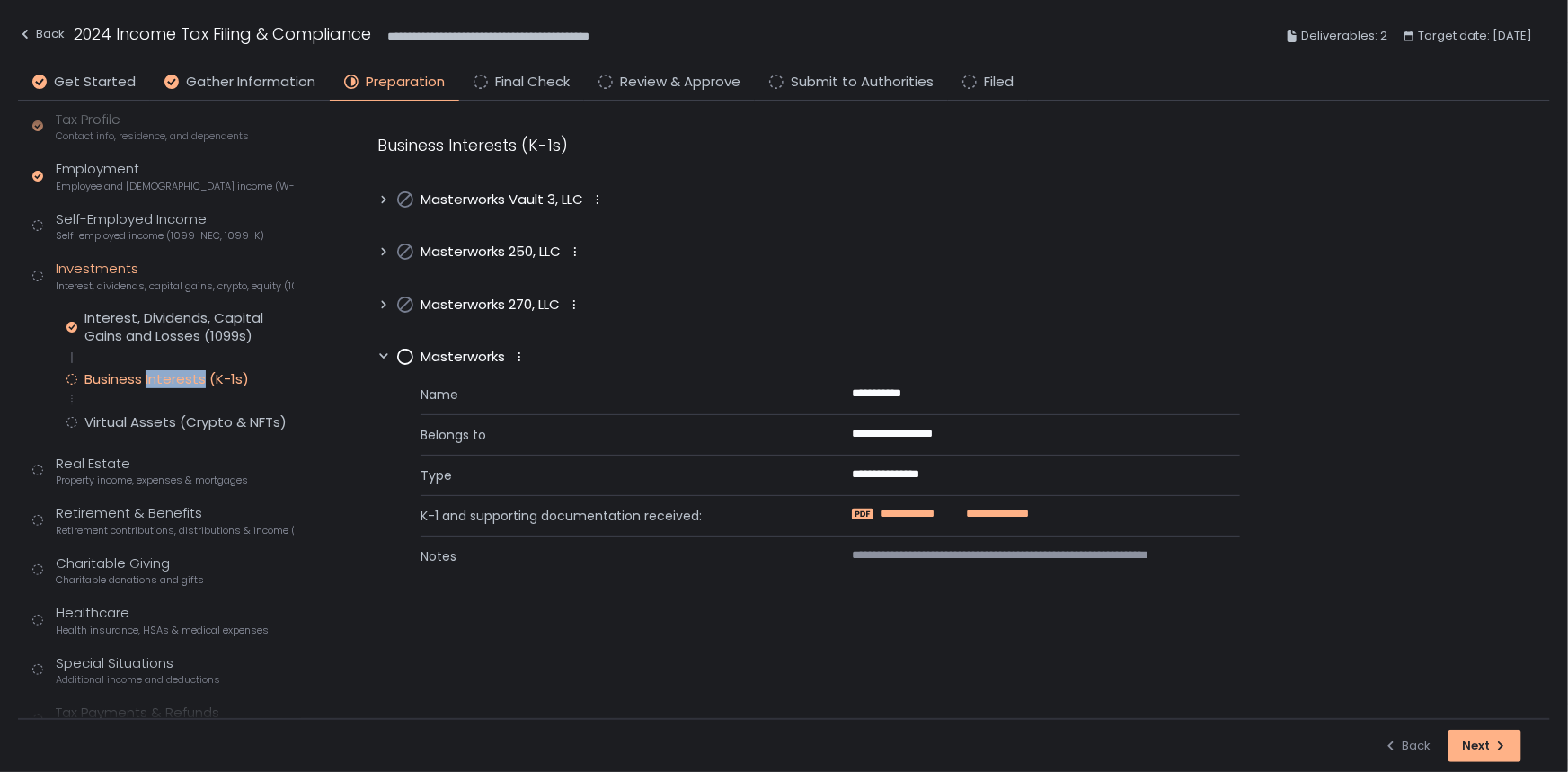 click on "**********" at bounding box center [920, 514] 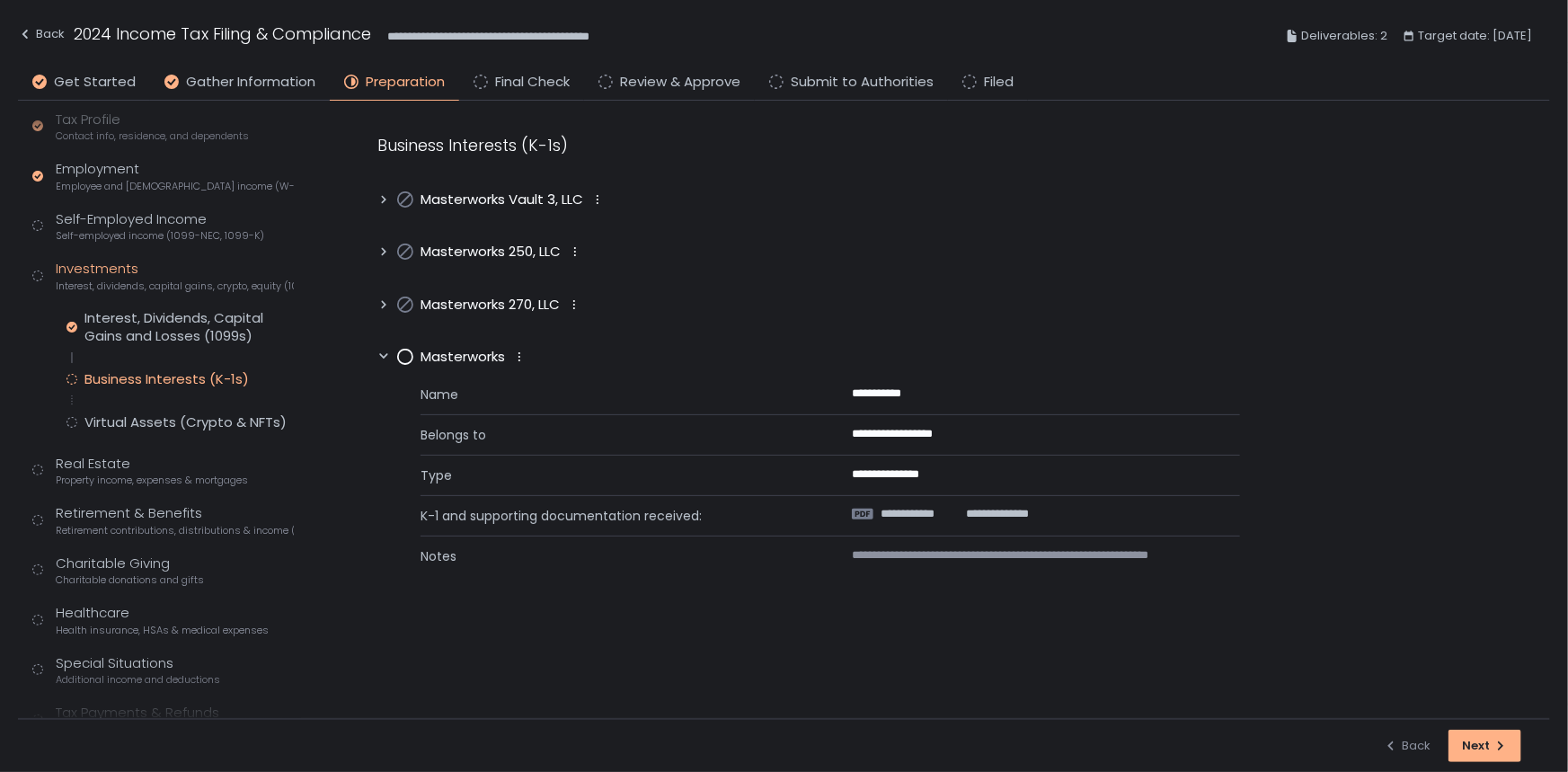click 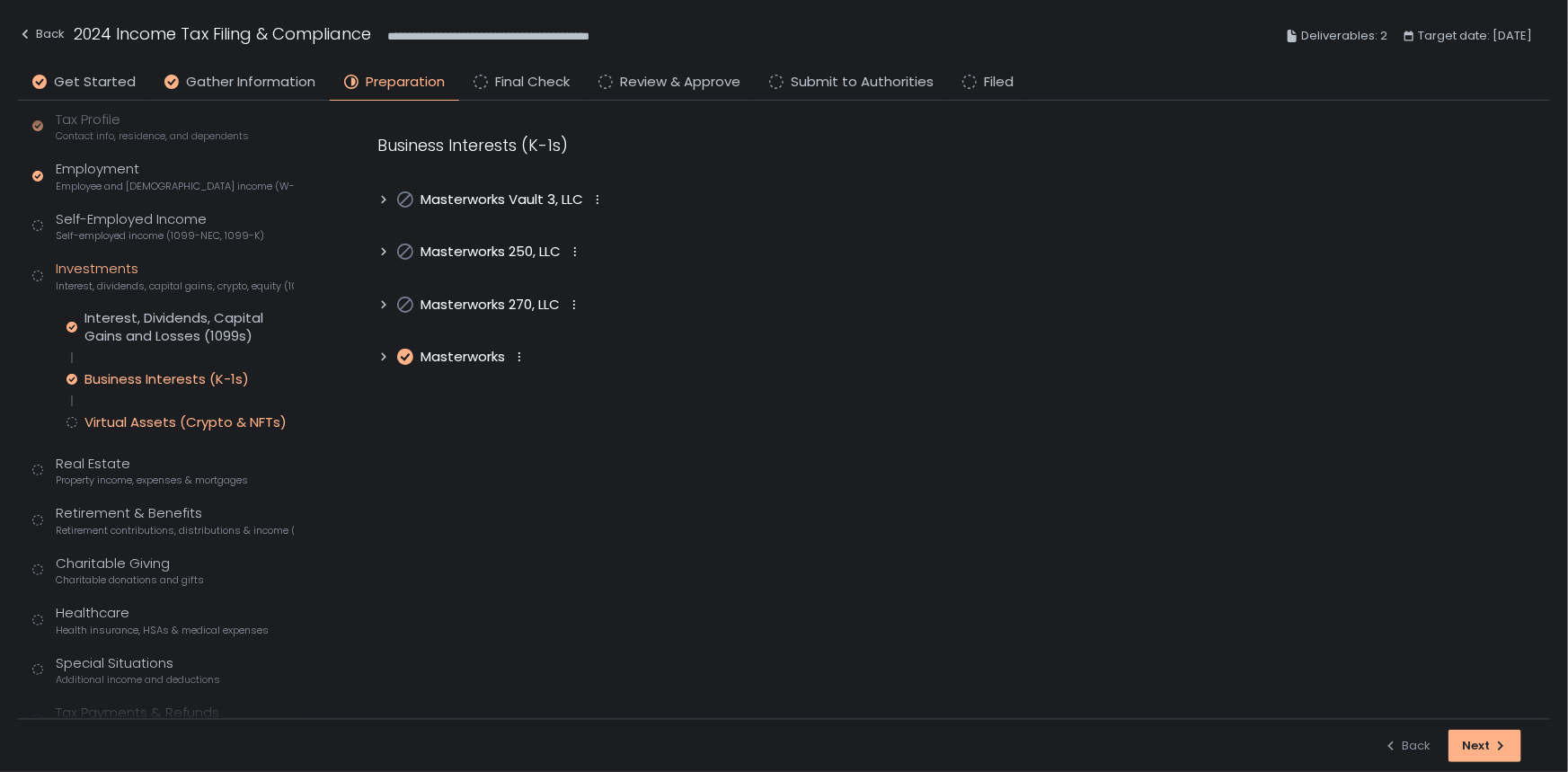 click on "Virtual Assets (Crypto & NFTs)" 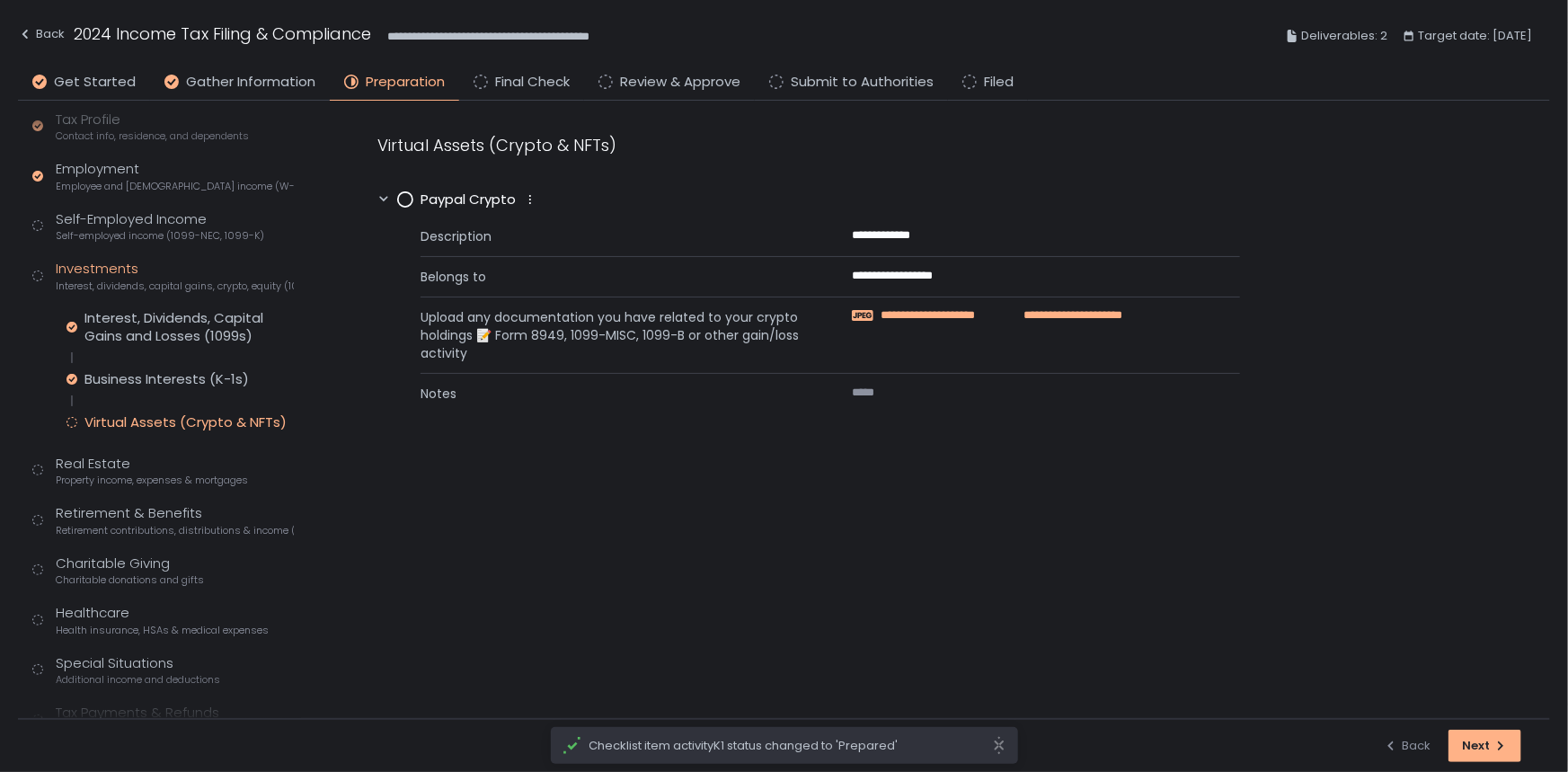 click on "**********" at bounding box center (1067, 315) 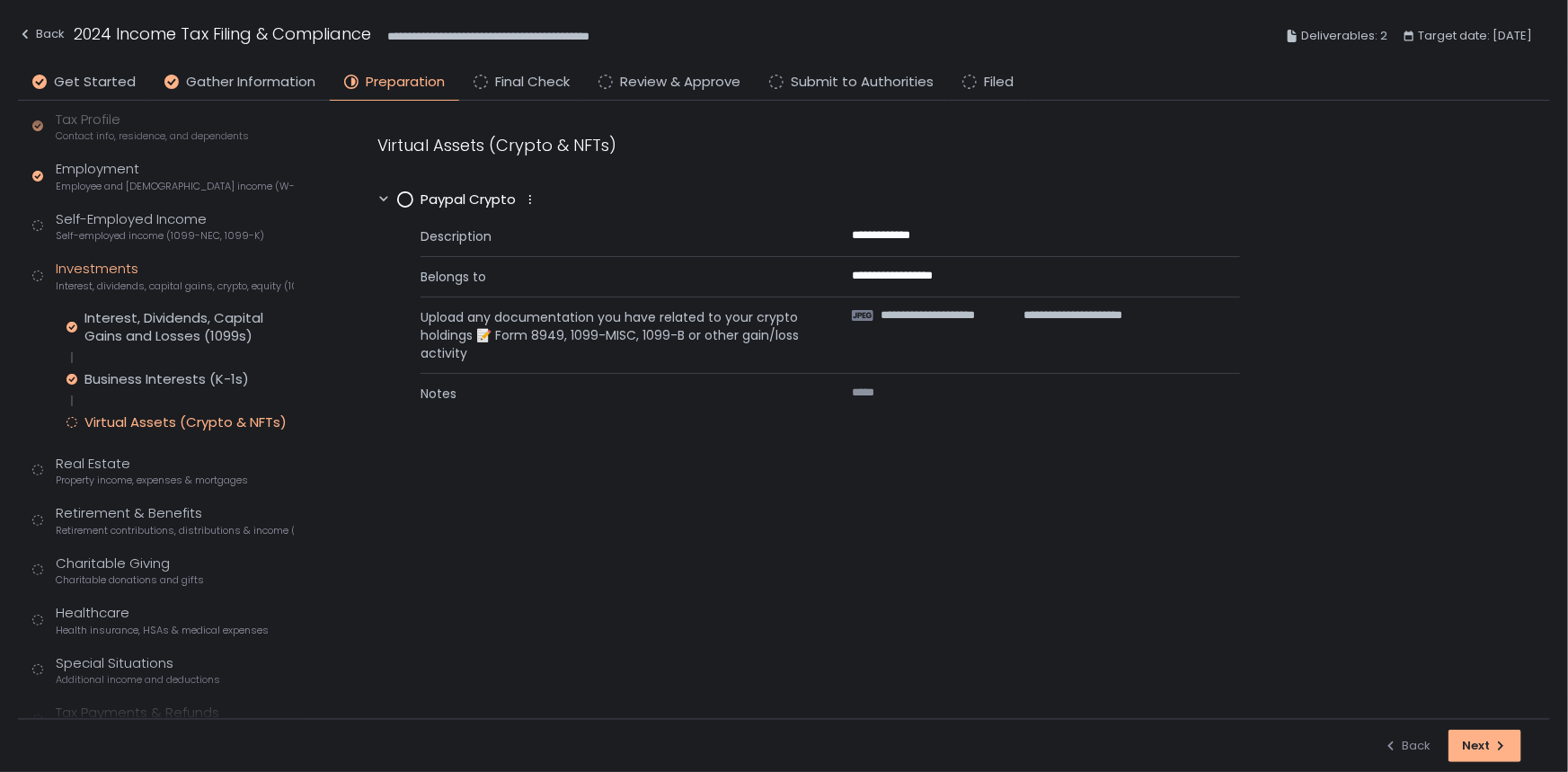 click 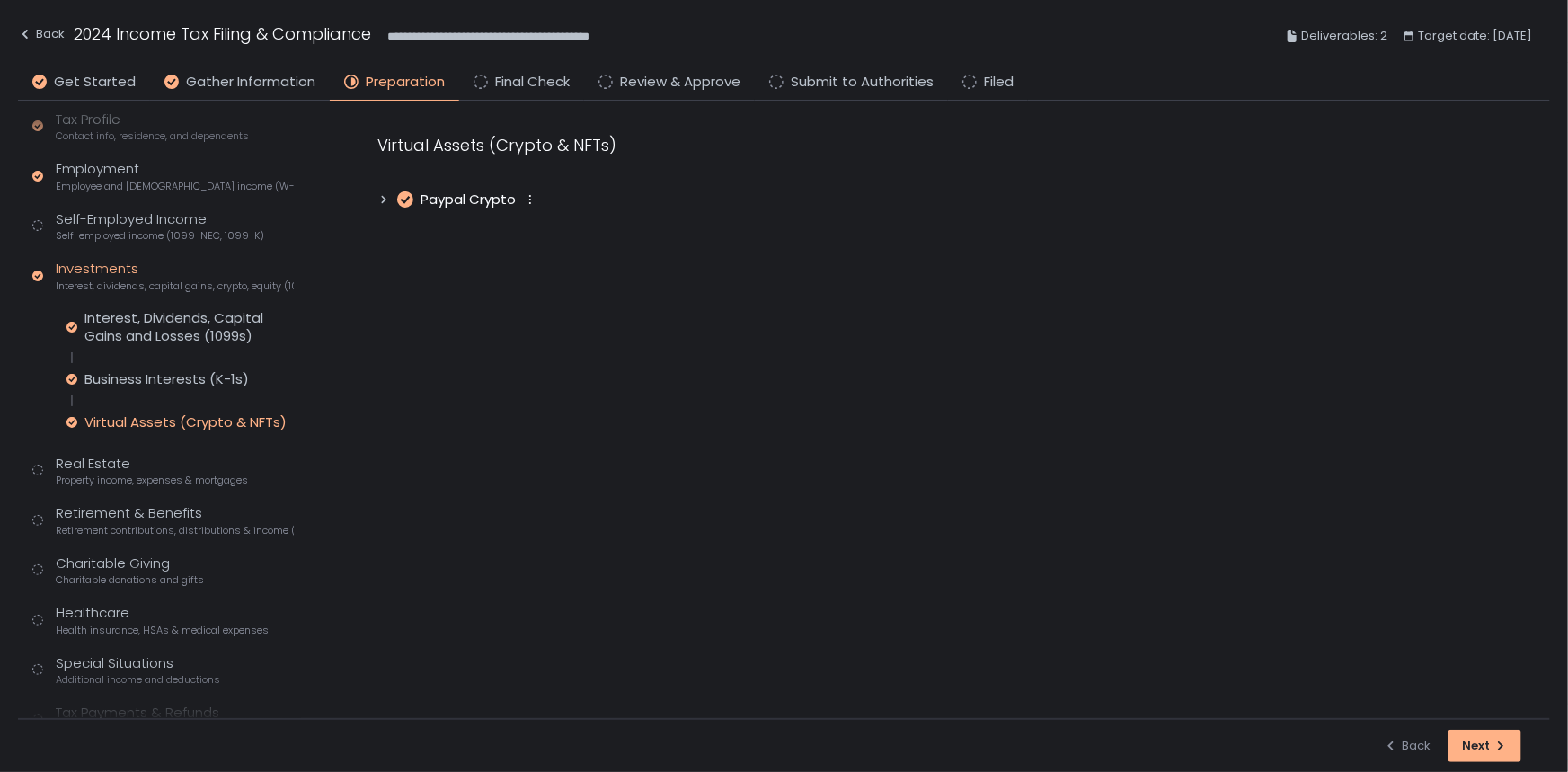 click on "Paypal Crypto" at bounding box center [468, 200] 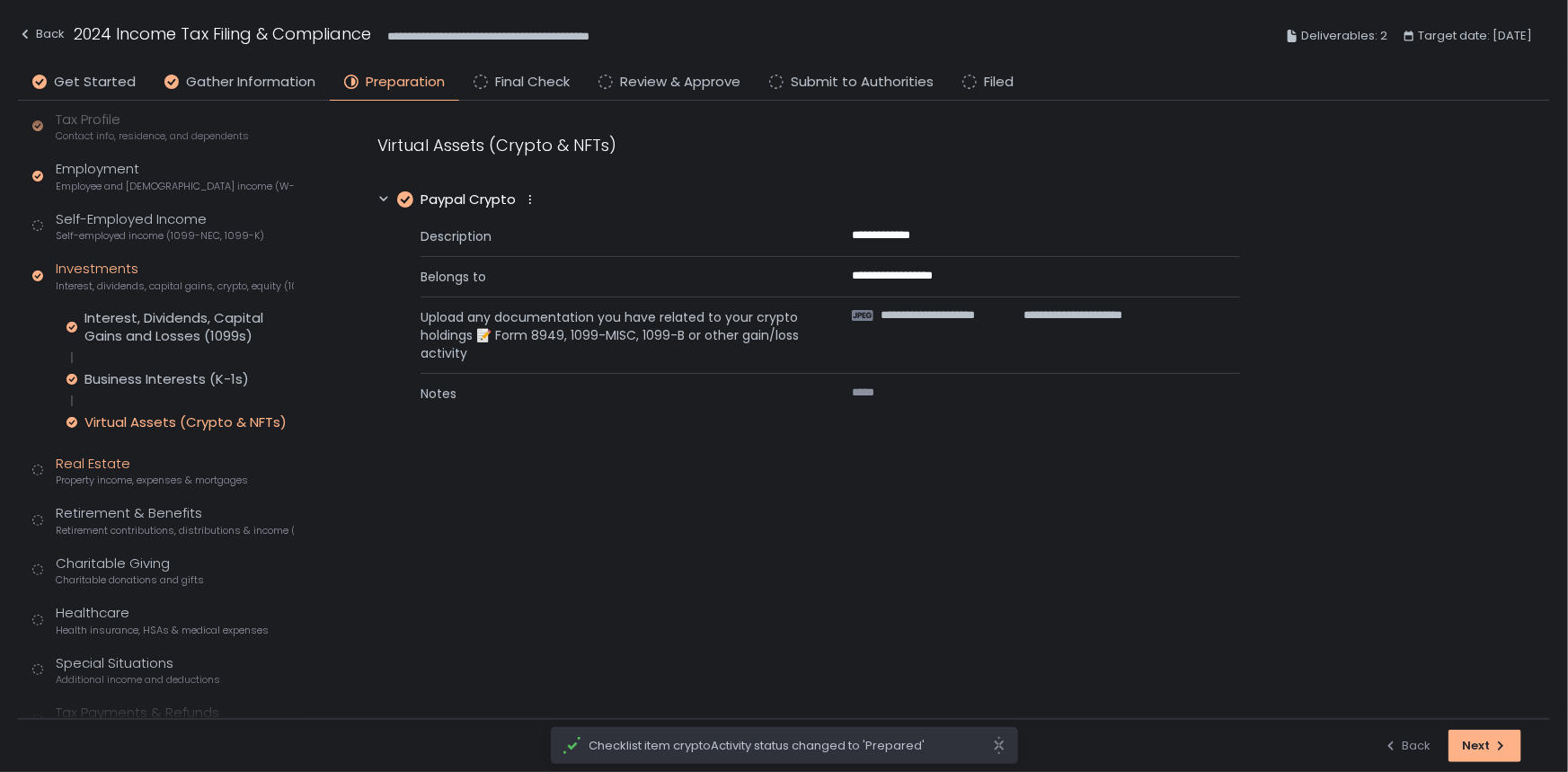 click on "Property income, expenses & mortgages" 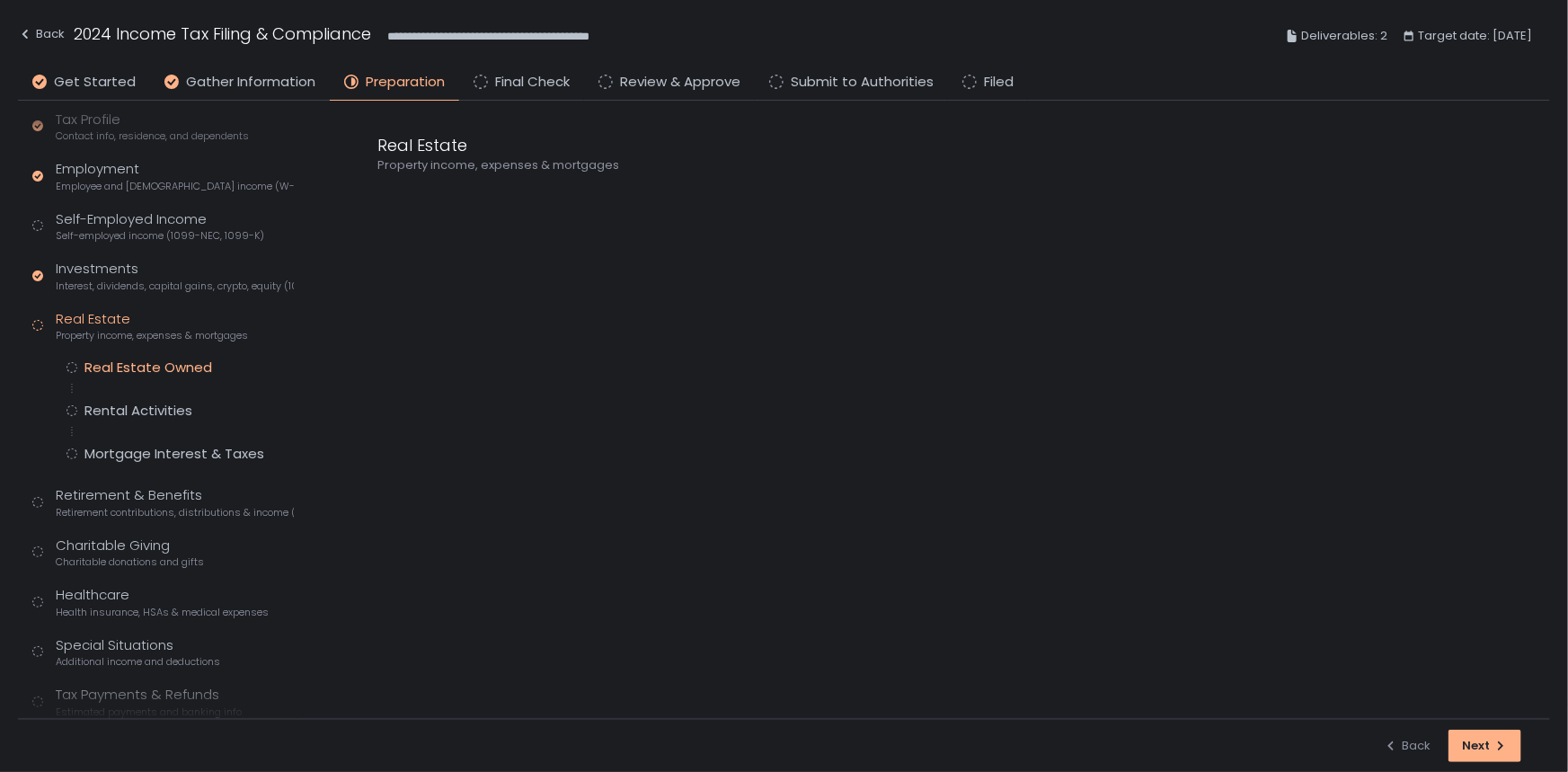 click on "Real Estate Owned" 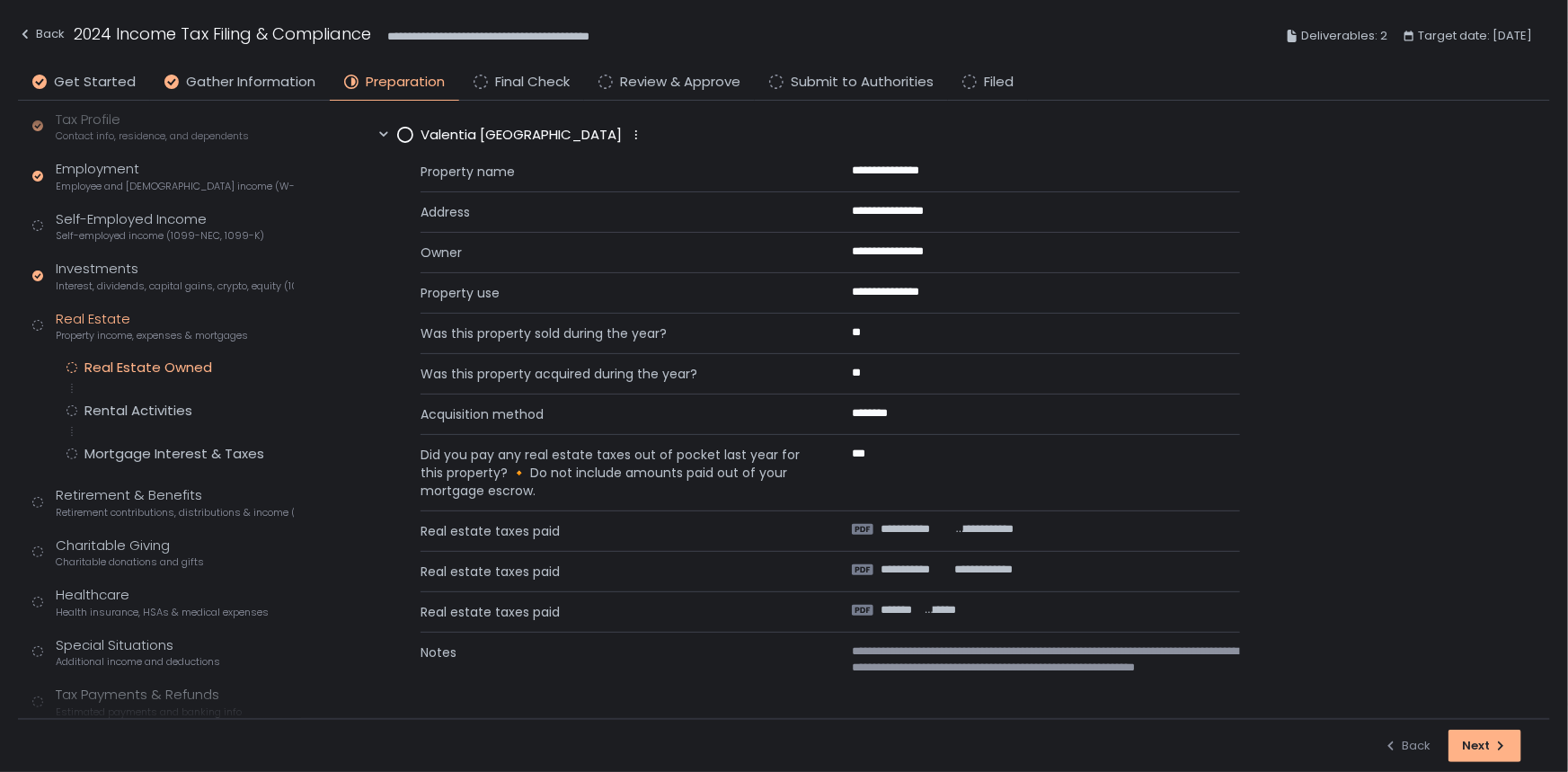scroll, scrollTop: 163, scrollLeft: 0, axis: vertical 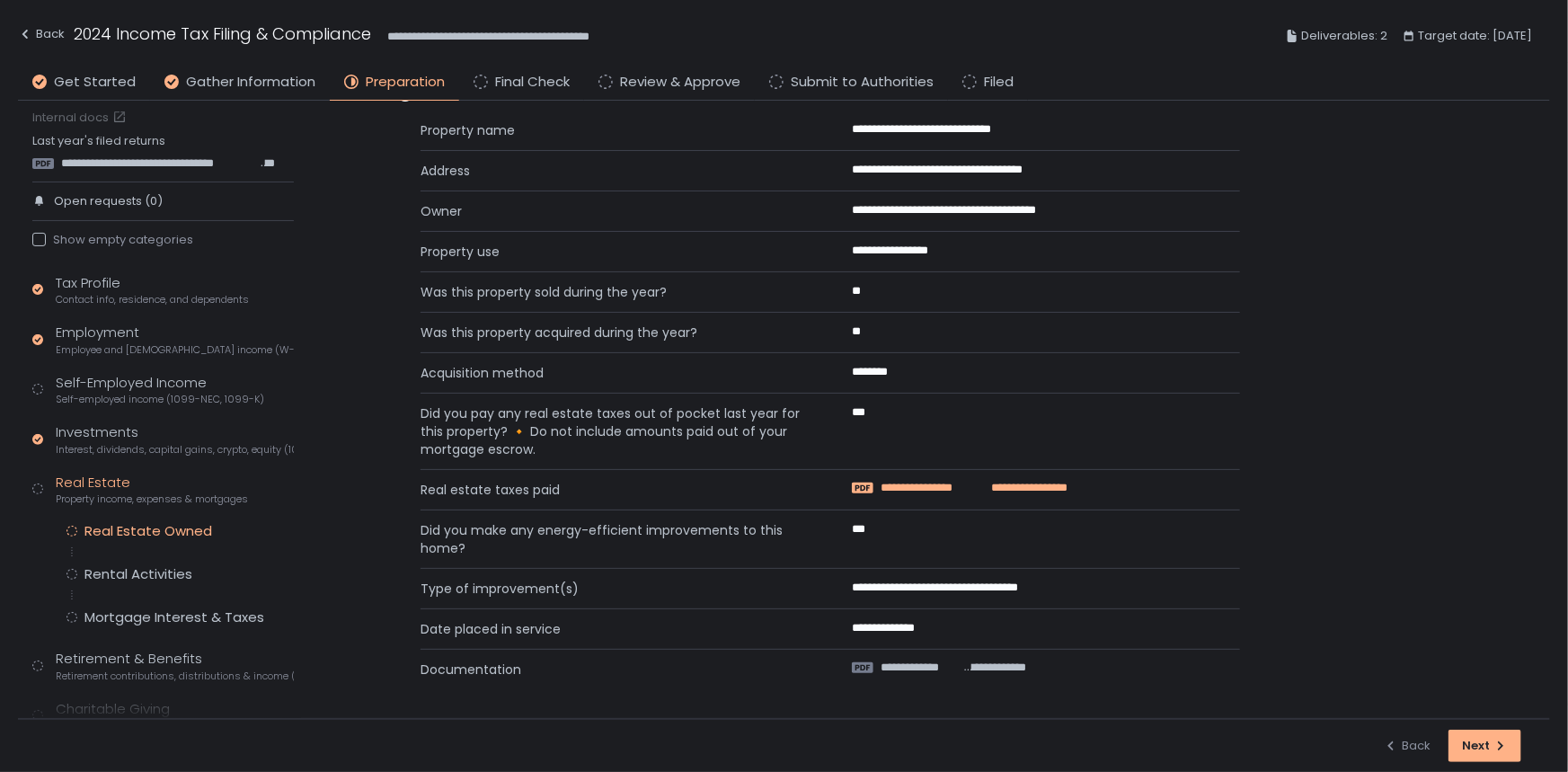 click on "**********" at bounding box center (927, 488) 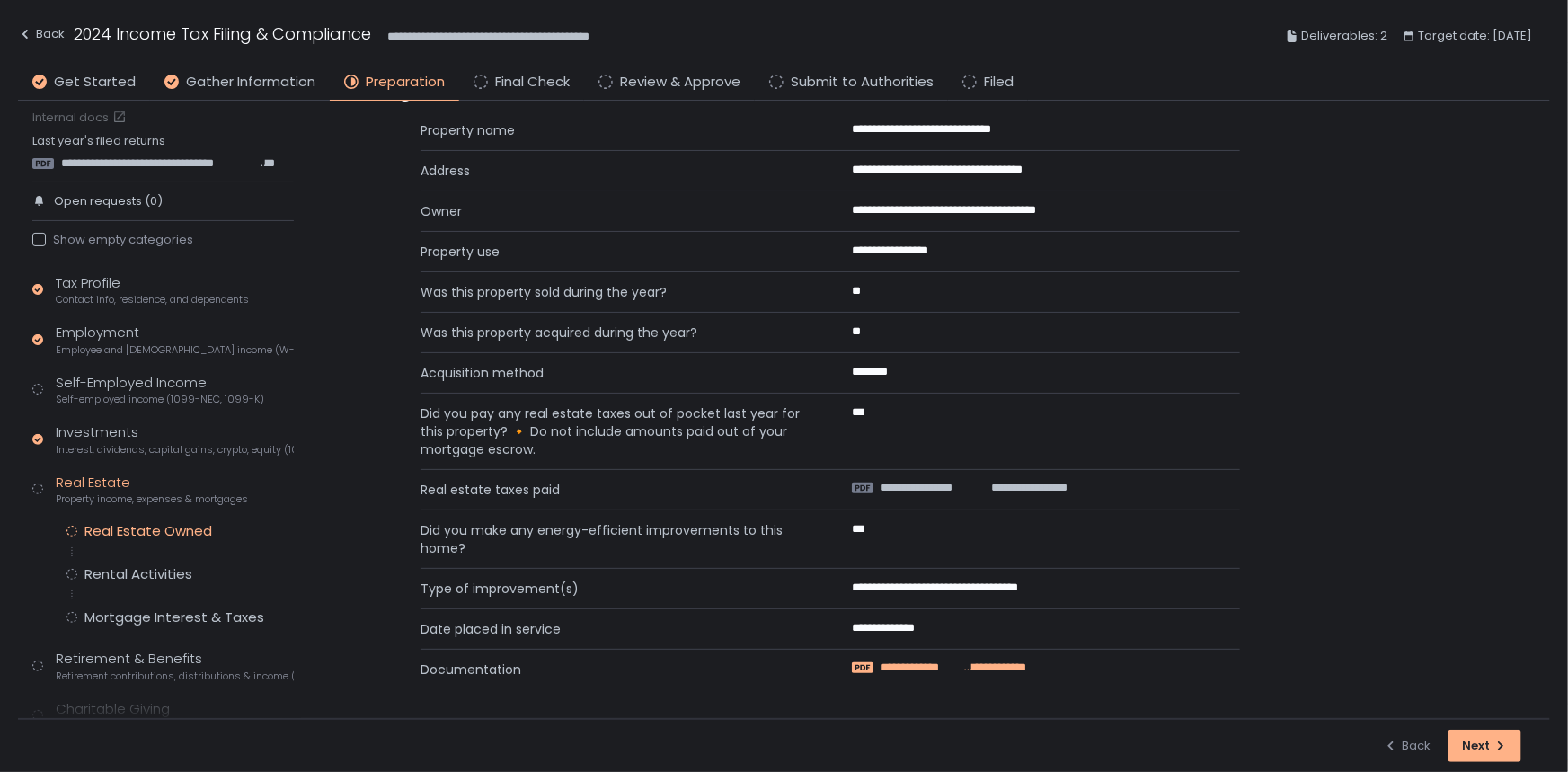 click on "**********" at bounding box center (920, 668) 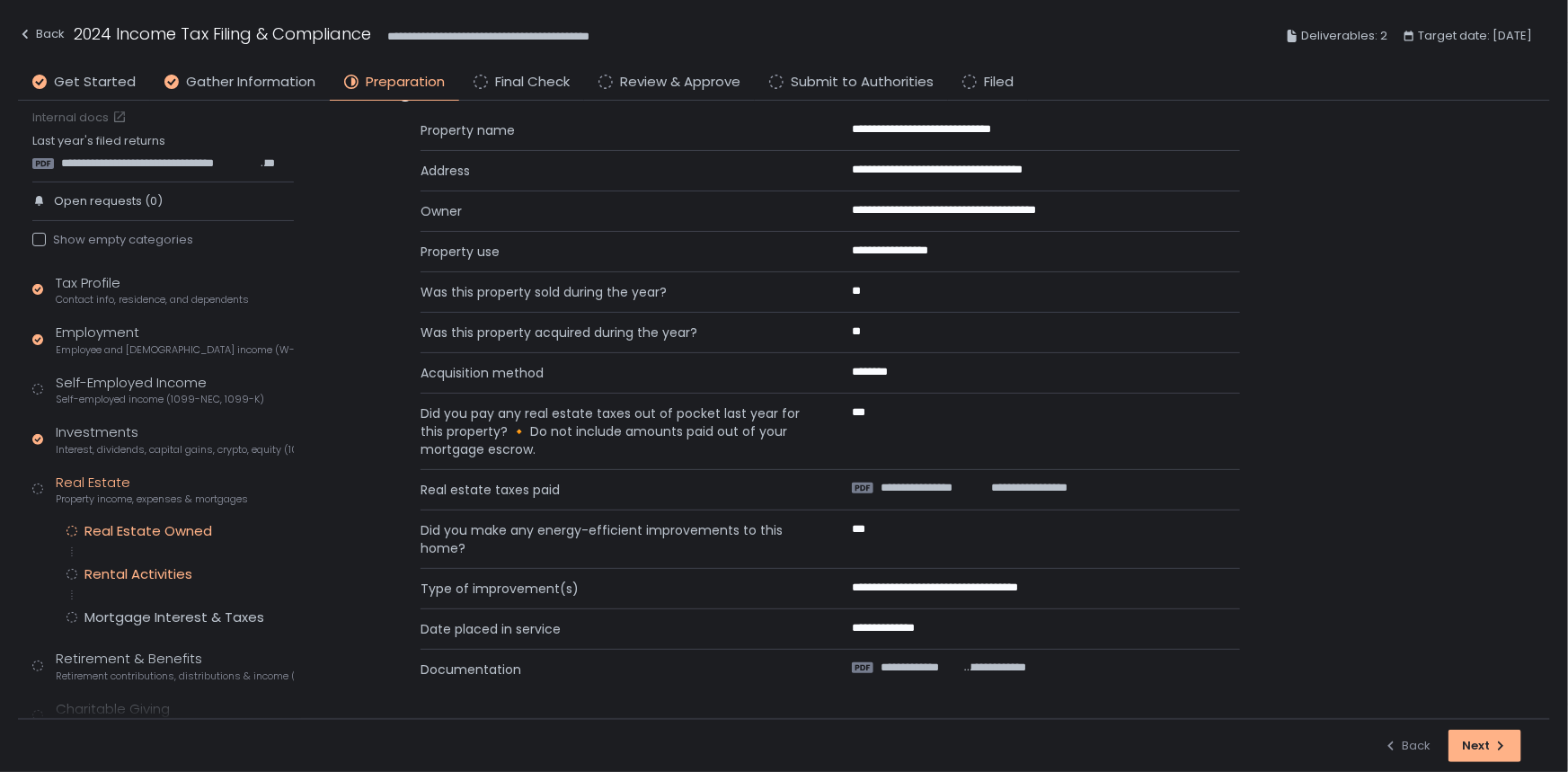 click on "Rental Activities" 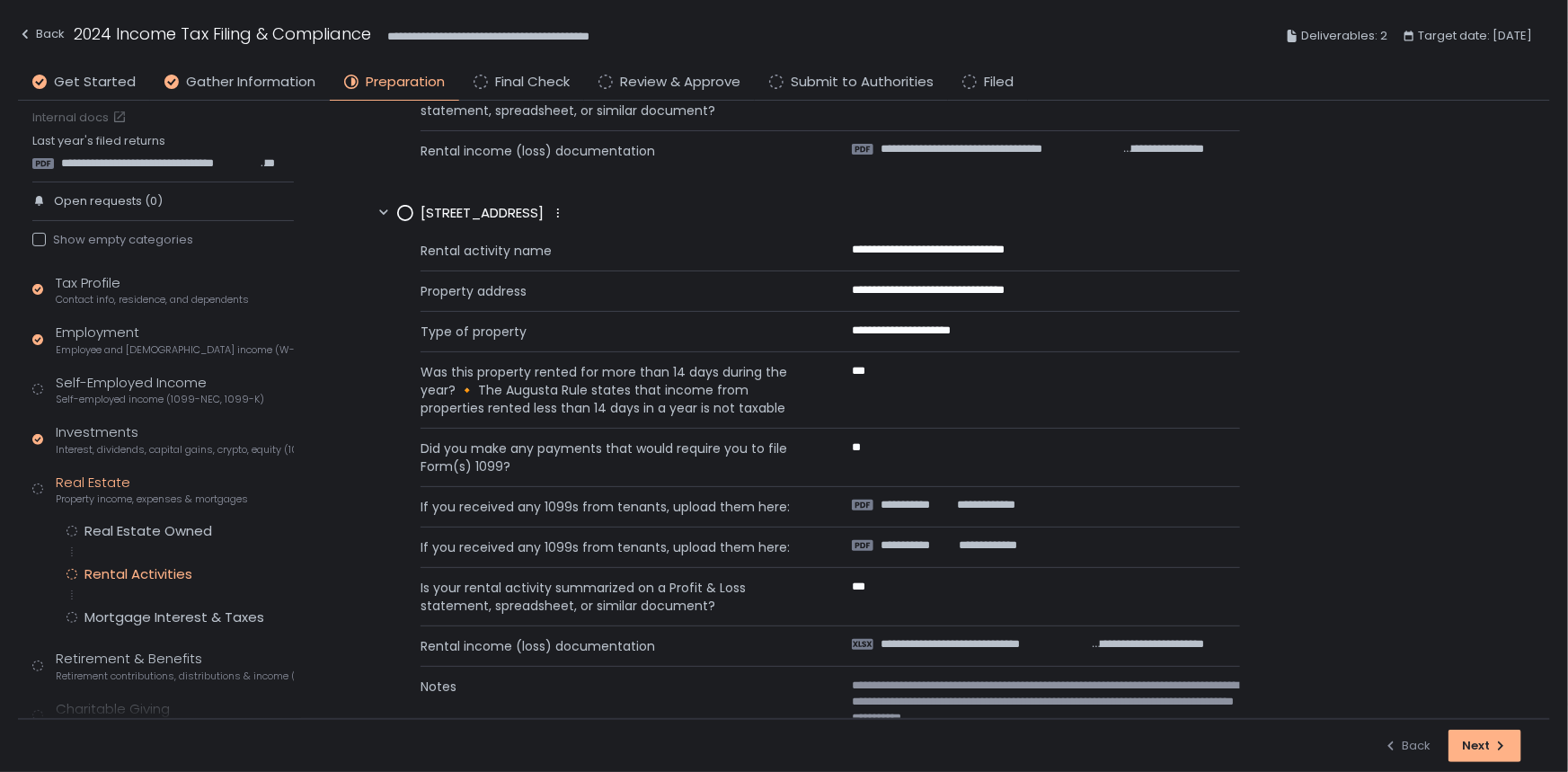 scroll, scrollTop: 256, scrollLeft: 0, axis: vertical 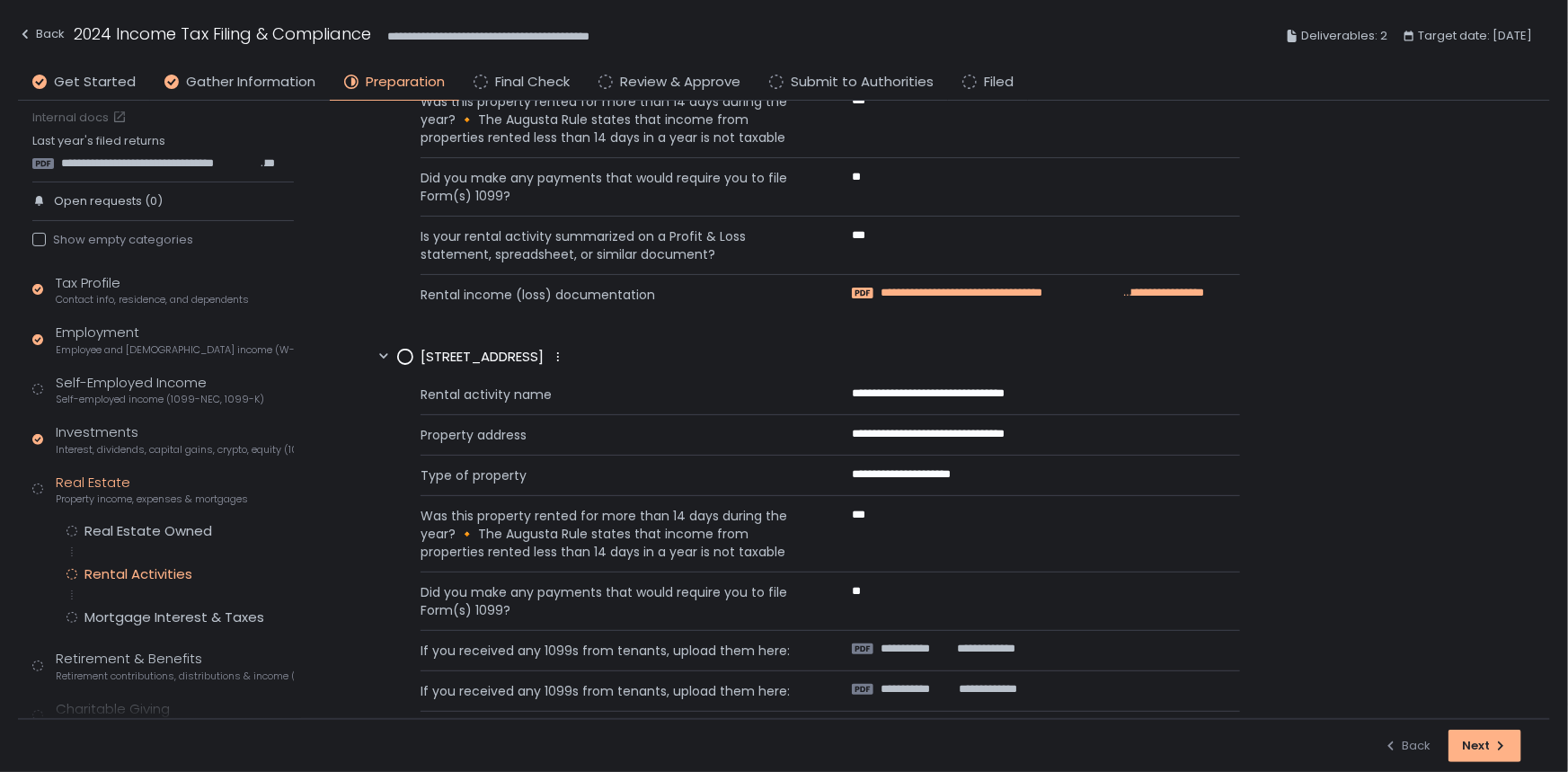 click on "**********" at bounding box center [1000, 293] 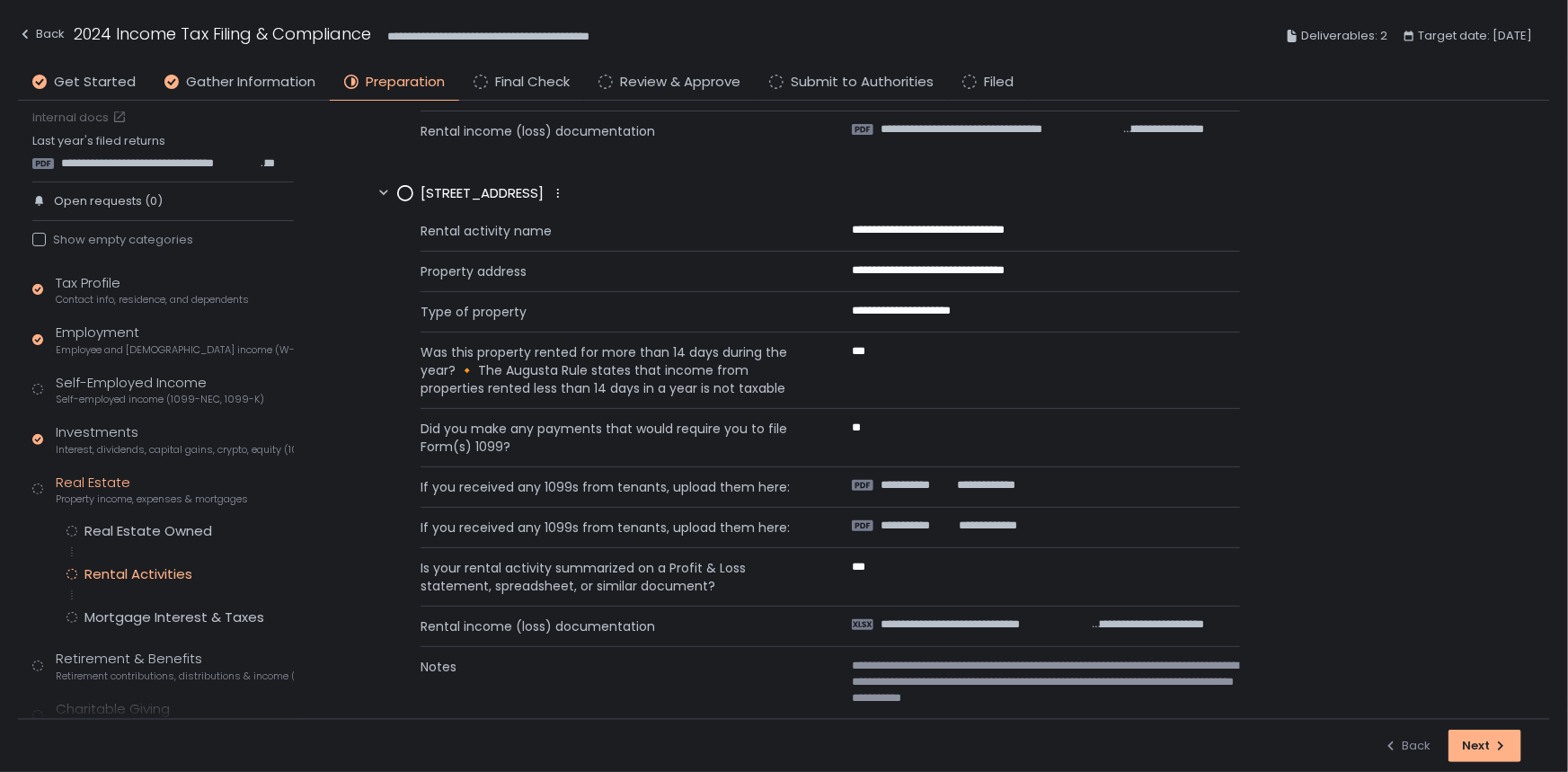 scroll, scrollTop: 501, scrollLeft: 0, axis: vertical 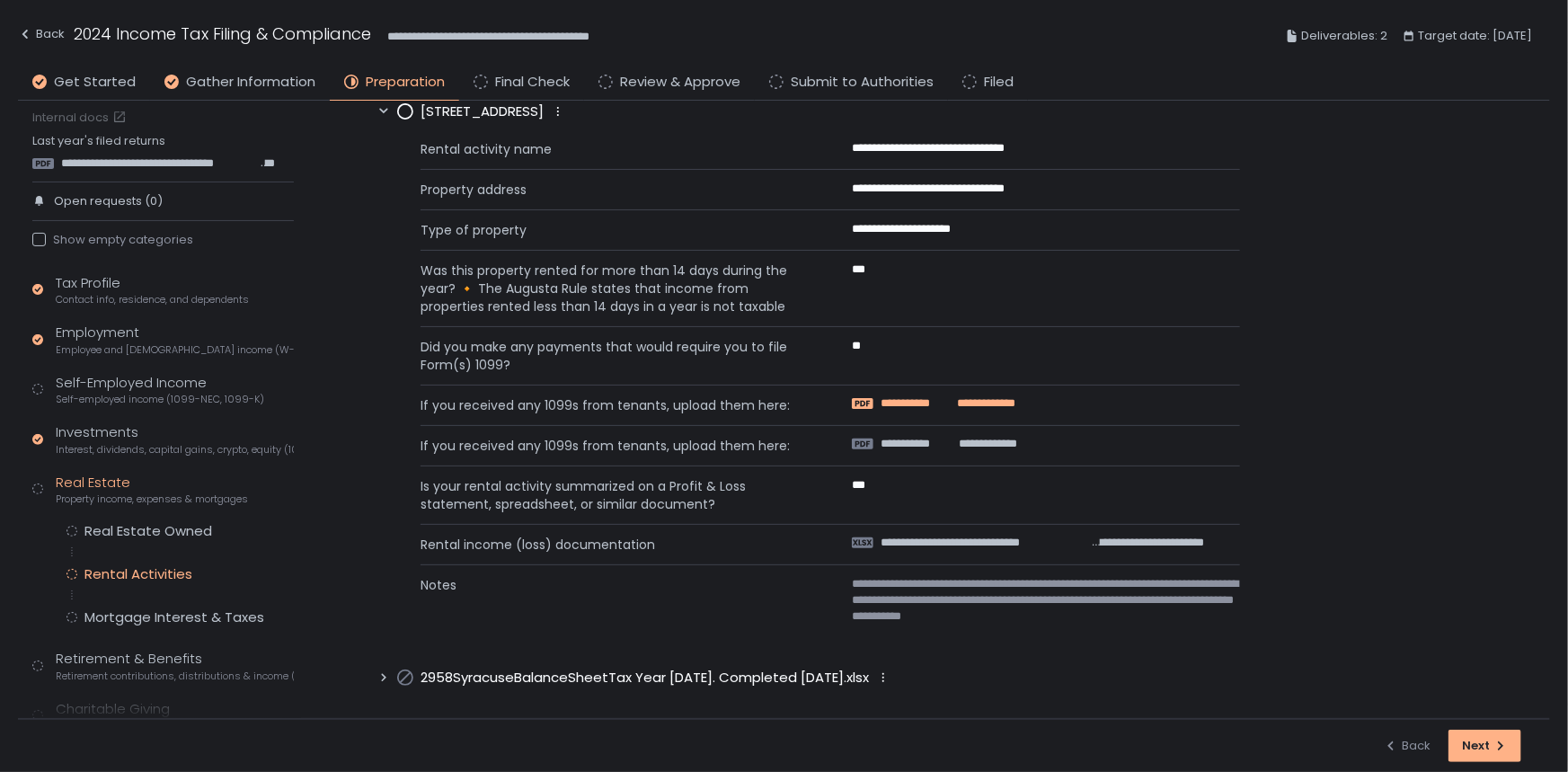 click on "**********" at bounding box center [917, 404] 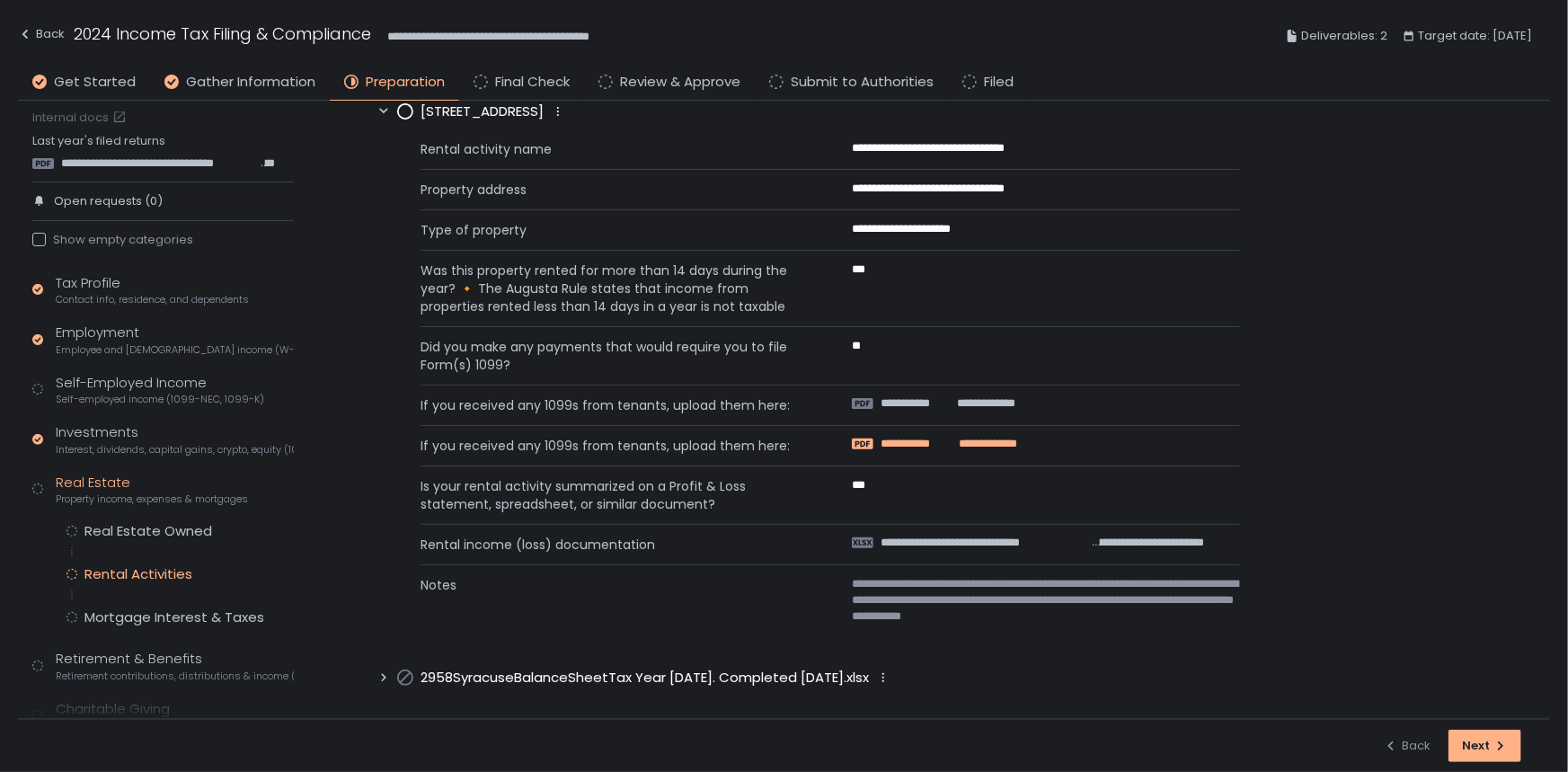 click on "**********" at bounding box center (918, 444) 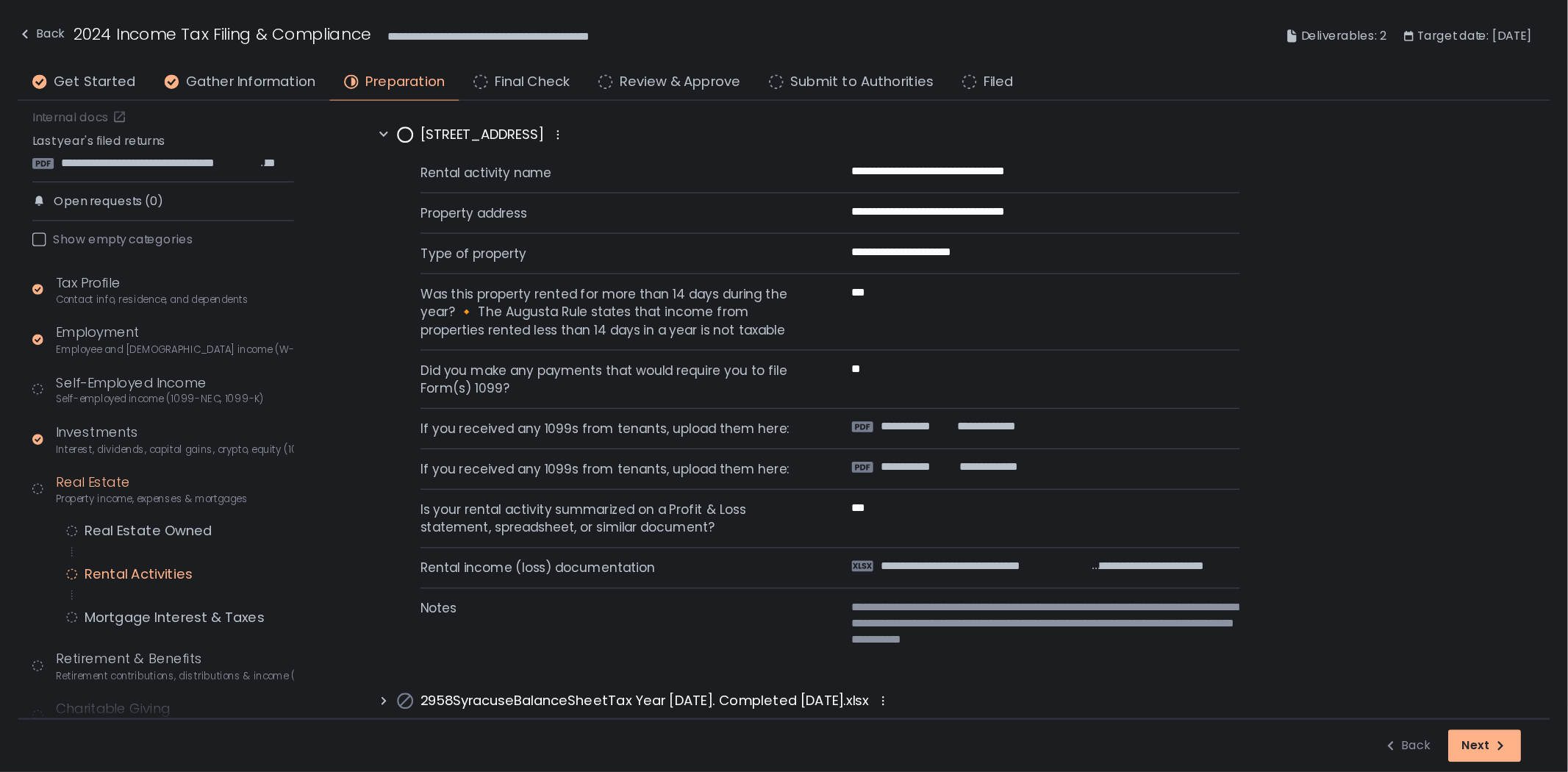 scroll, scrollTop: 410, scrollLeft: 0, axis: vertical 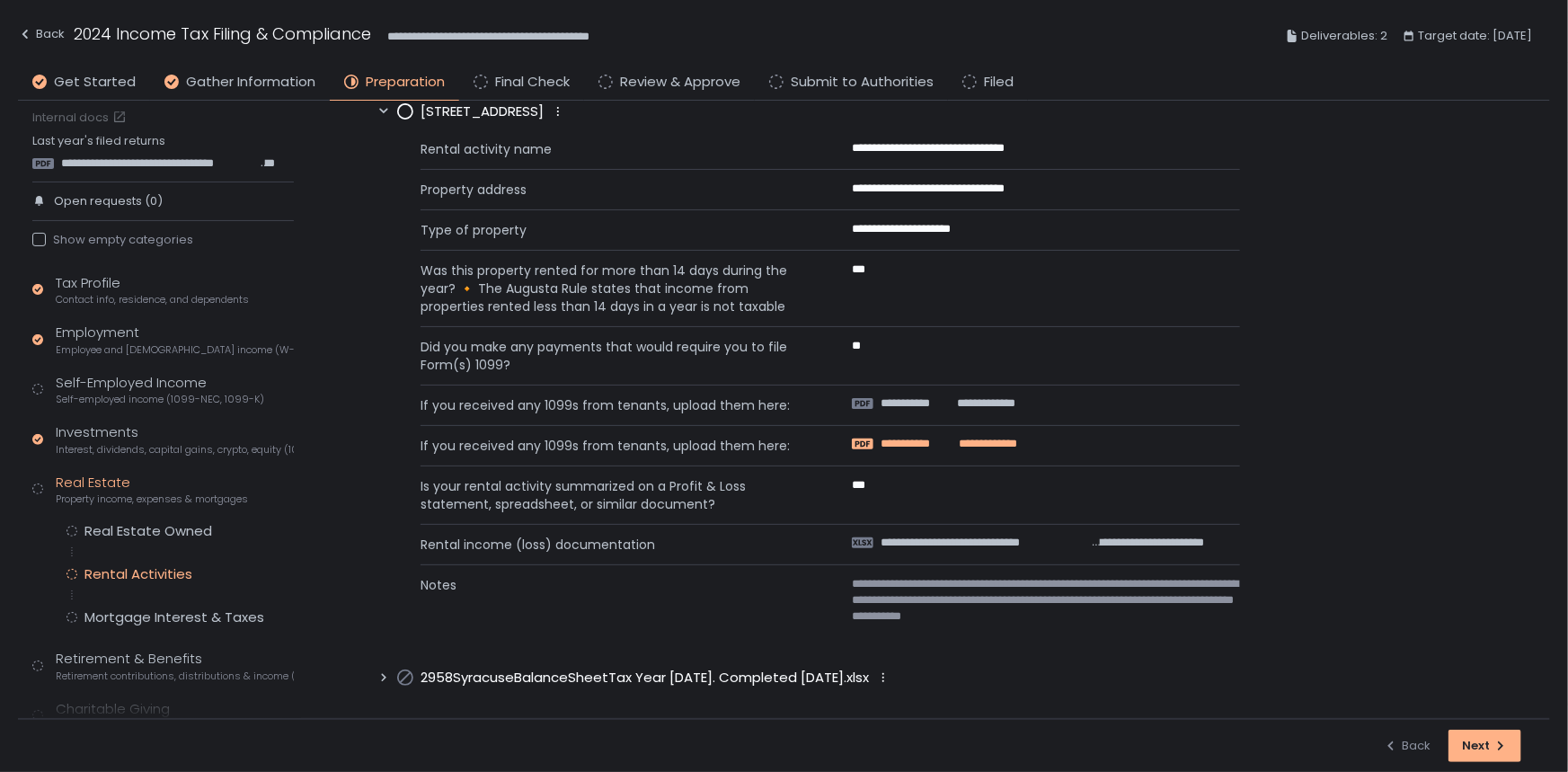 click on "**********" at bounding box center (918, 444) 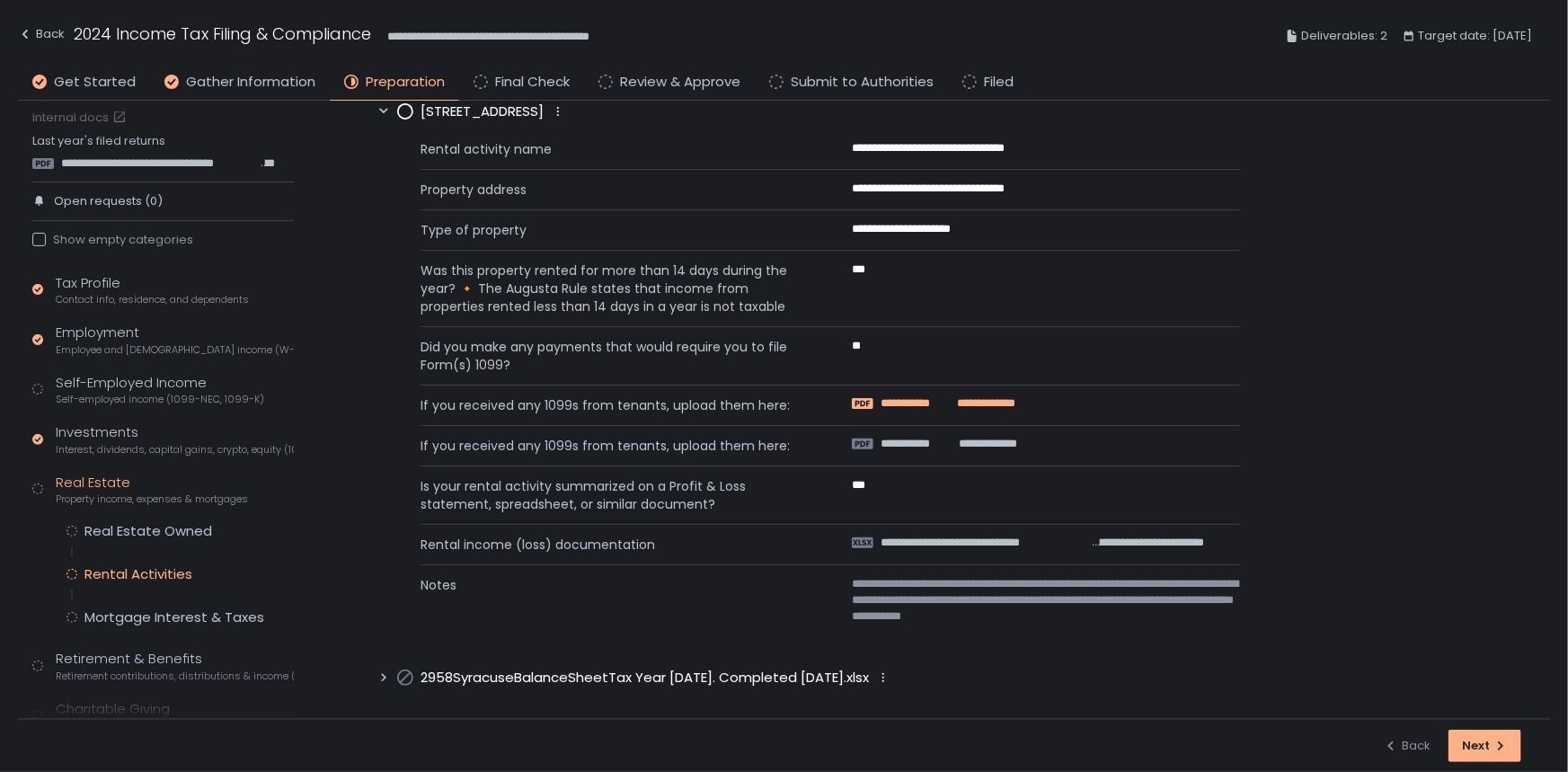 click on "**********" at bounding box center [917, 404] 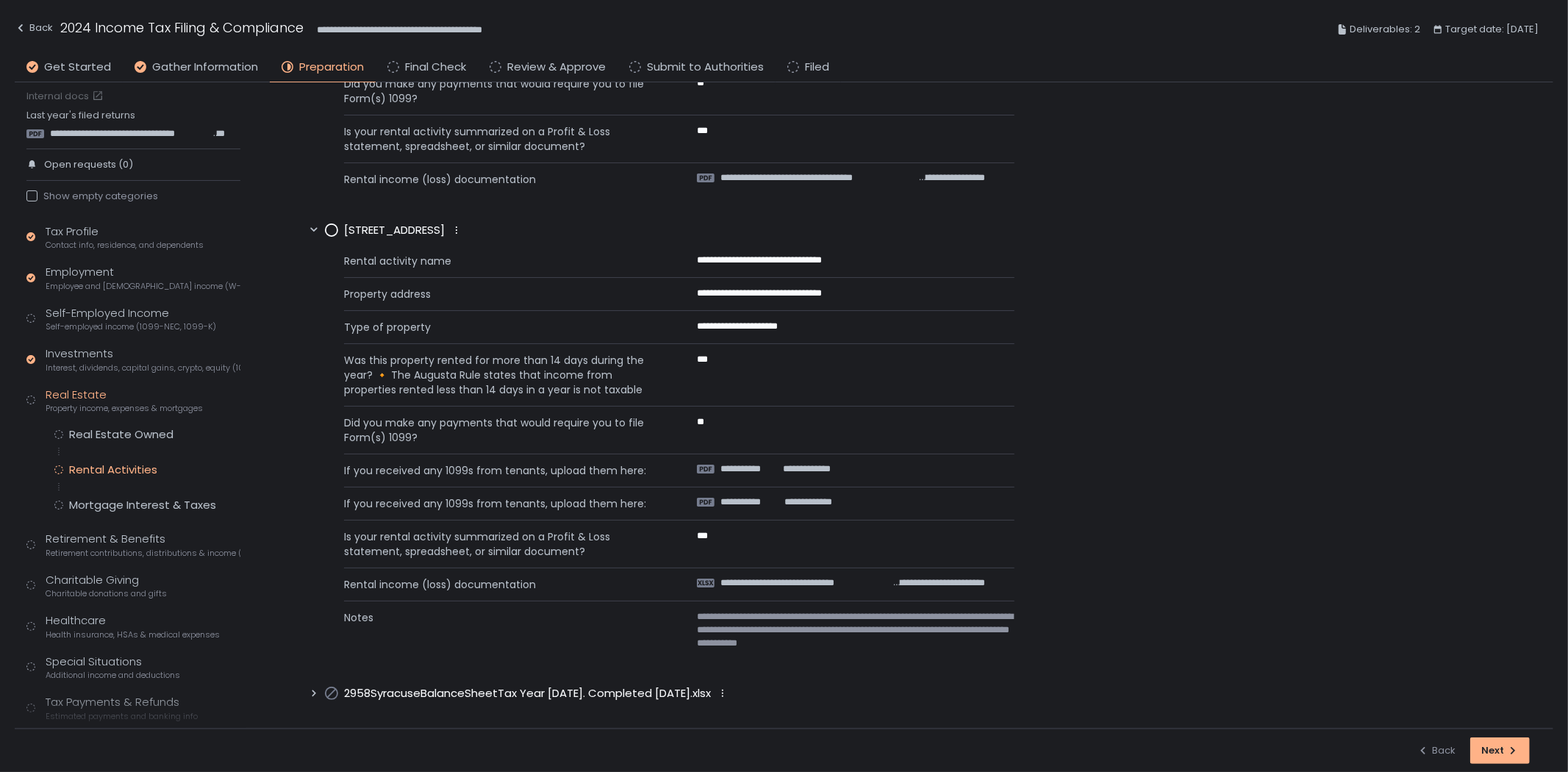 scroll, scrollTop: 12, scrollLeft: 0, axis: vertical 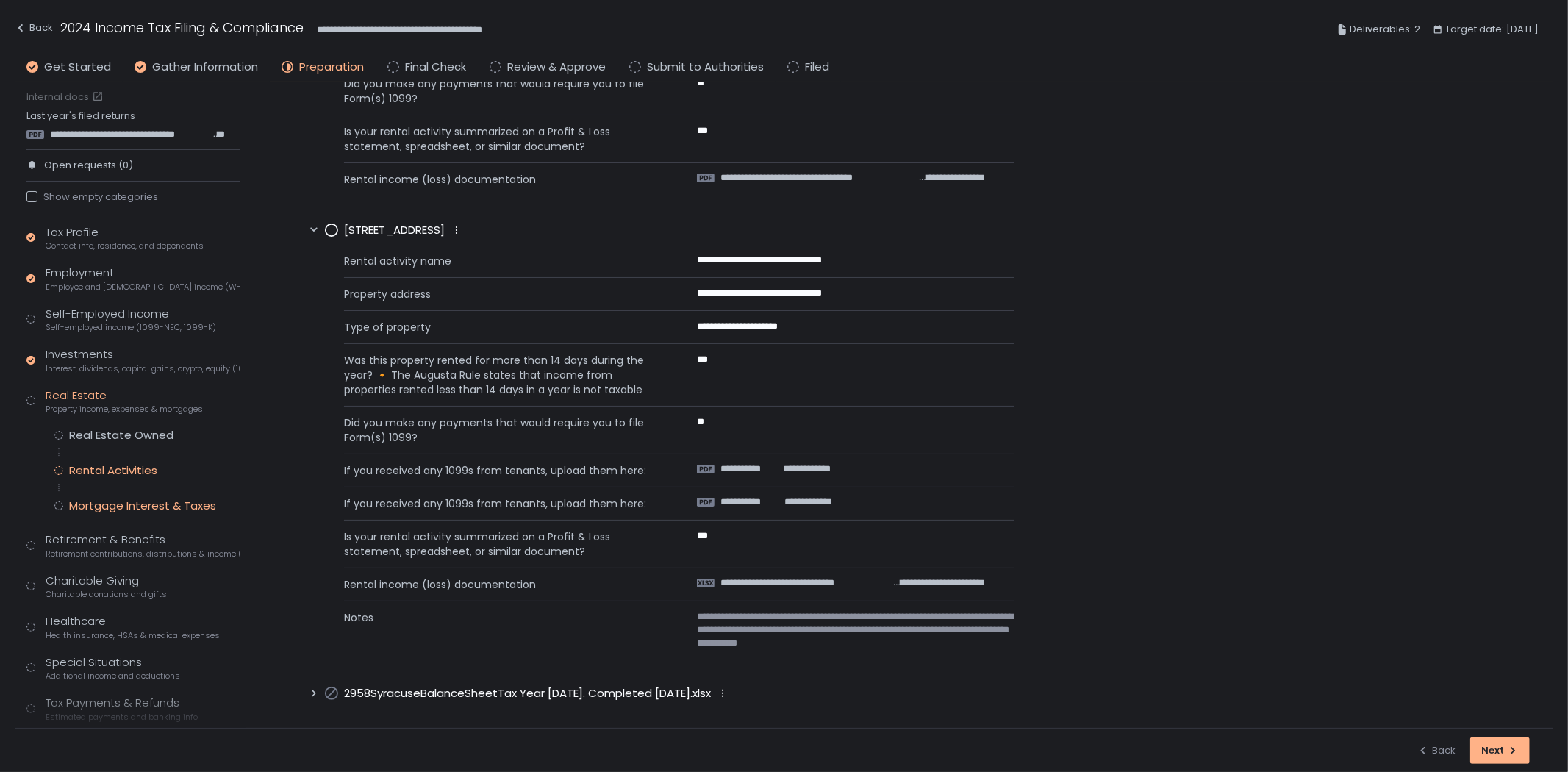 click on "Mortgage Interest & Taxes" 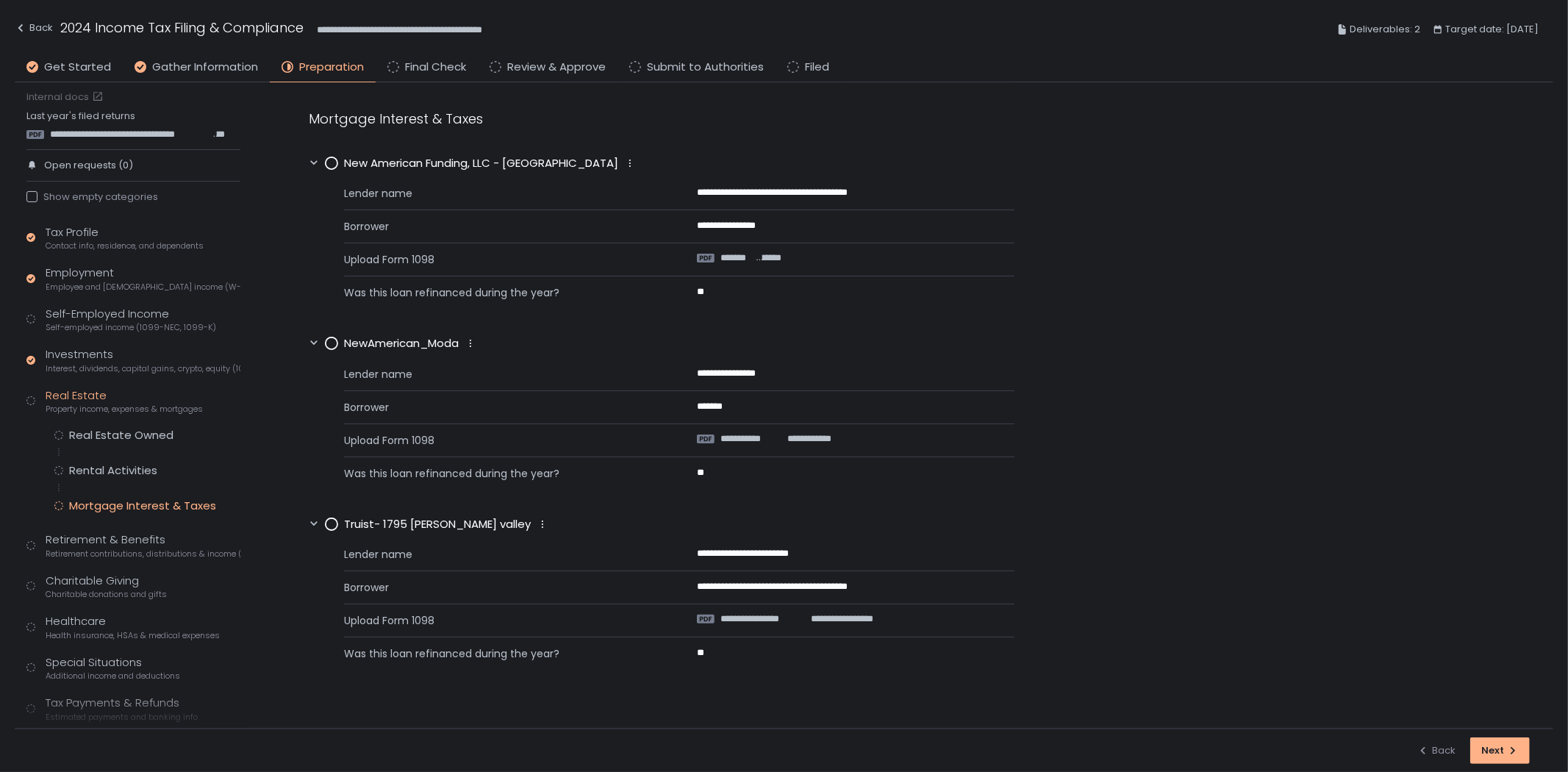 scroll, scrollTop: 0, scrollLeft: 0, axis: both 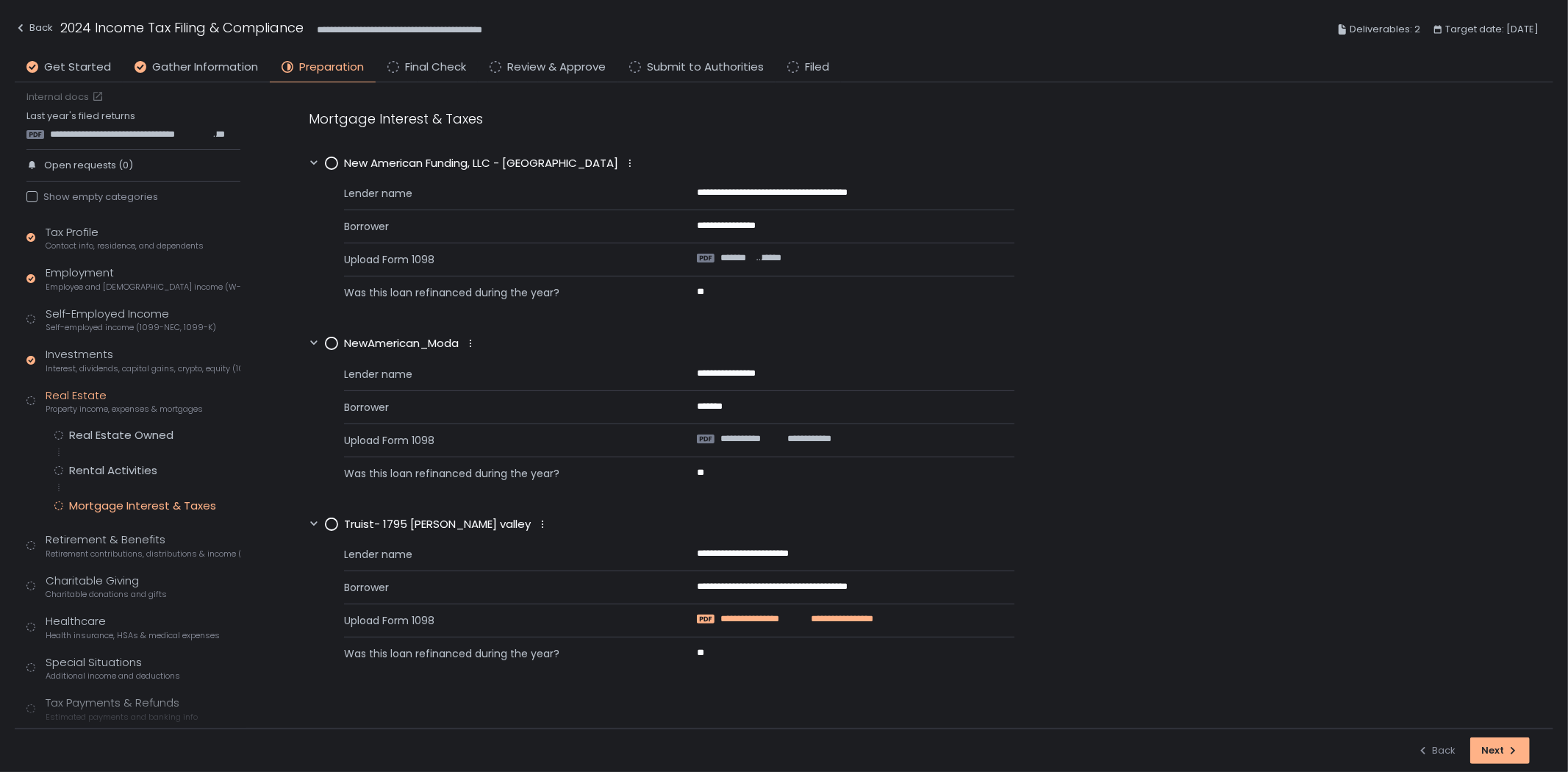 click on "**********" at bounding box center (759, 619) 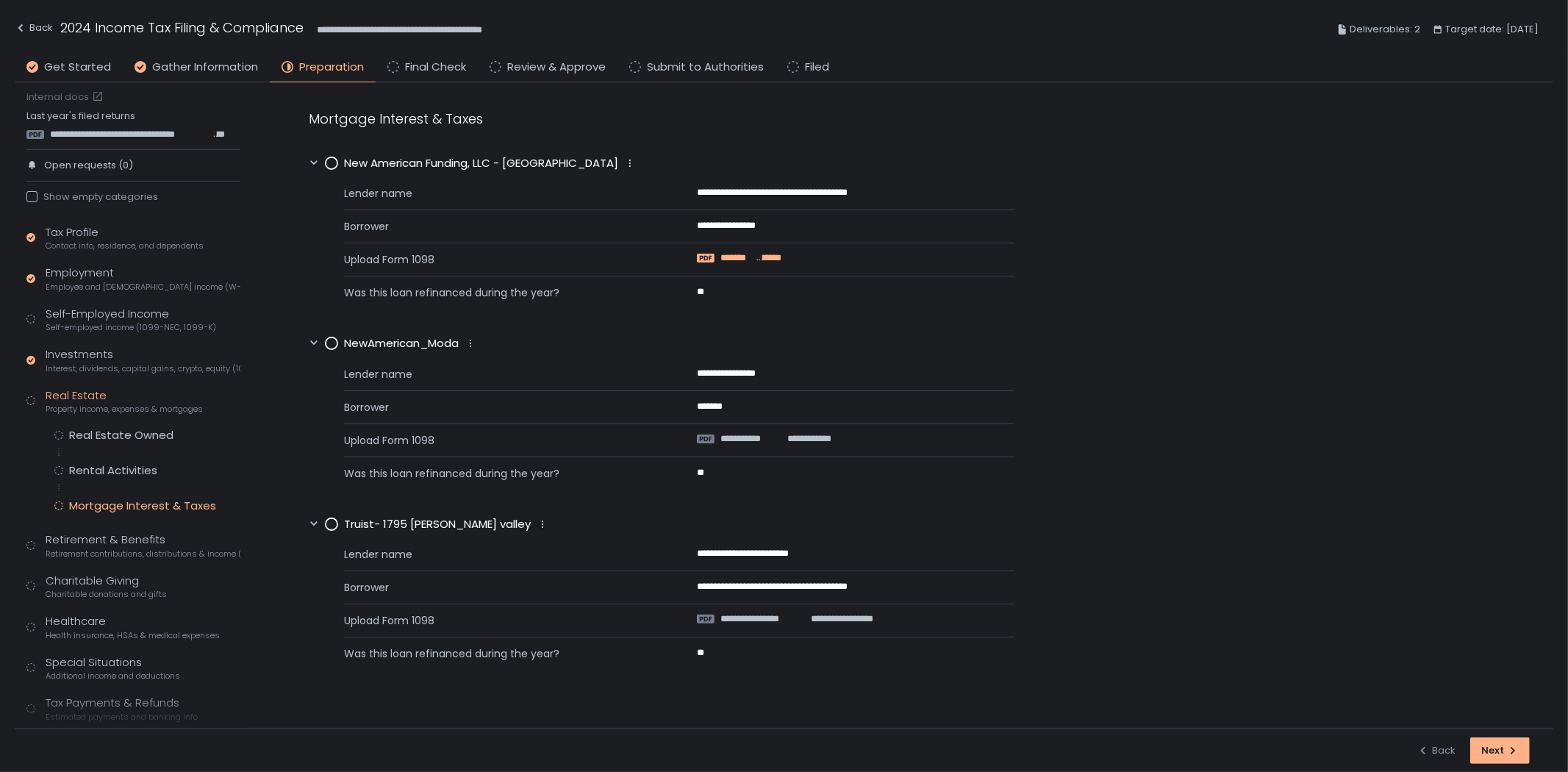 click on "*******" at bounding box center [737, 258] 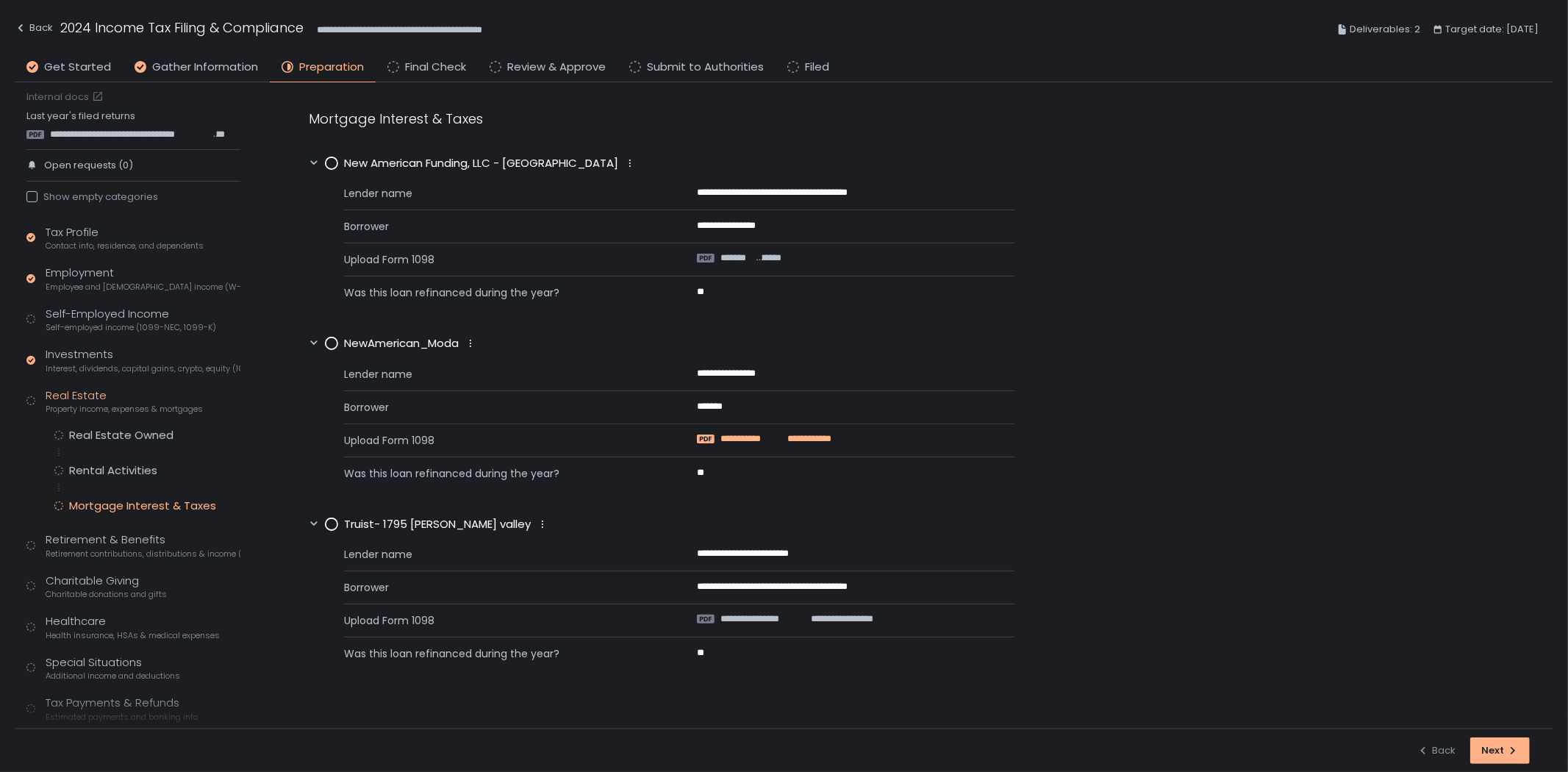 click on "**********" at bounding box center [750, 439] 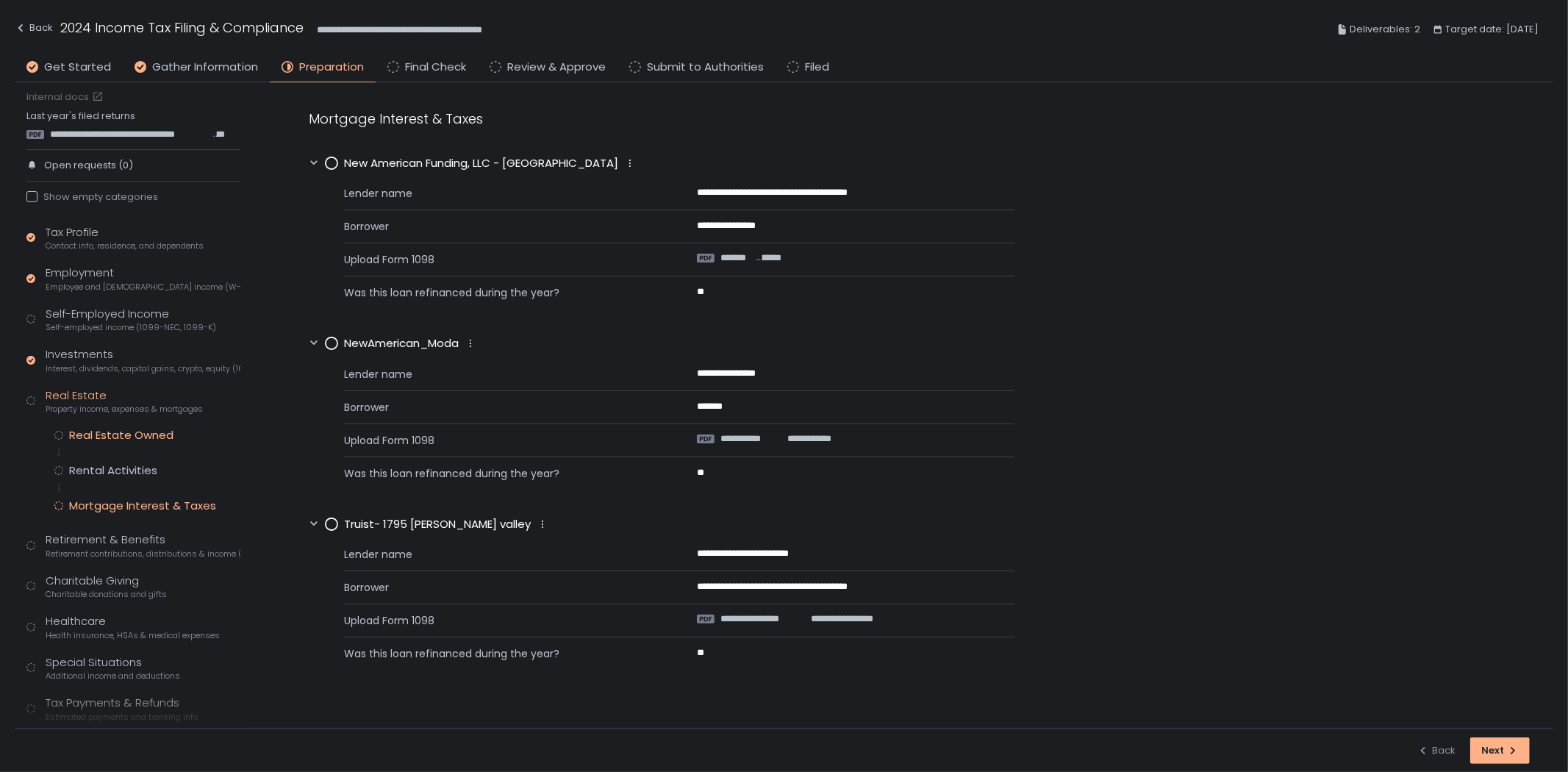 drag, startPoint x: 127, startPoint y: 432, endPoint x: 123, endPoint y: 459, distance: 27.294688 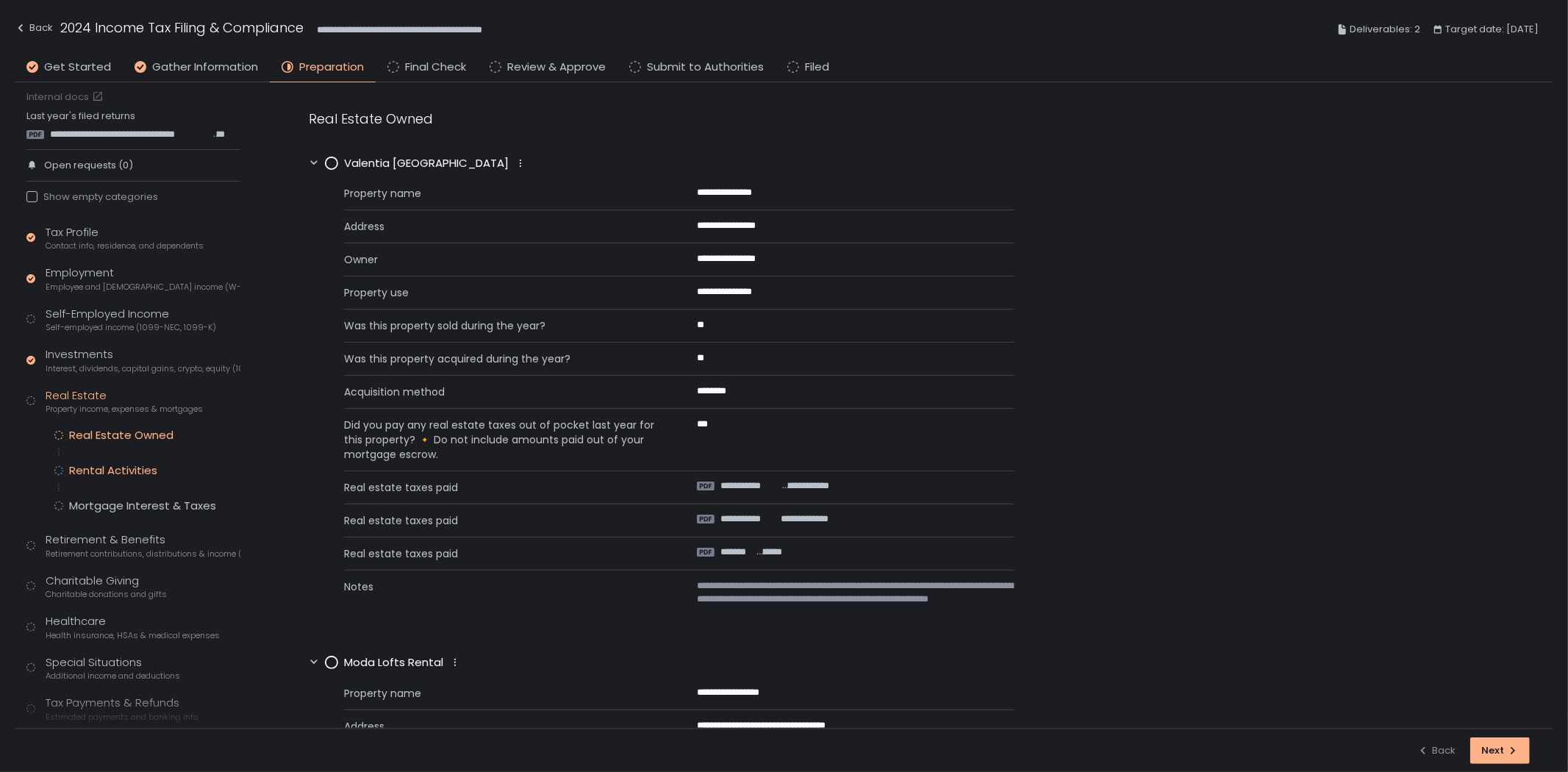click on "Rental Activities" 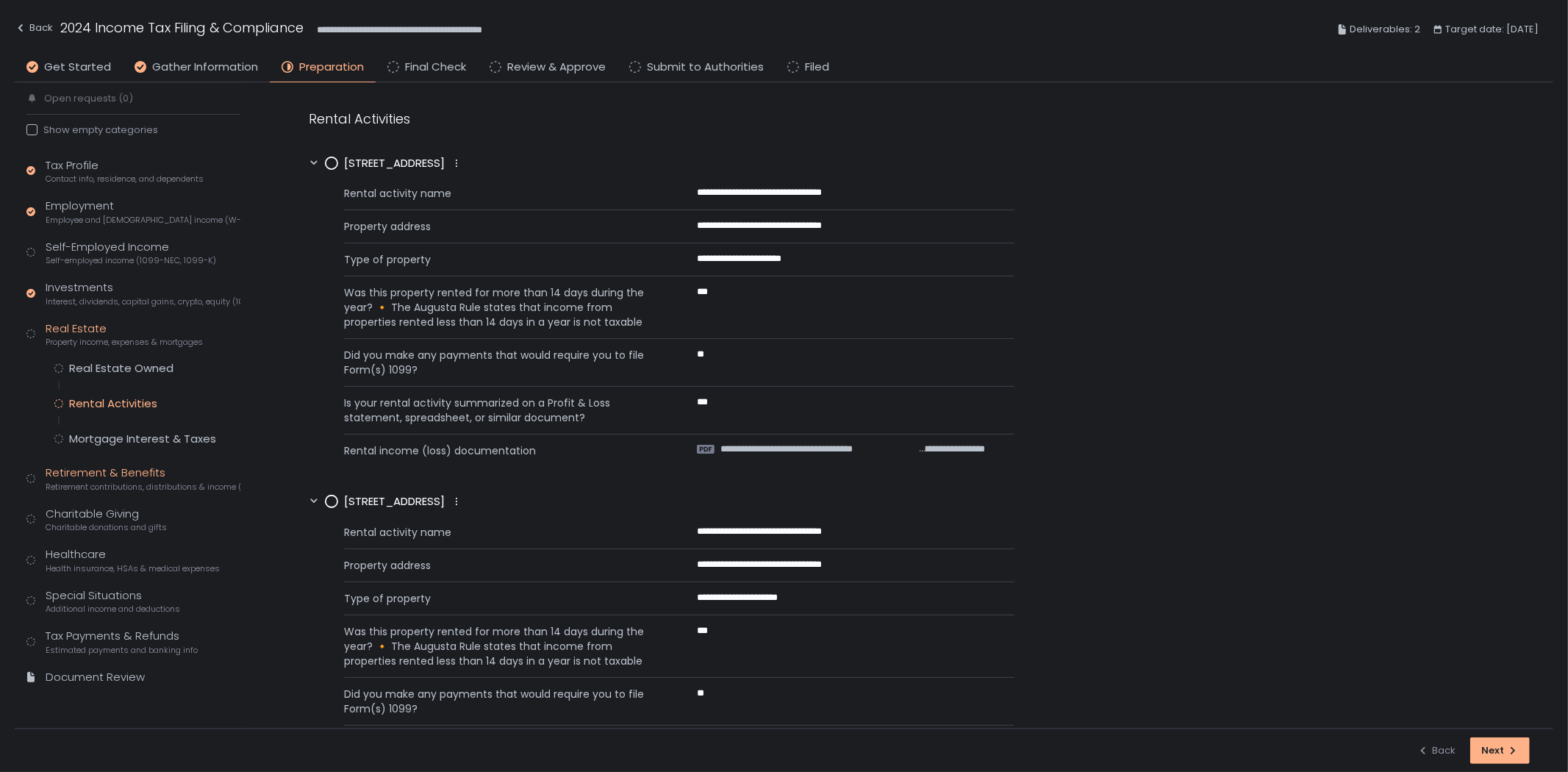 click on "Retirement & Benefits Retirement contributions, distributions & income (1099-R, 5498)" 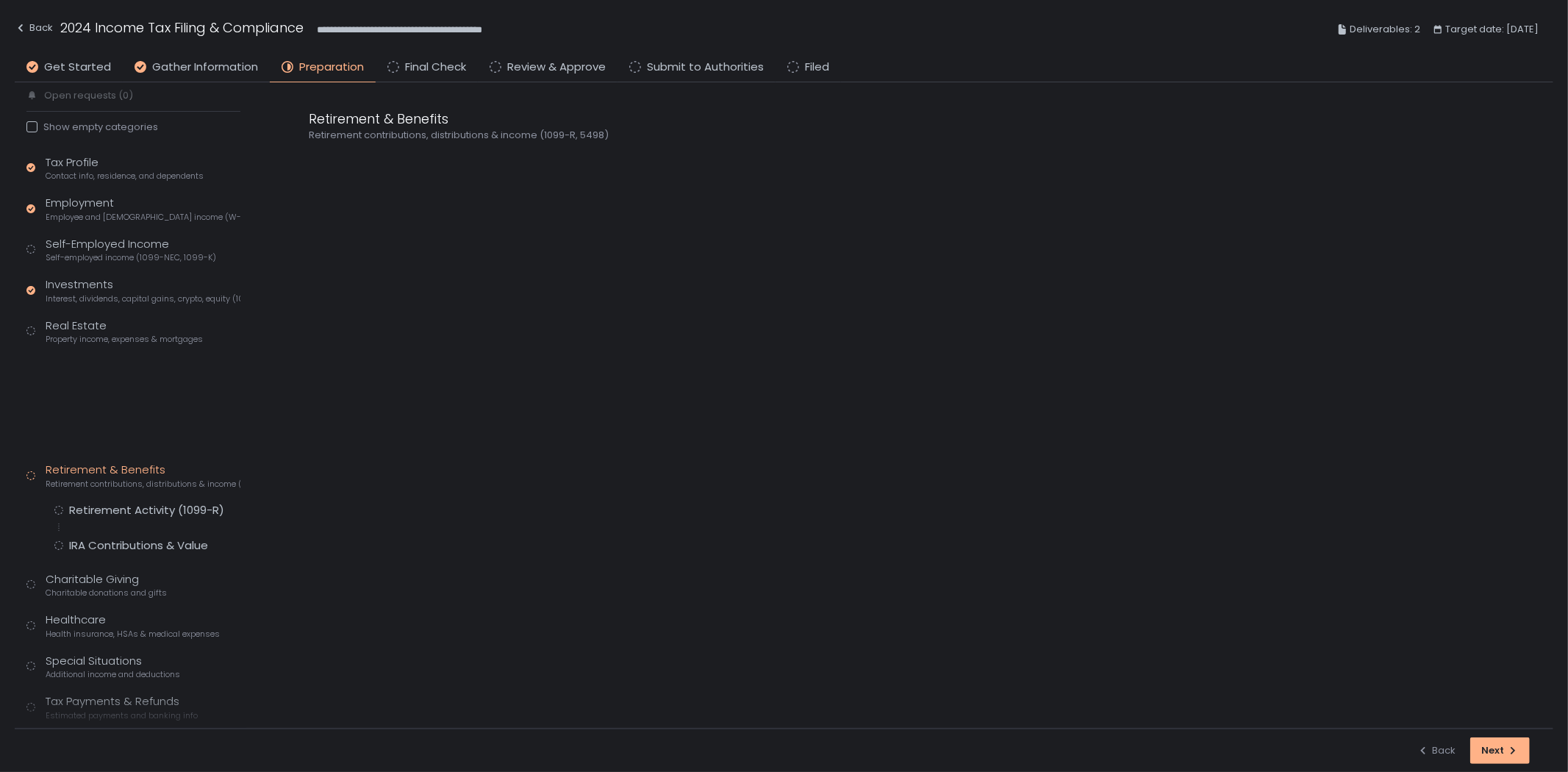 scroll, scrollTop: 47, scrollLeft: 0, axis: vertical 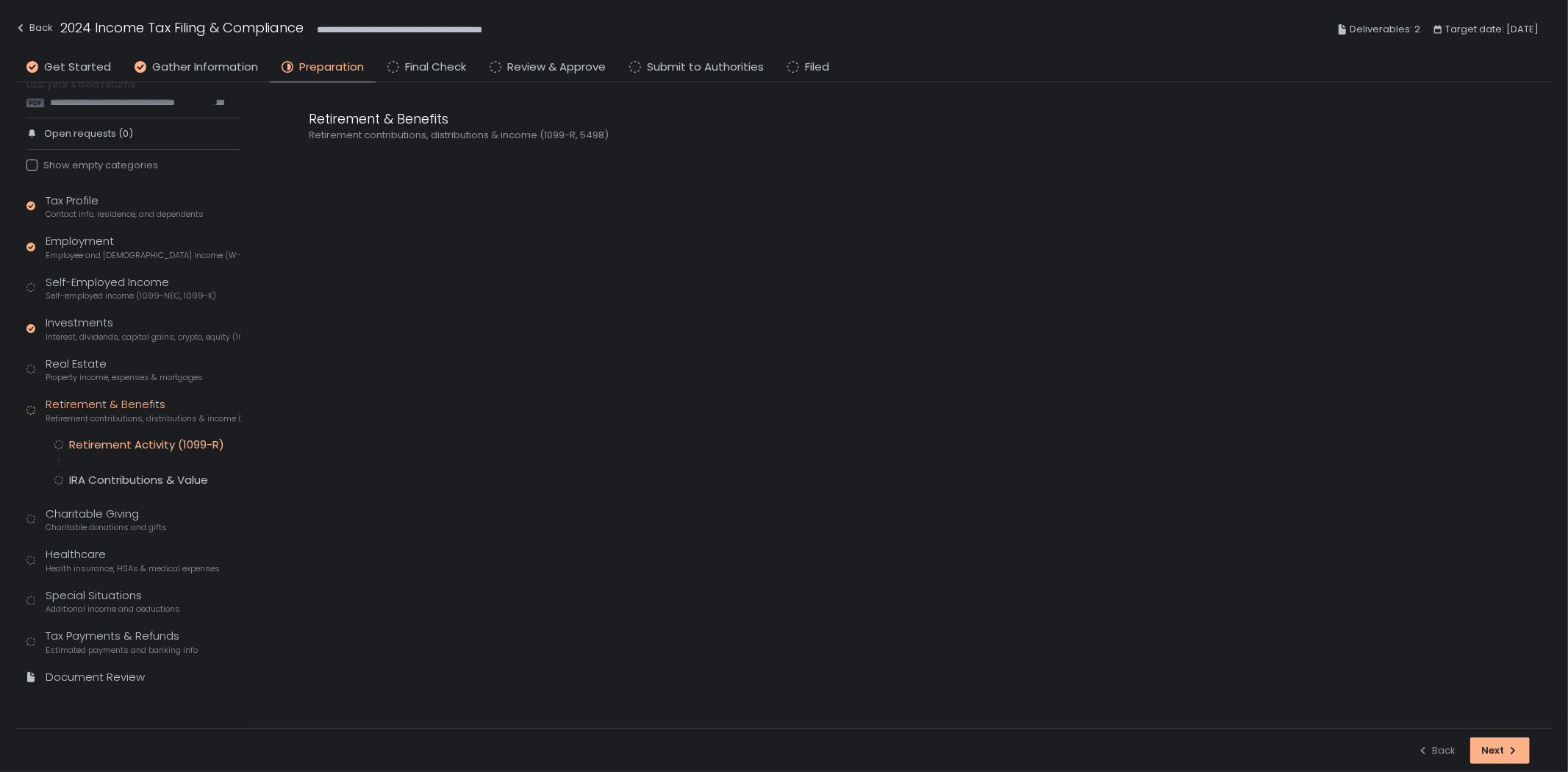 click on "Retirement Activity (1099-R)" 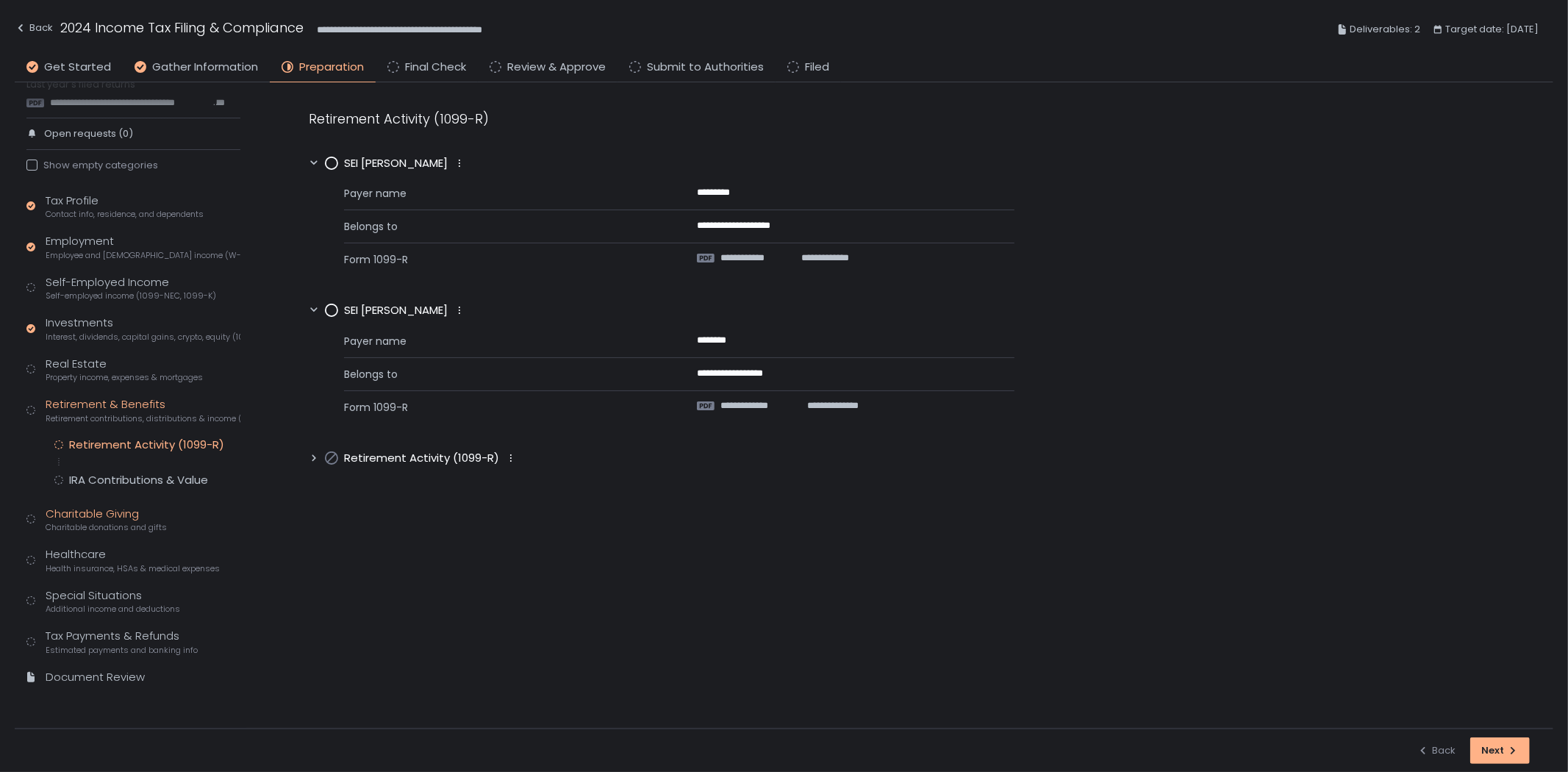 click on "Charitable Giving Charitable donations and gifts" 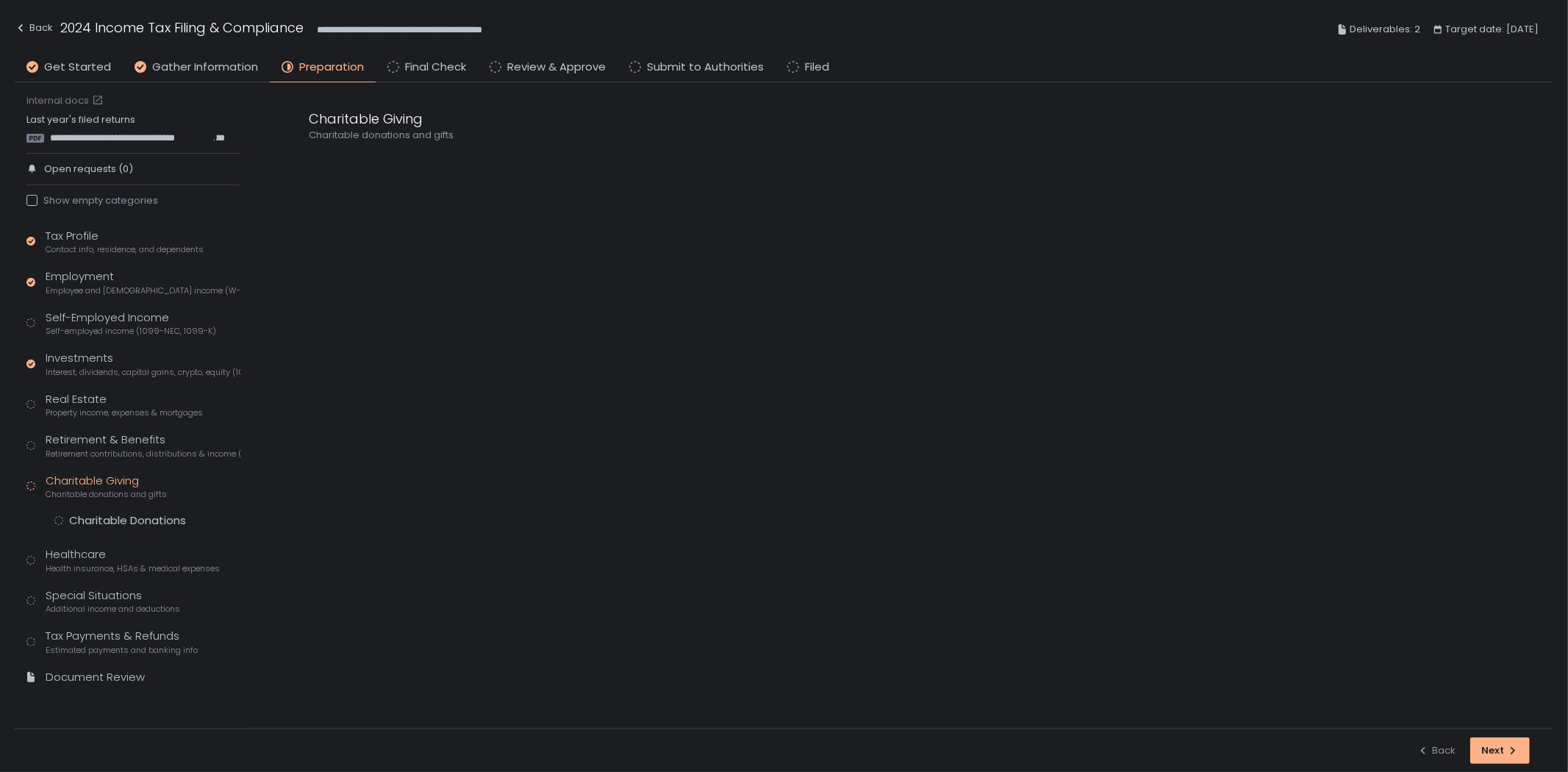 scroll, scrollTop: 11, scrollLeft: 0, axis: vertical 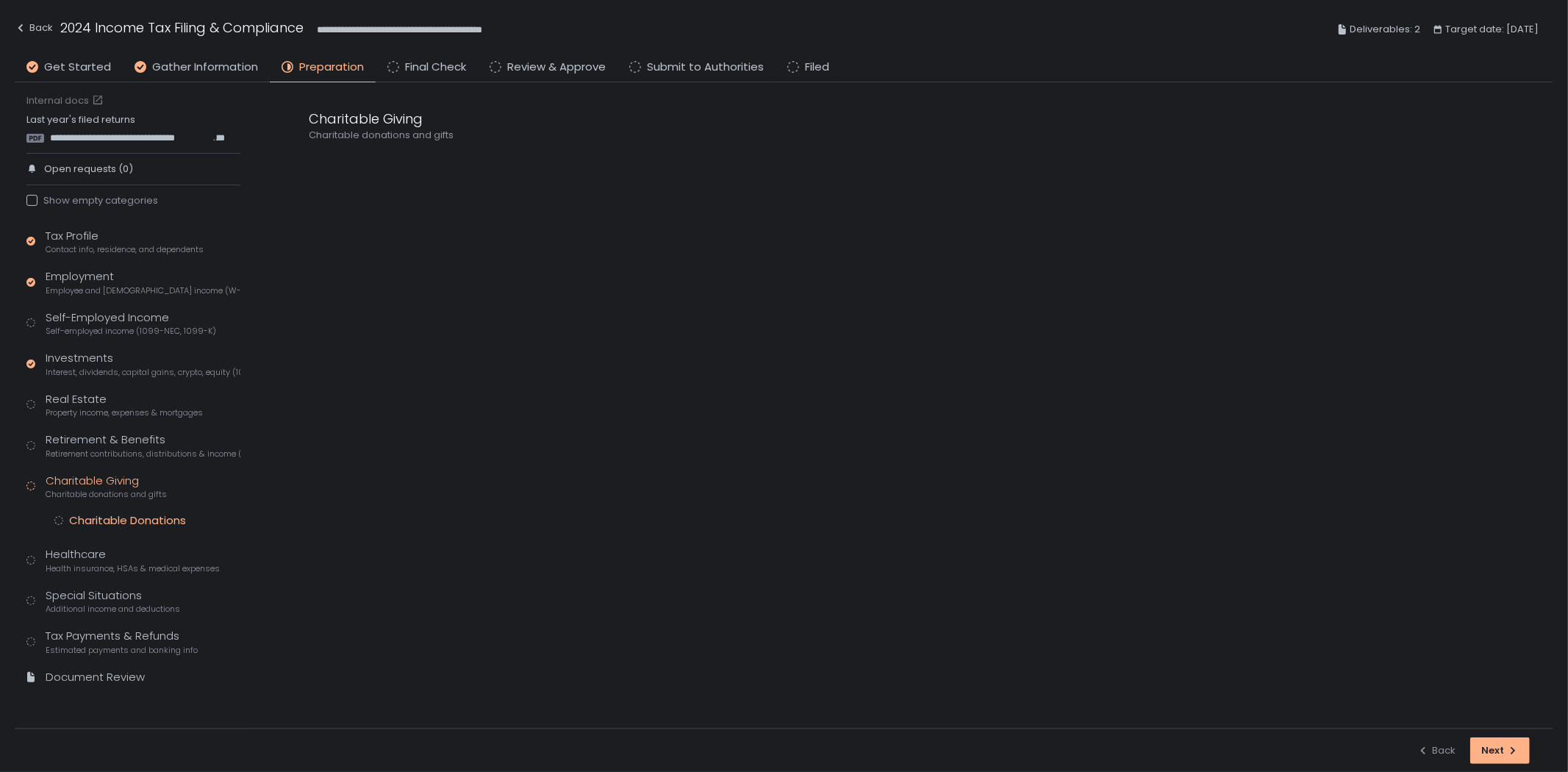 click on "Charitable Donations" 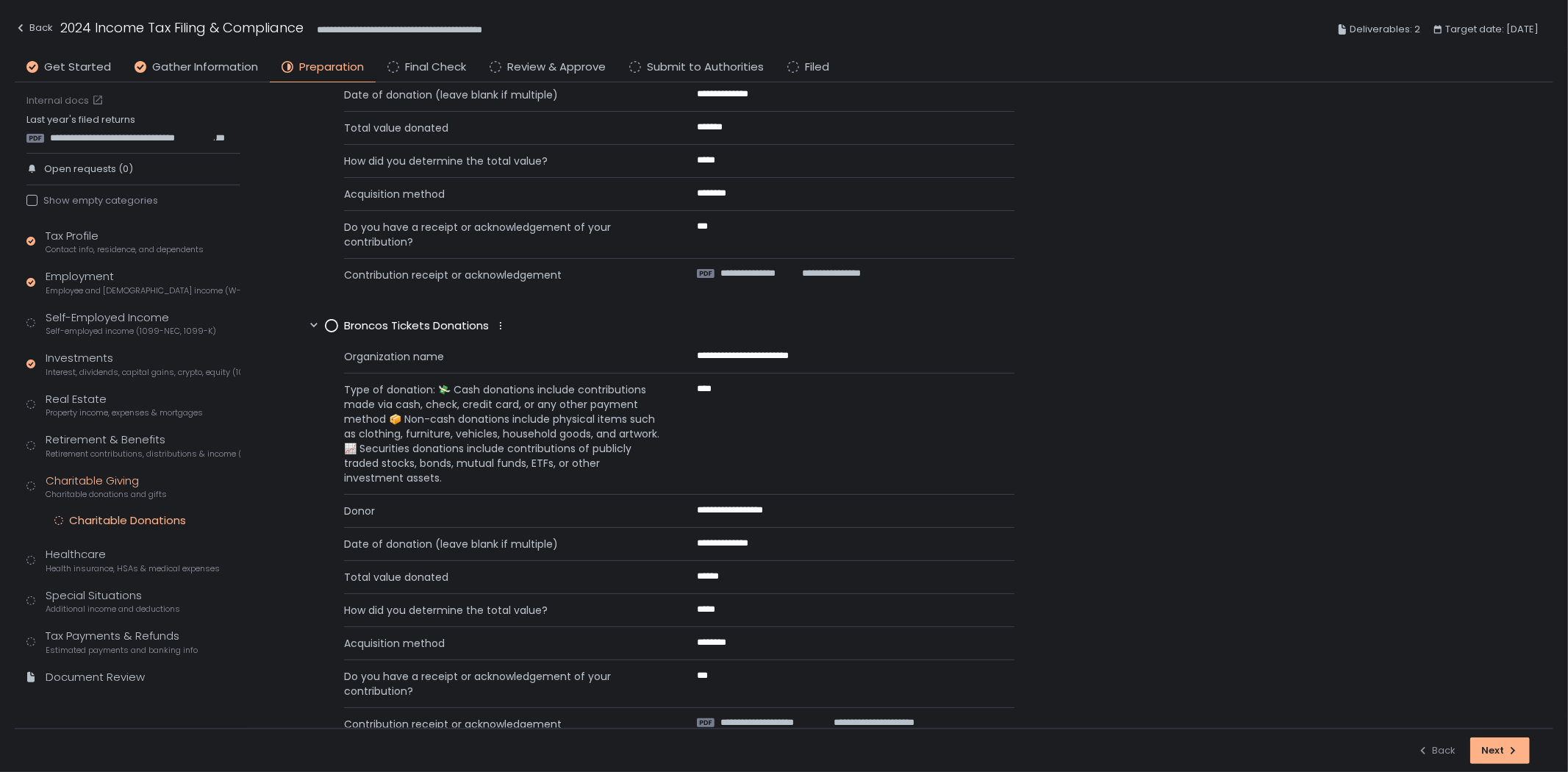 scroll, scrollTop: 1357, scrollLeft: 0, axis: vertical 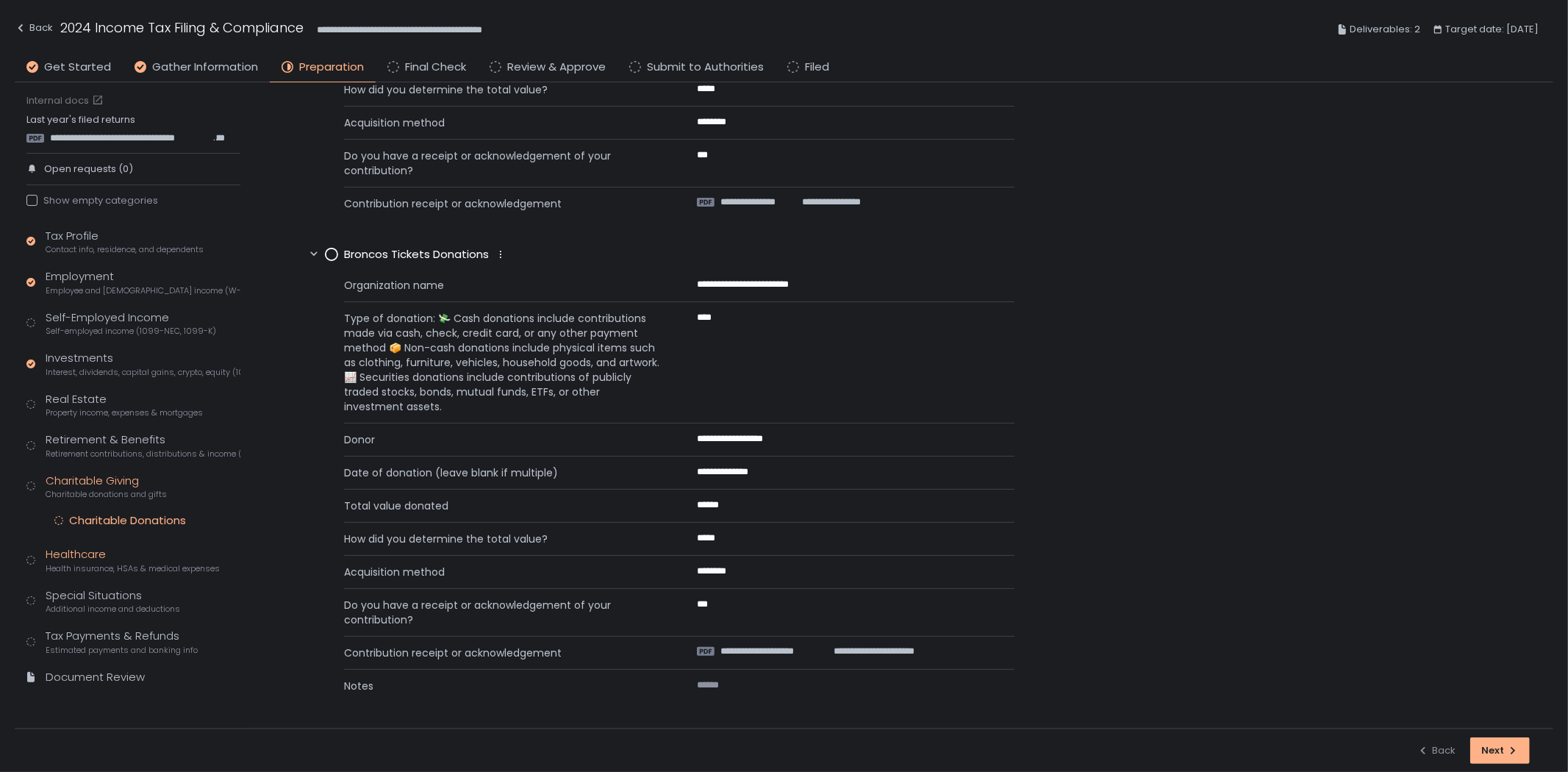 click on "Healthcare Health insurance, HSAs & medical expenses" 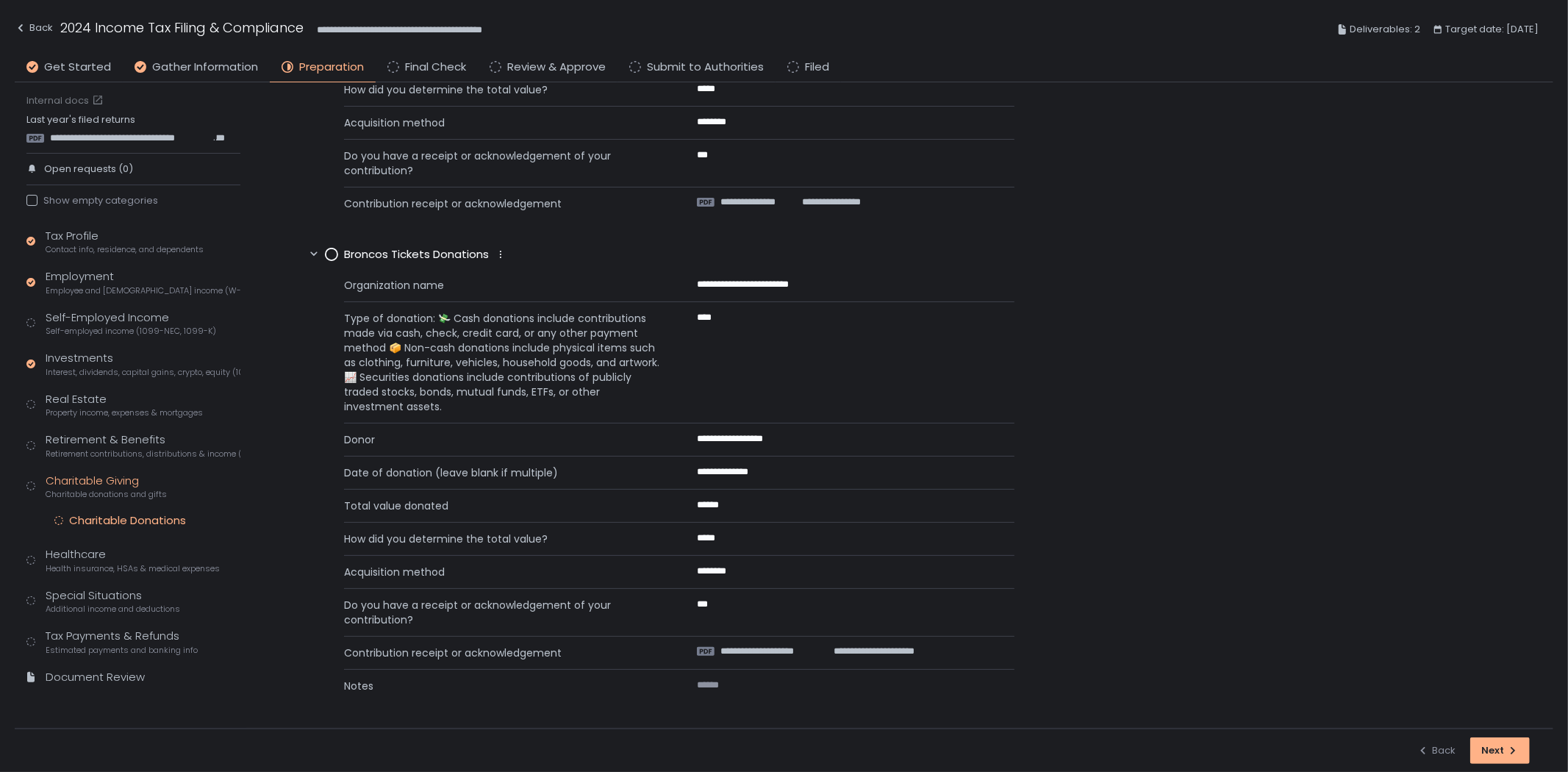 scroll, scrollTop: 0, scrollLeft: 0, axis: both 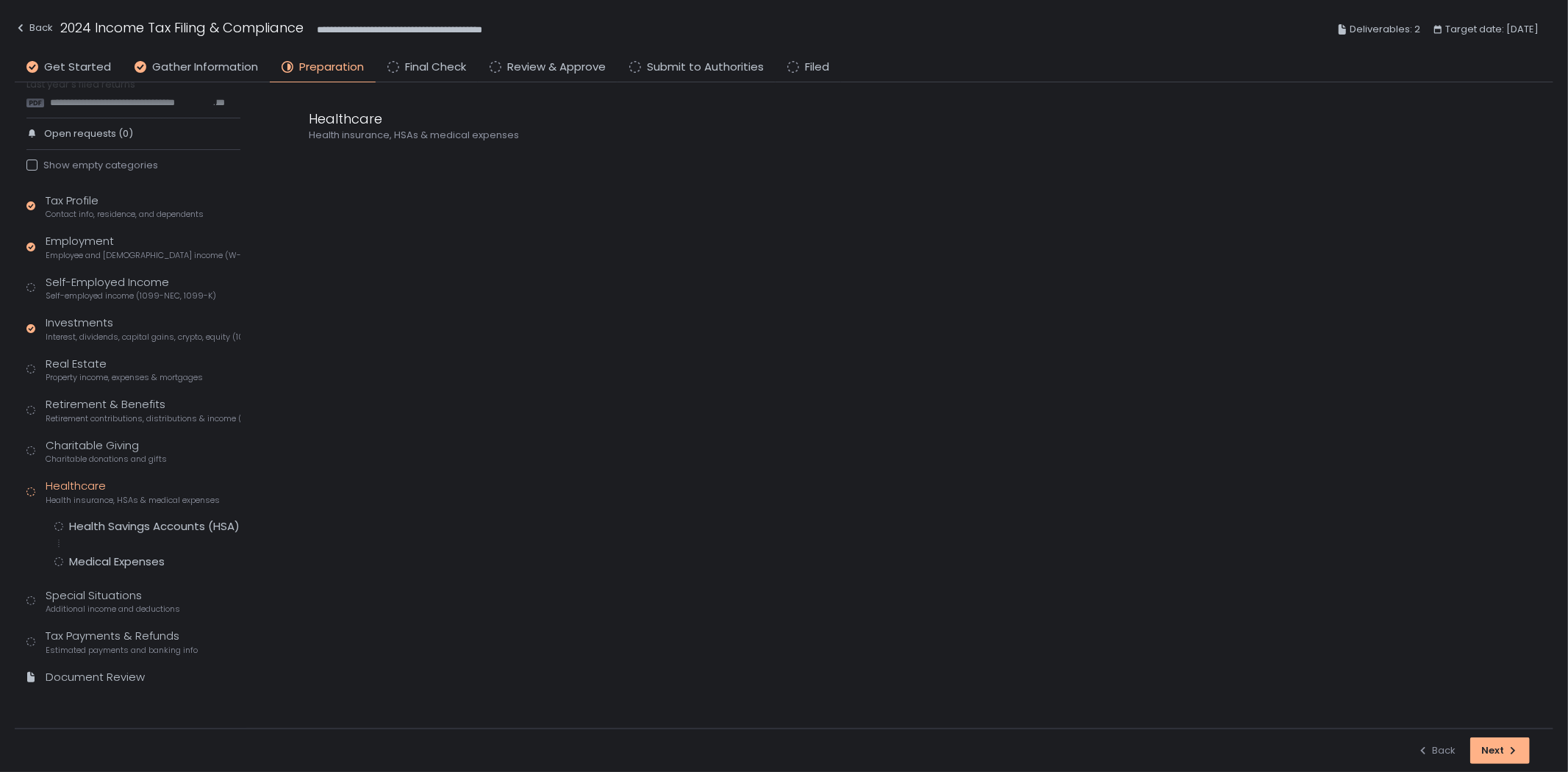 click on "Tax Profile Contact info, residence, and dependents Employment Employee and self-employed income (W-2s) Self-Employed Income Self-employed income (1099-NEC, 1099-K) Investments Interest, dividends, capital gains, crypto, equity (1099s, K-1s) Real Estate Property income, expenses & mortgages Retirement & Benefits Retirement contributions, distributions & income (1099-R, 5498) Charitable Giving Charitable donations and gifts Healthcare Health insurance, HSAs & medical expenses Health Savings Accounts (HSA) Medical Expenses Special Situations Additional income and deductions Tax Payments & Refunds Estimated payments and banking info Document Review" at bounding box center (133, 446) 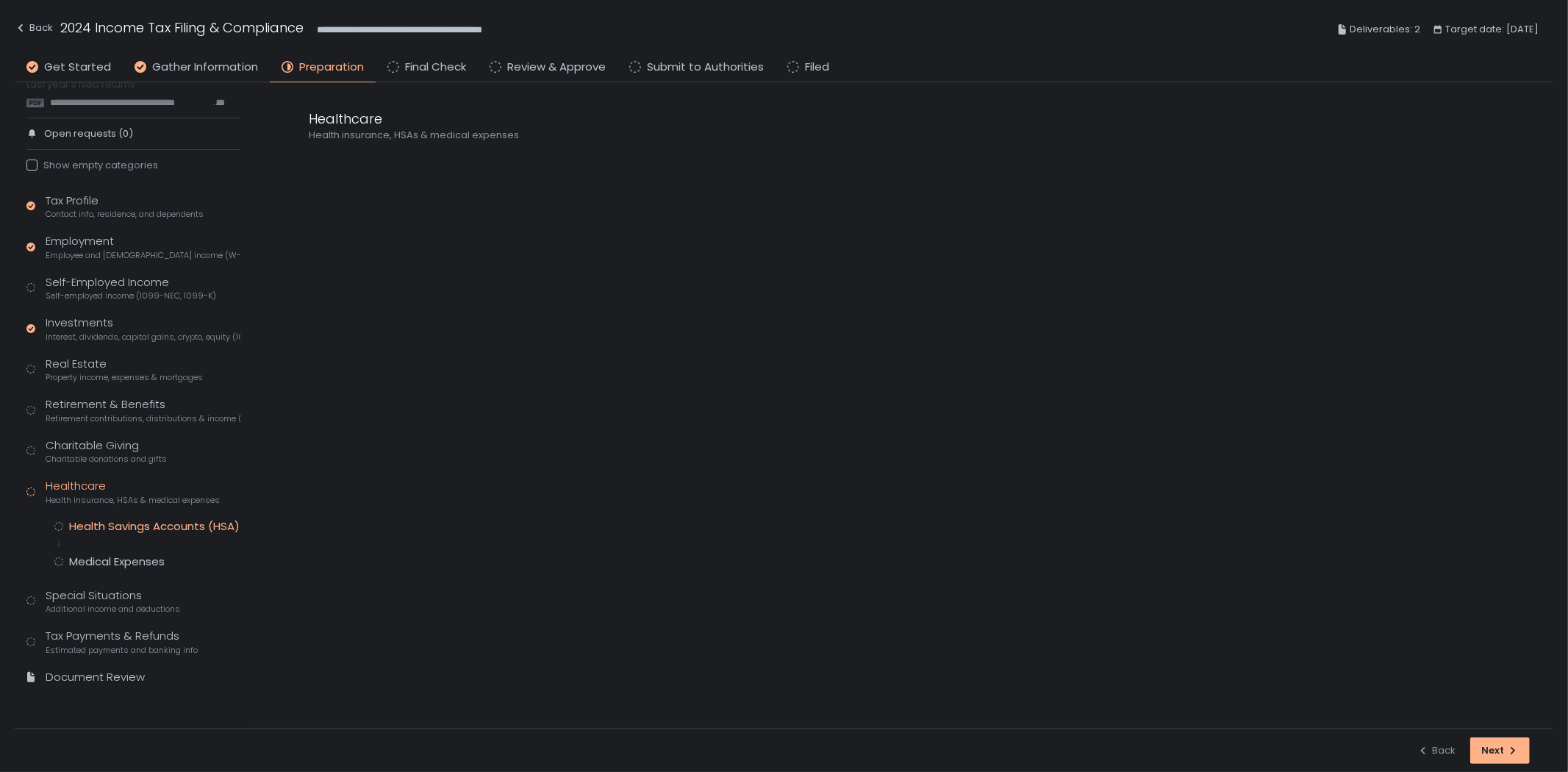 click on "Health Savings Accounts (HSA)" 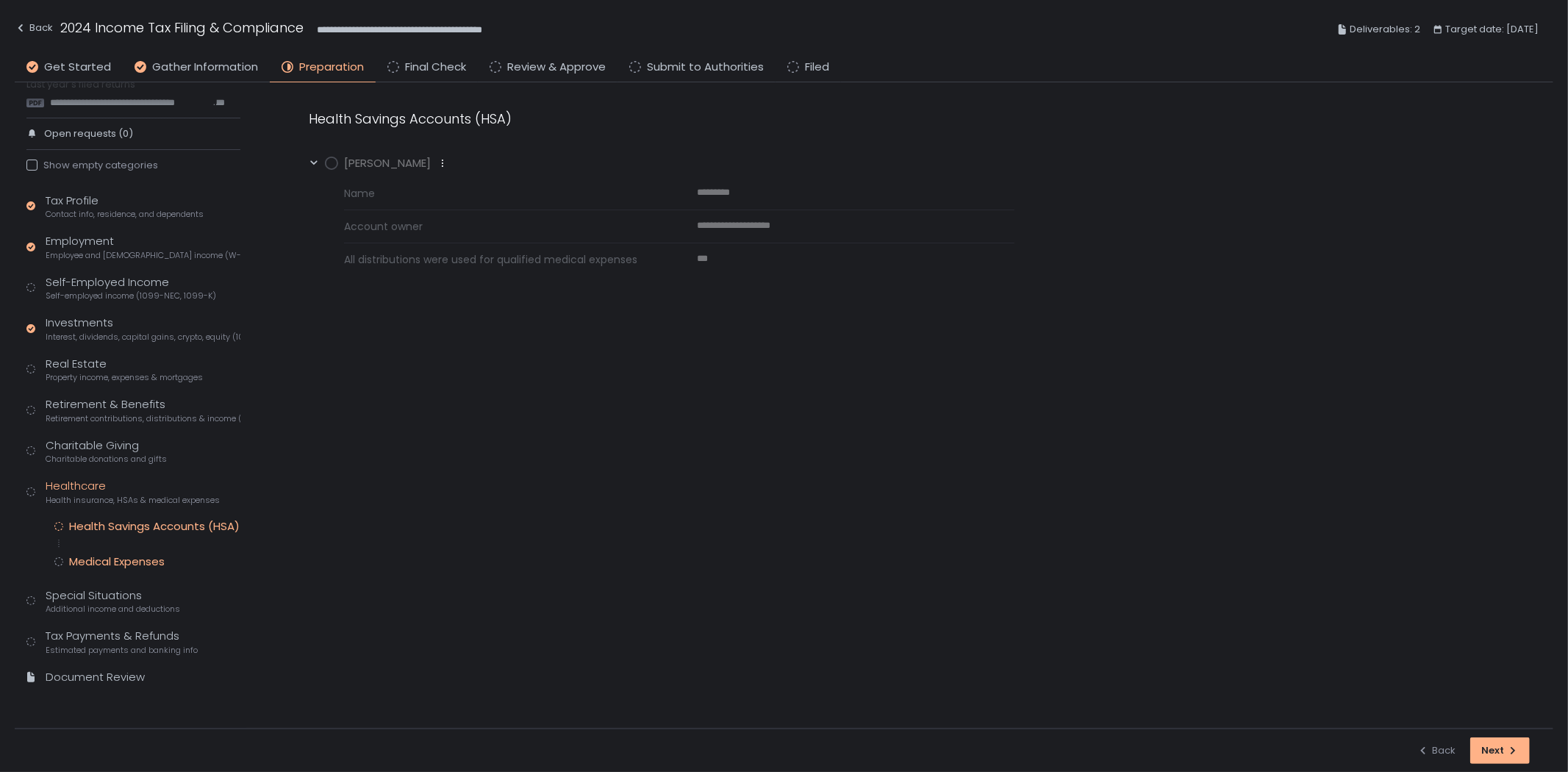 click on "Medical Expenses" 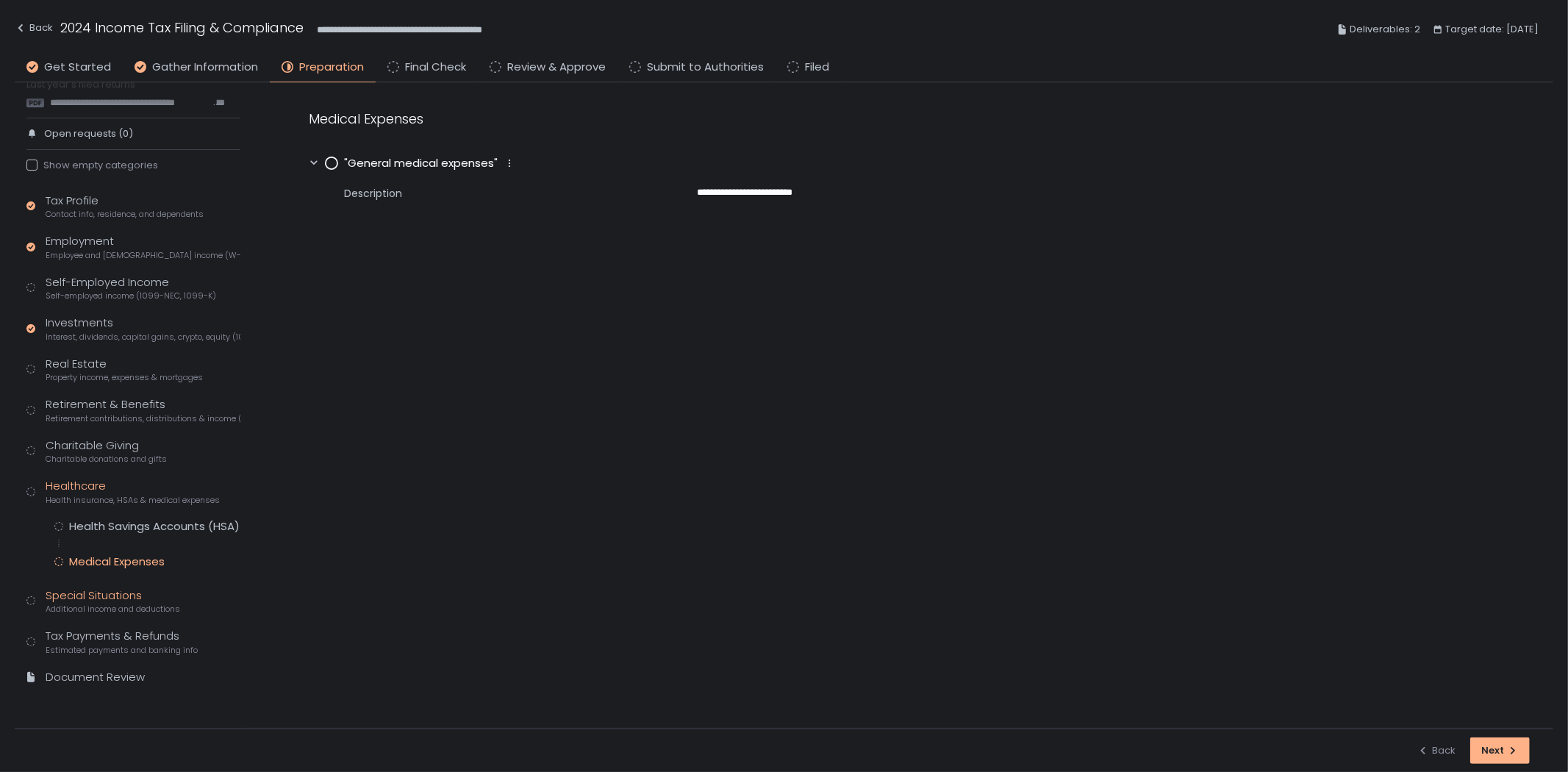 click on "Special Situations Additional income and deductions" 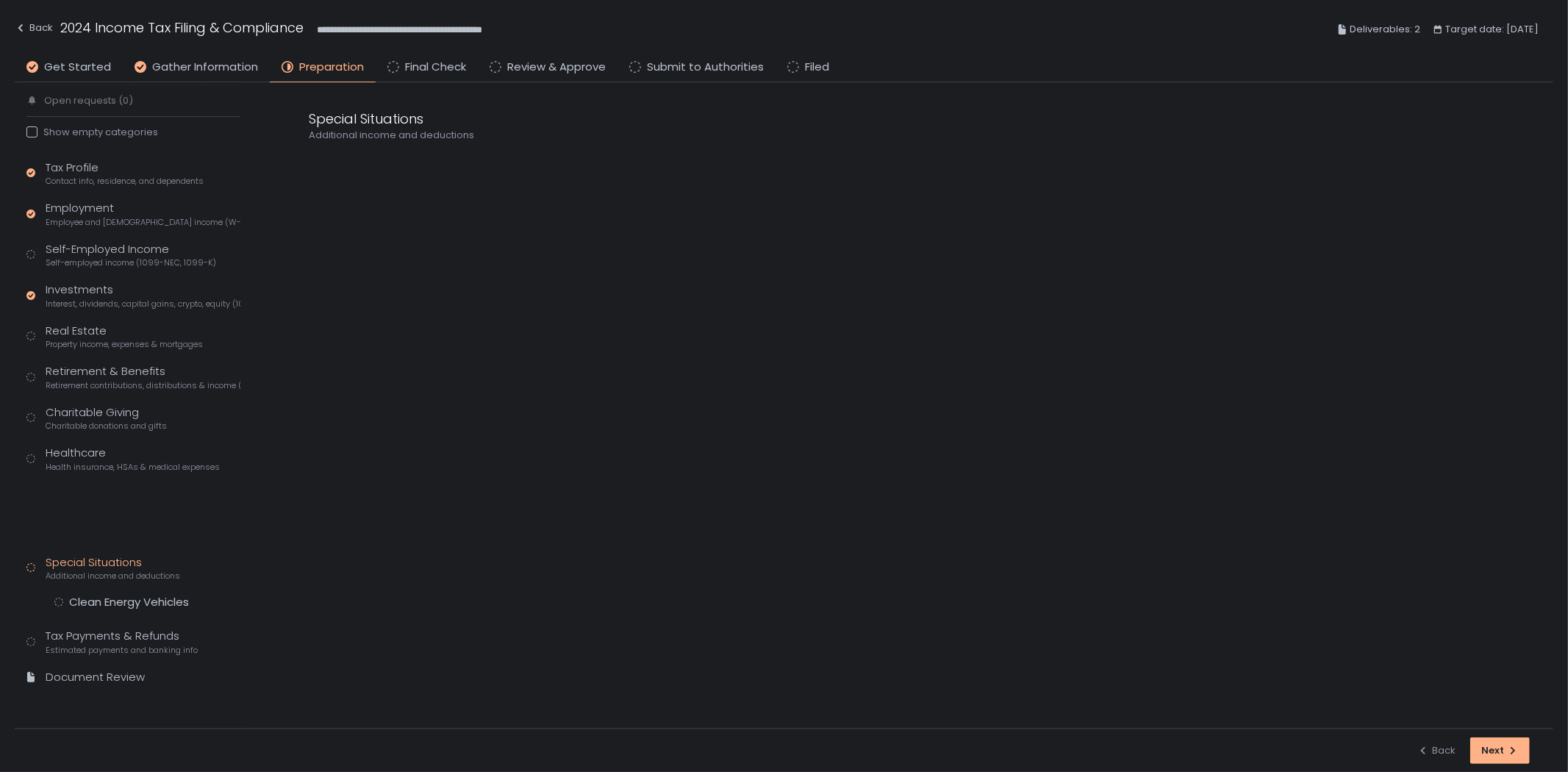 scroll, scrollTop: 11, scrollLeft: 0, axis: vertical 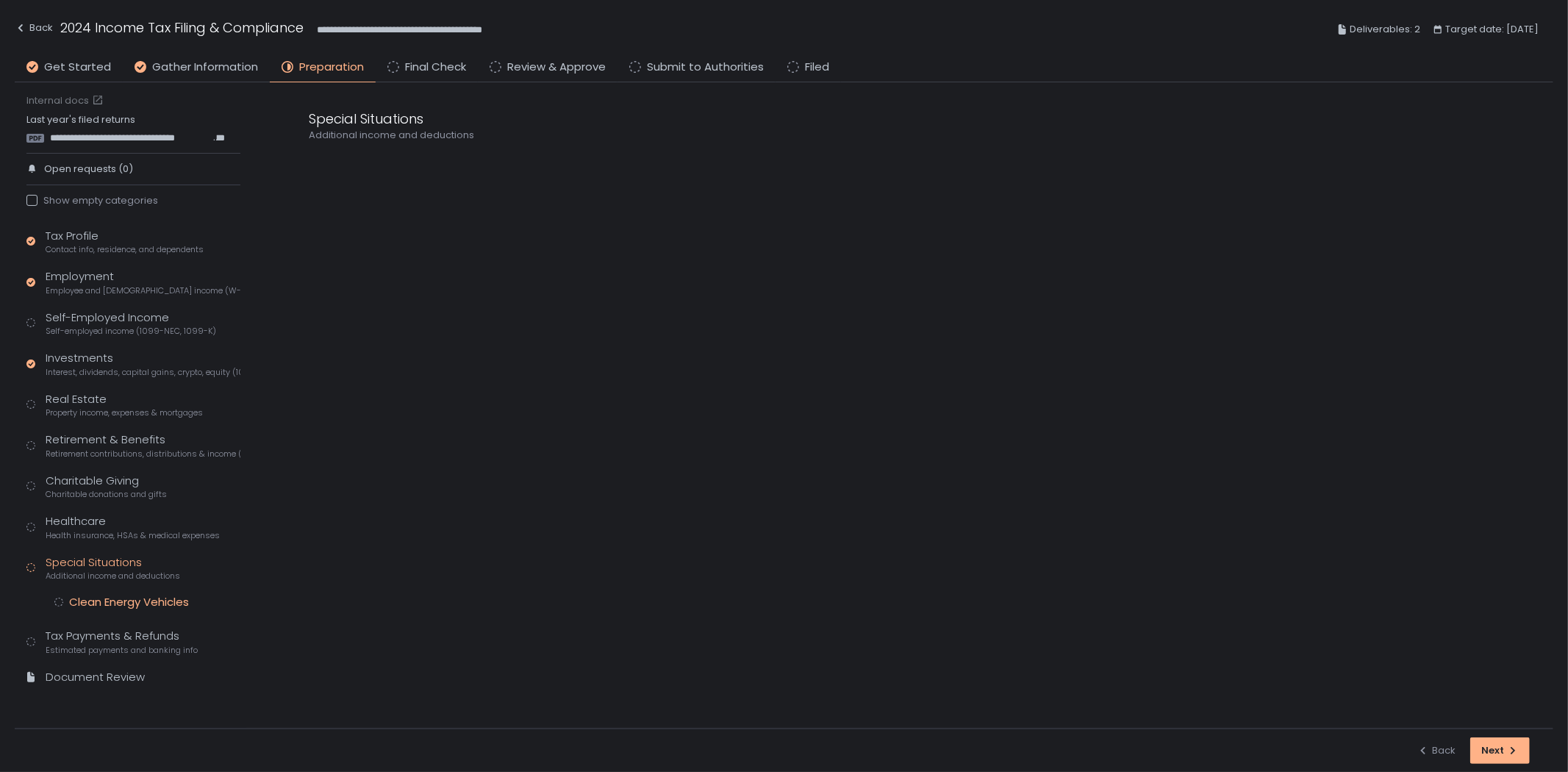 click on "Clean Energy Vehicles" 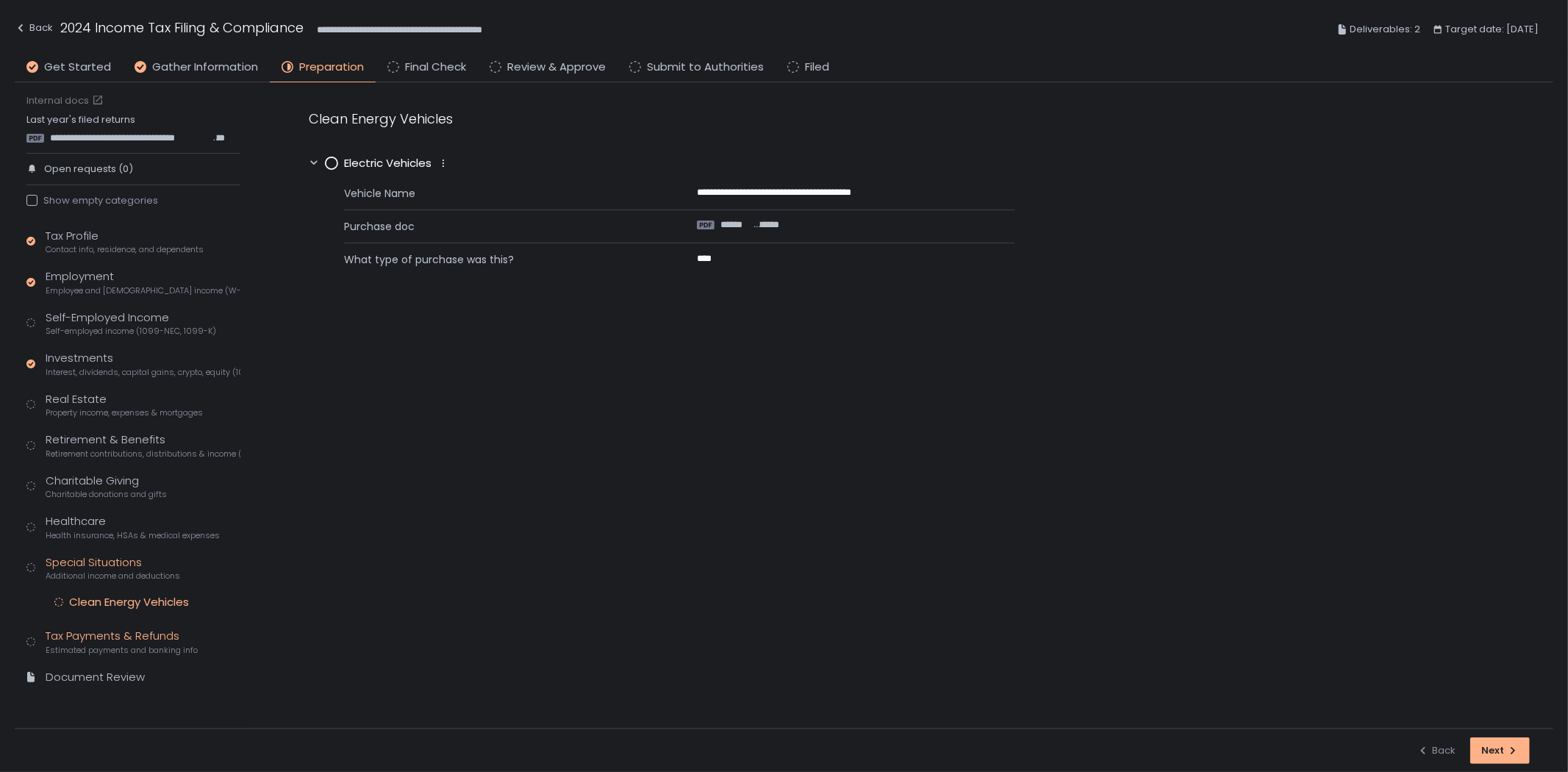 click on "Tax Payments & Refunds Estimated payments and banking info" 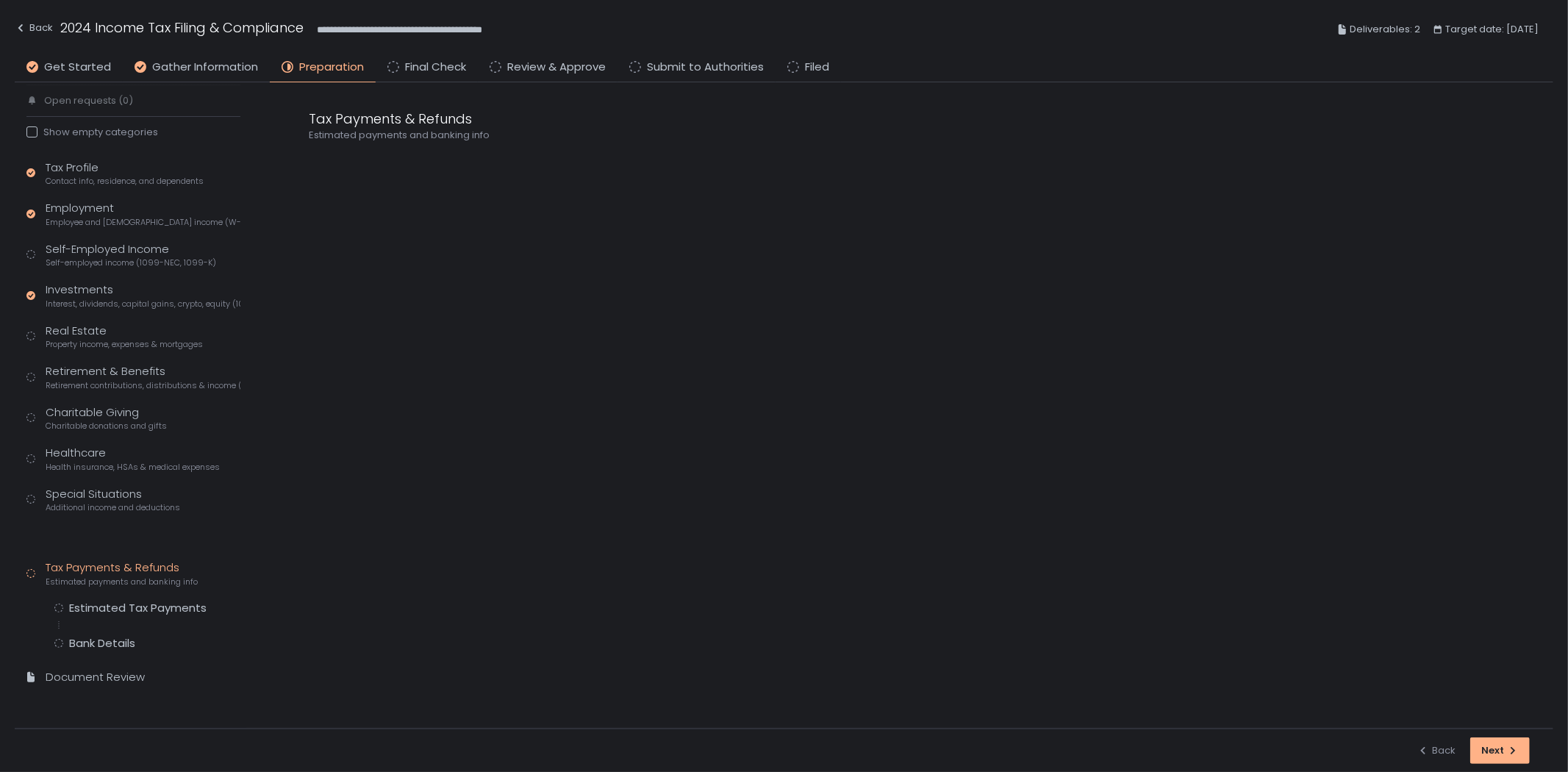 scroll, scrollTop: 47, scrollLeft: 0, axis: vertical 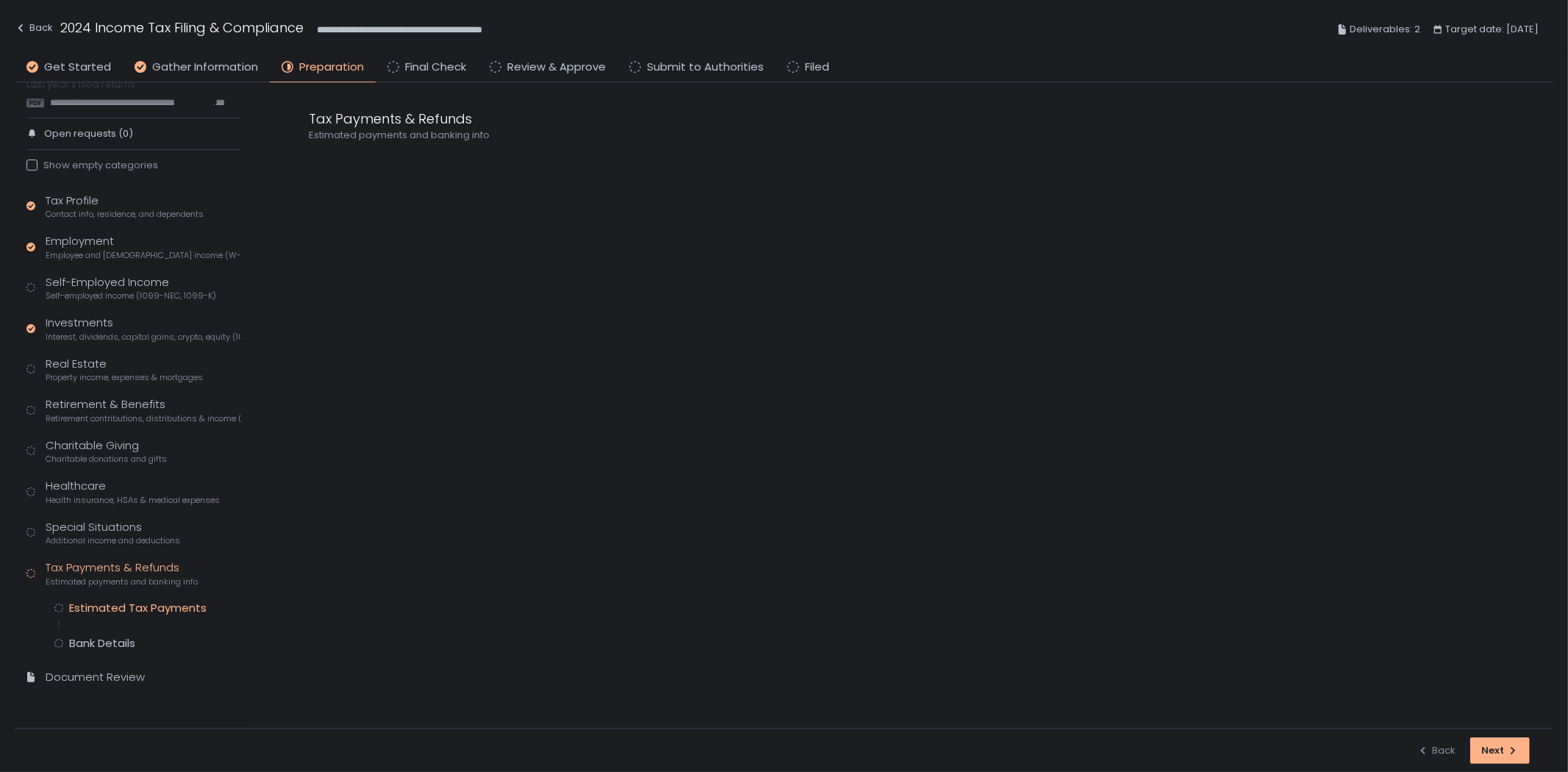 click on "Estimated Tax Payments" 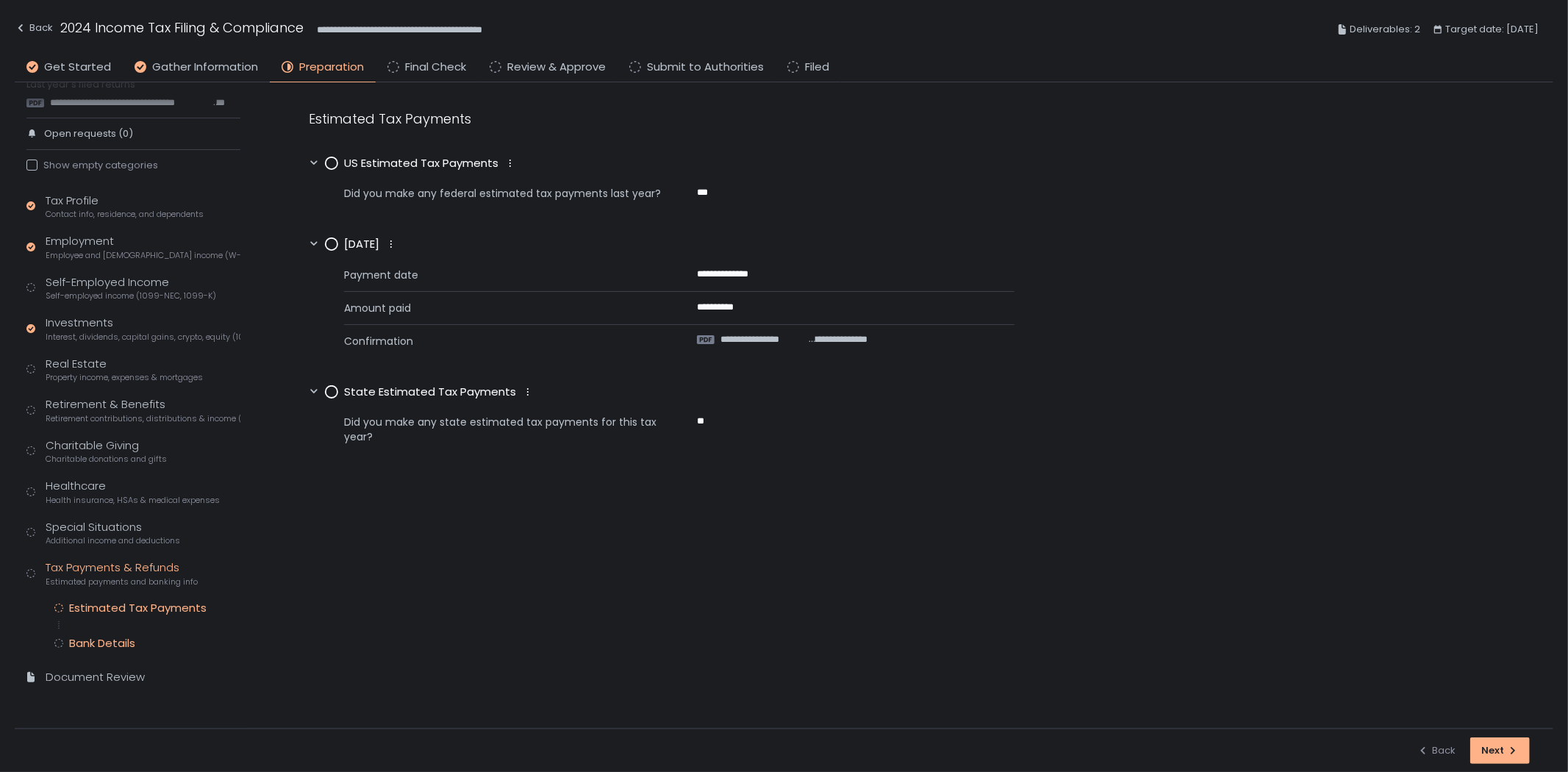 click on "Bank Details" 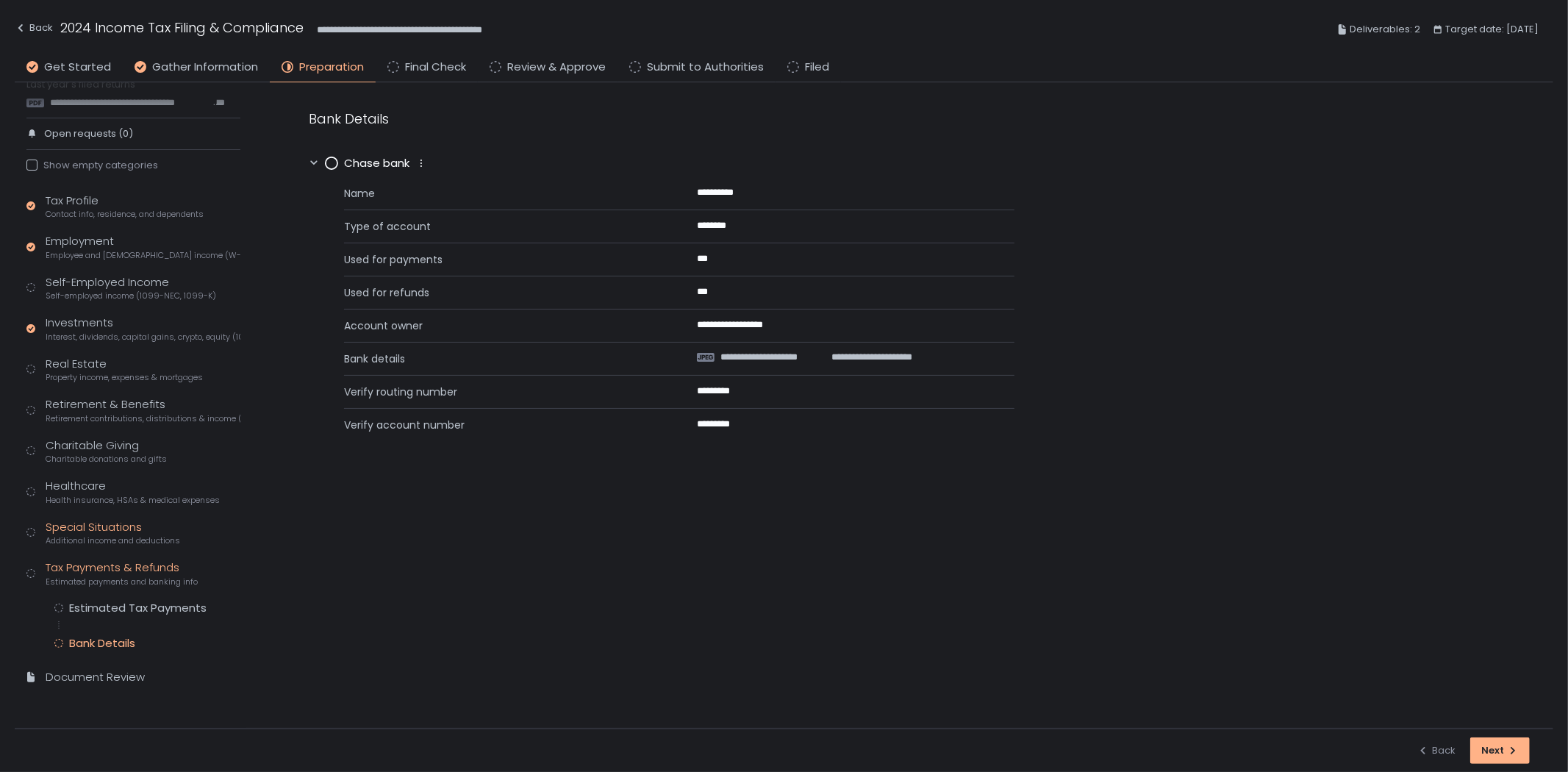 click on "Special Situations Additional income and deductions" 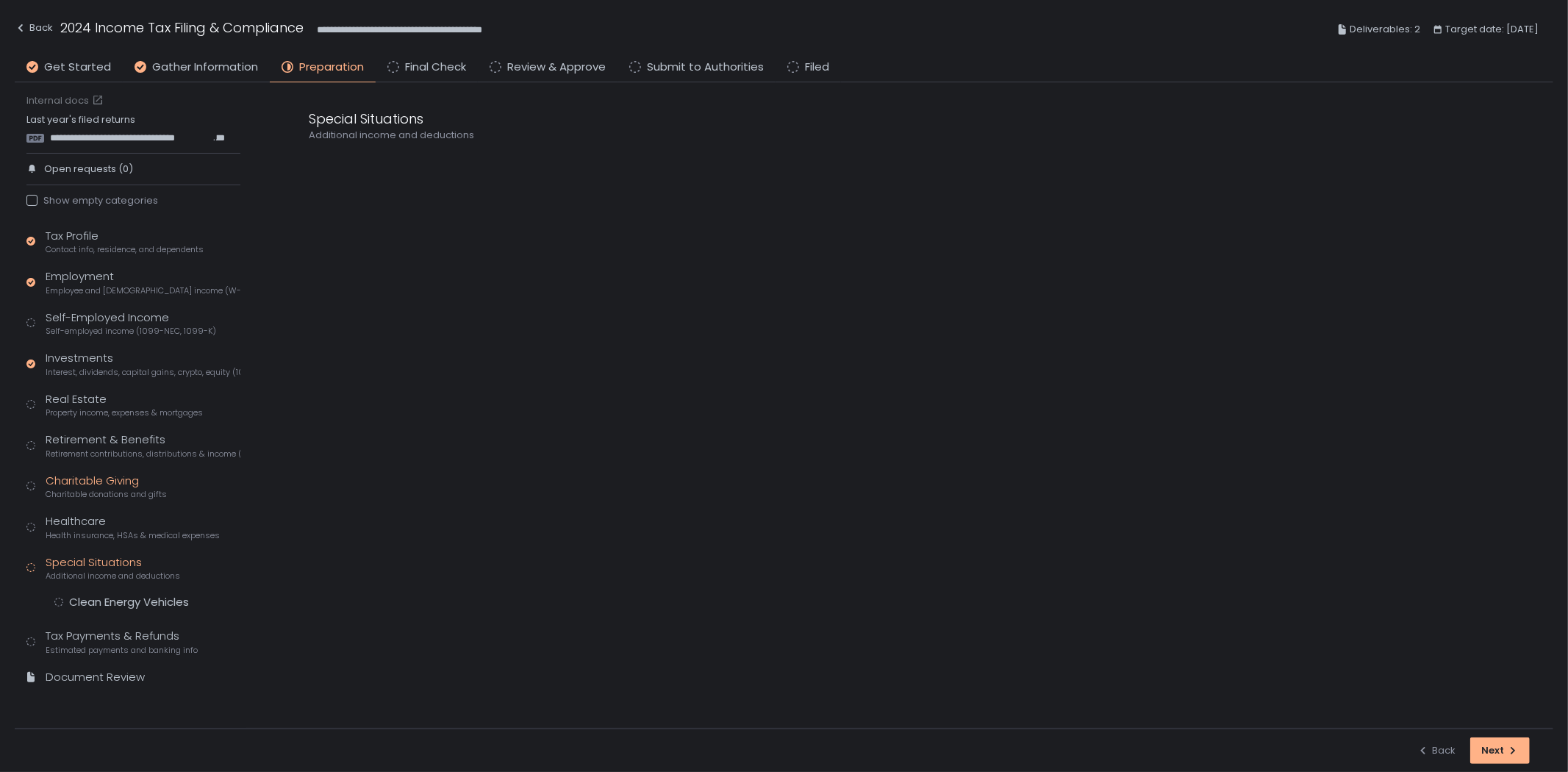 click on "Charitable Giving Charitable donations and gifts" 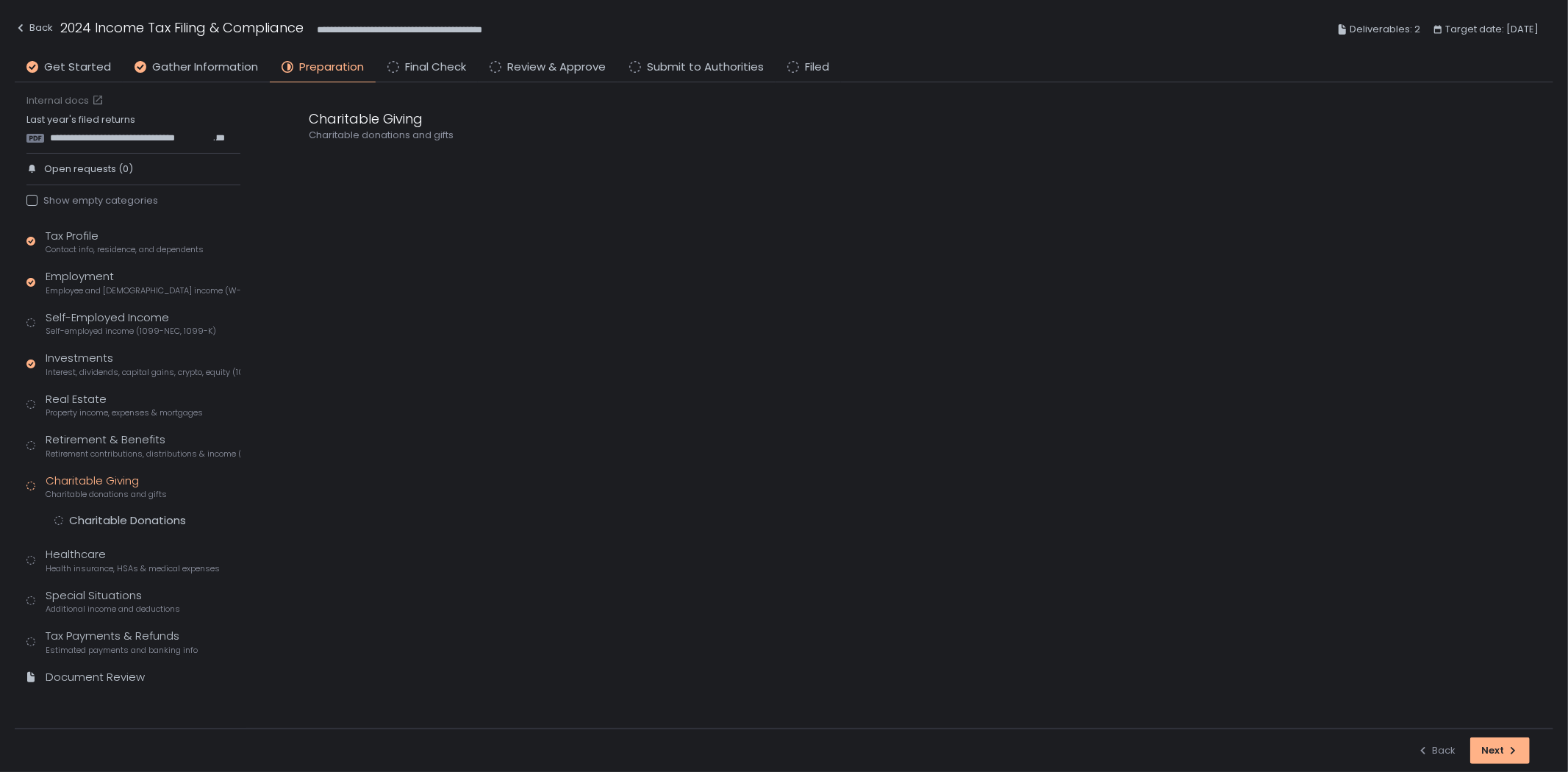 scroll, scrollTop: 11, scrollLeft: 0, axis: vertical 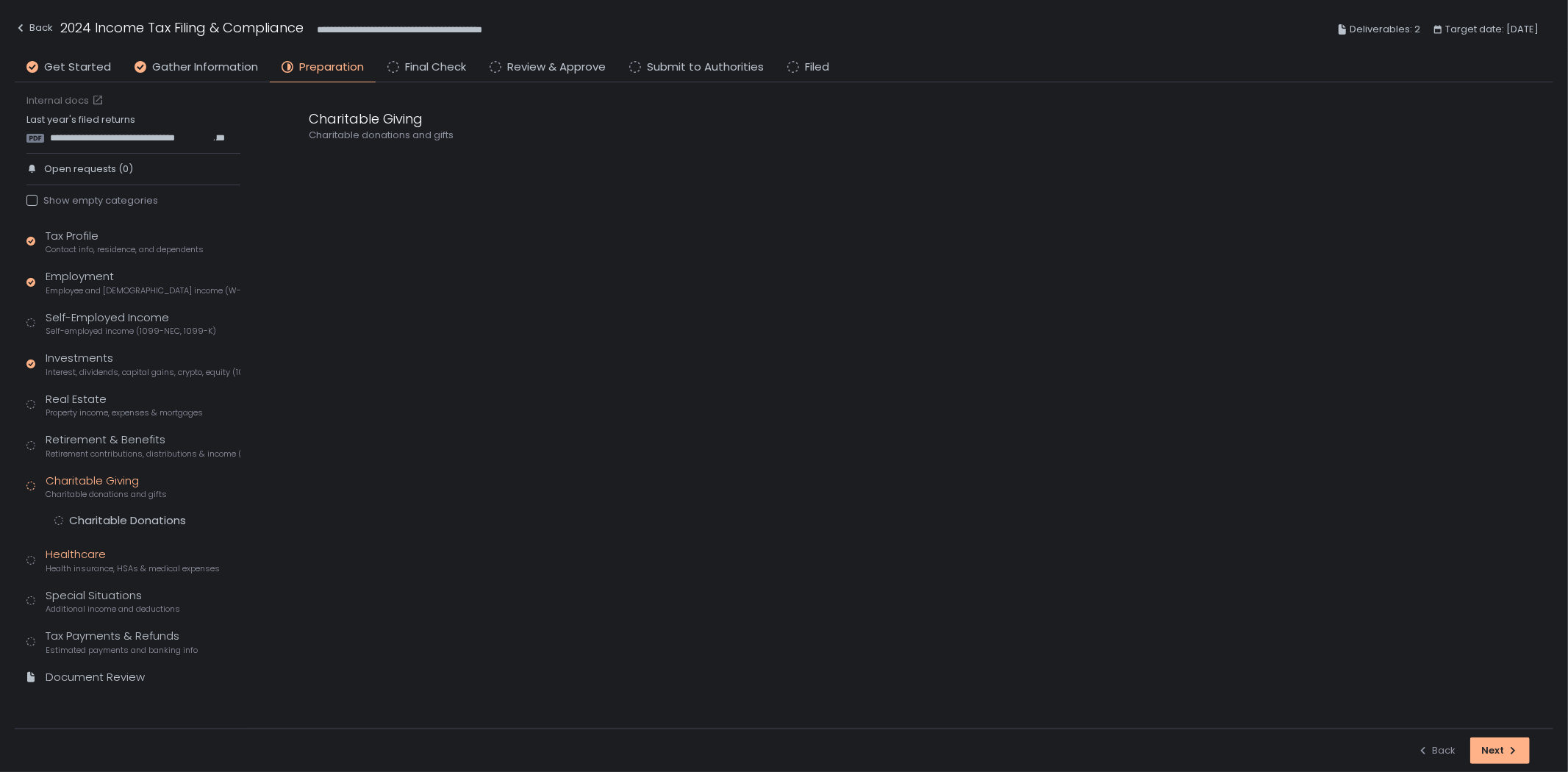 click on "Health insurance, HSAs & medical expenses" 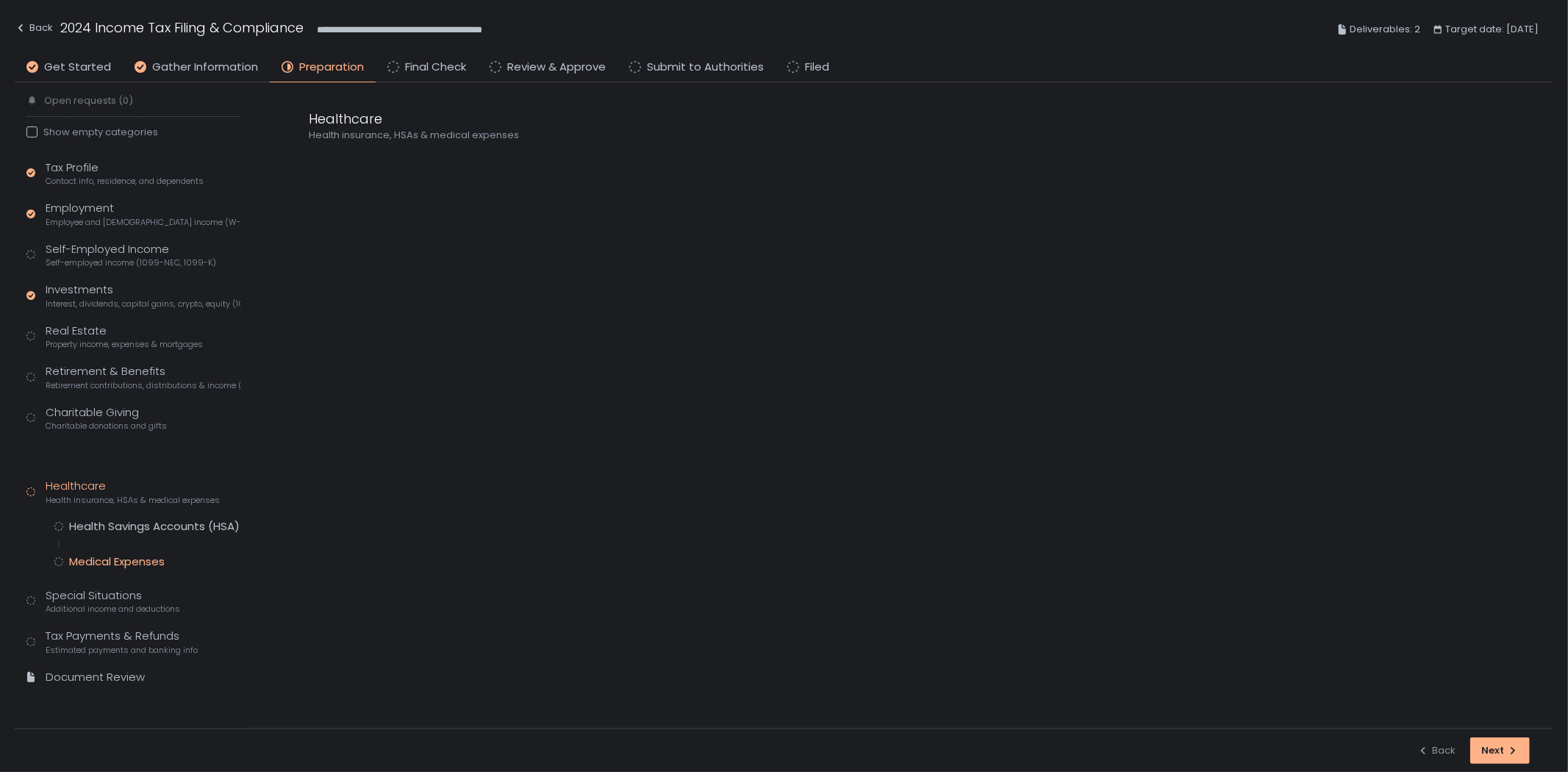 scroll, scrollTop: 47, scrollLeft: 0, axis: vertical 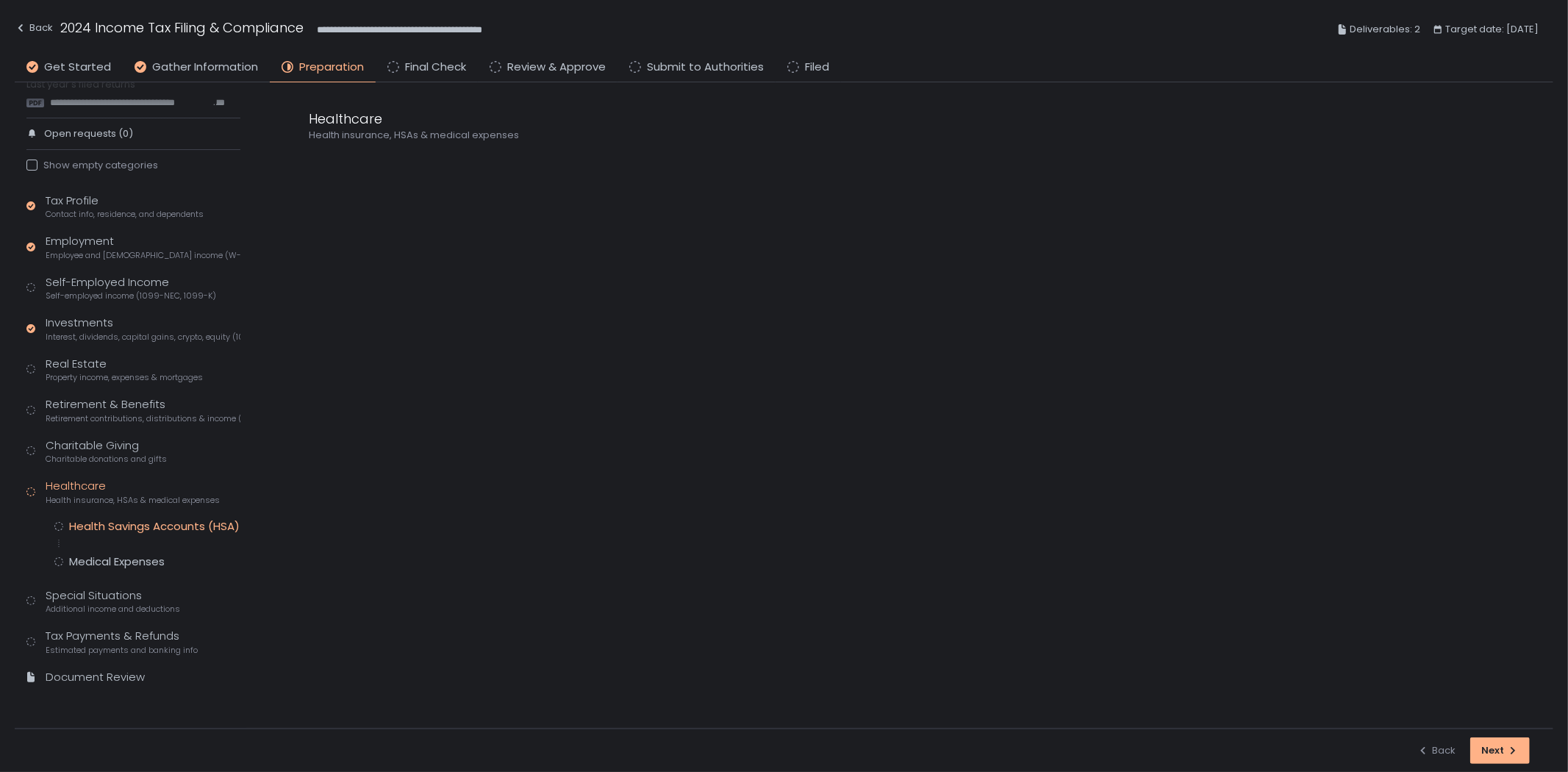 click on "Health Savings Accounts (HSA)" 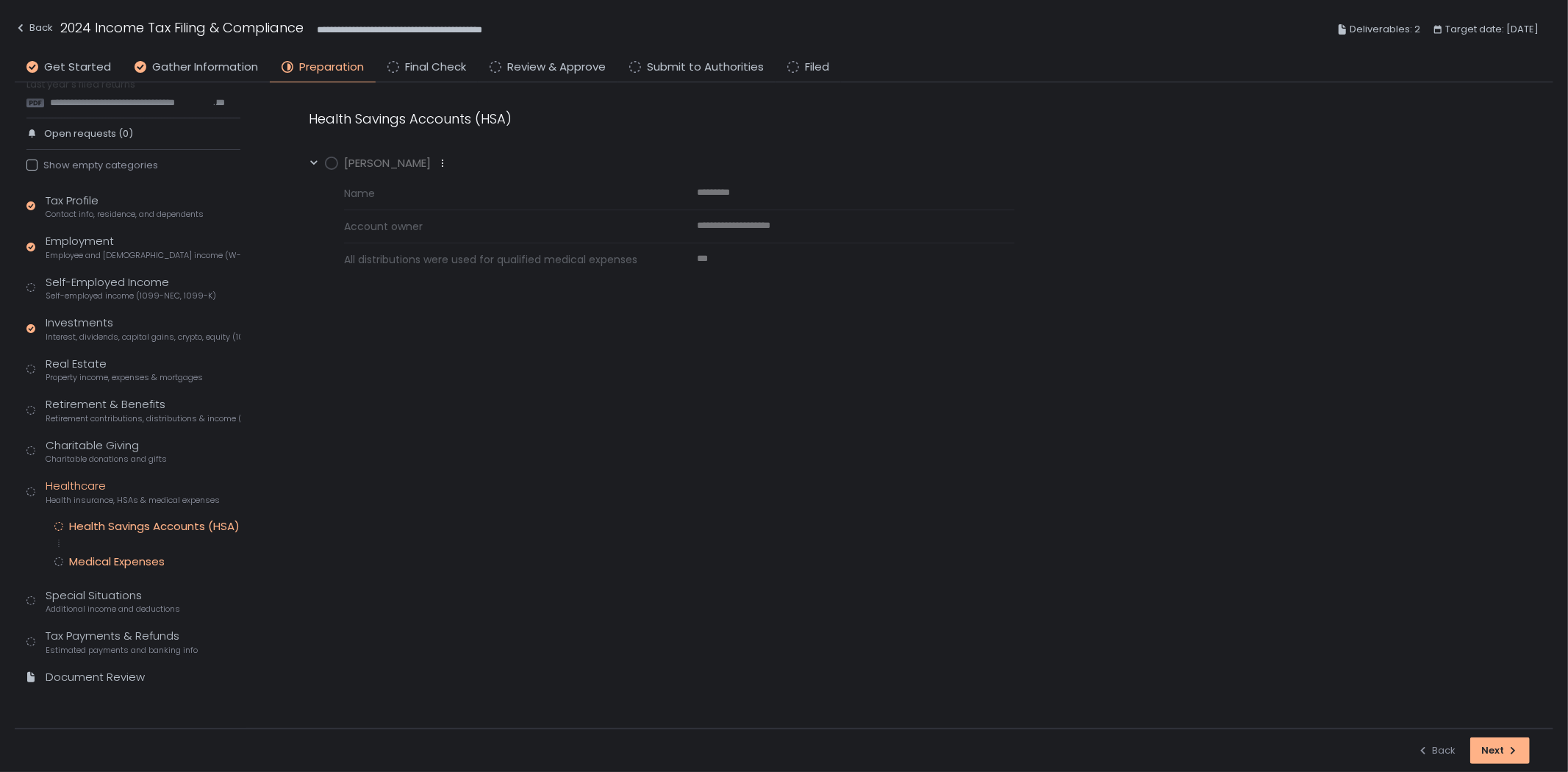 click on "Medical Expenses" 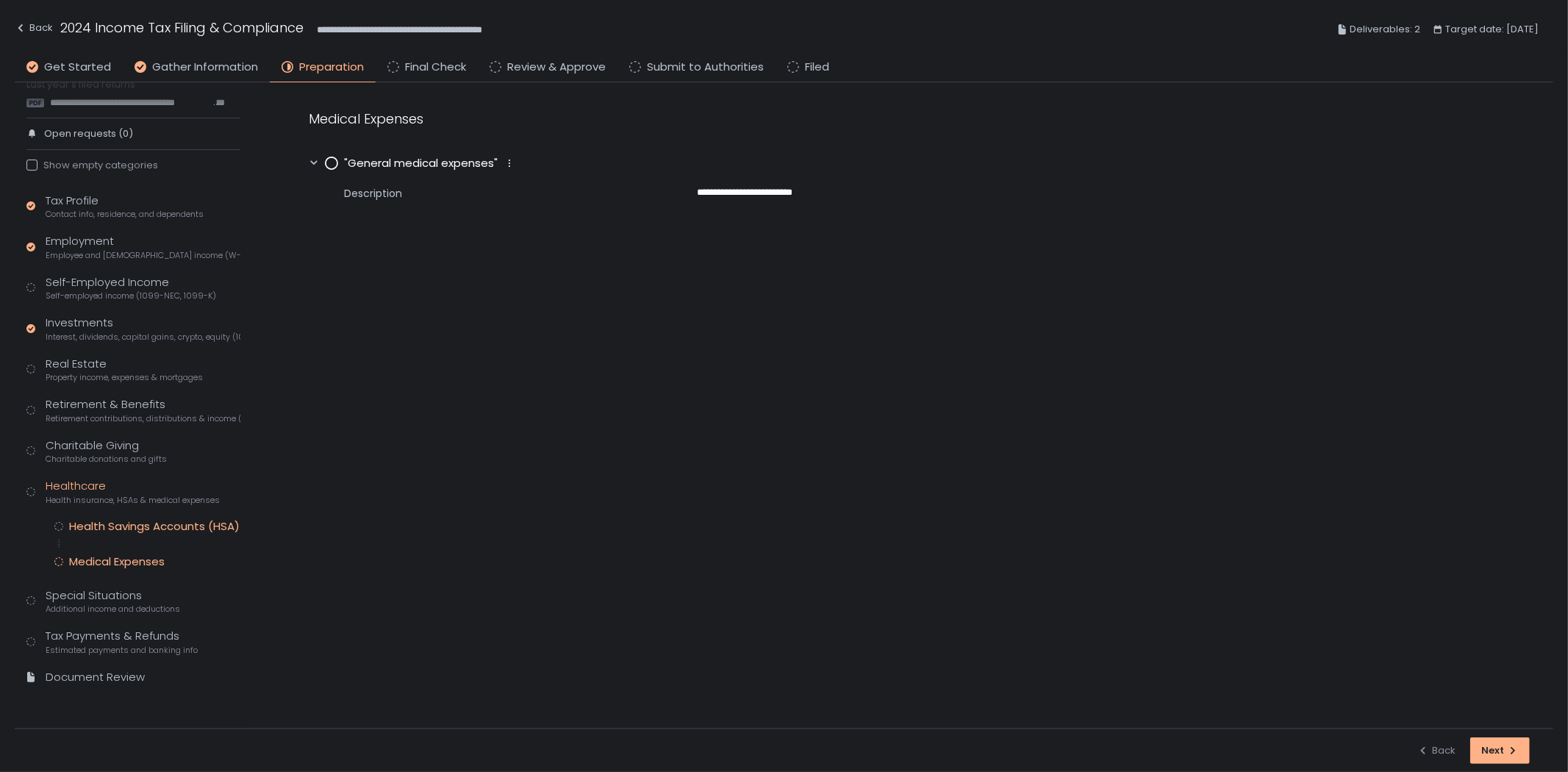 click on "Health Savings Accounts (HSA)" 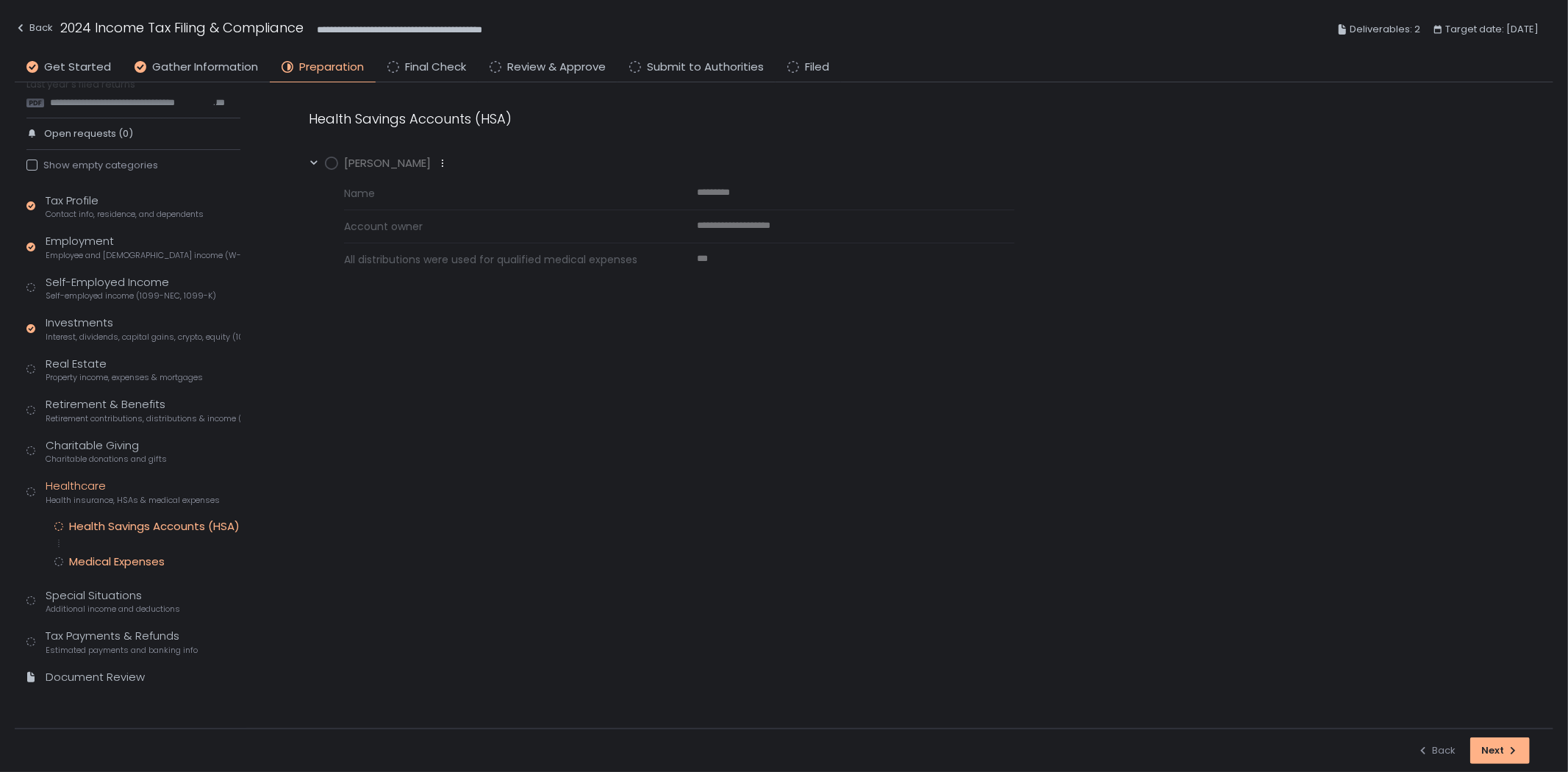 click on "Medical Expenses" 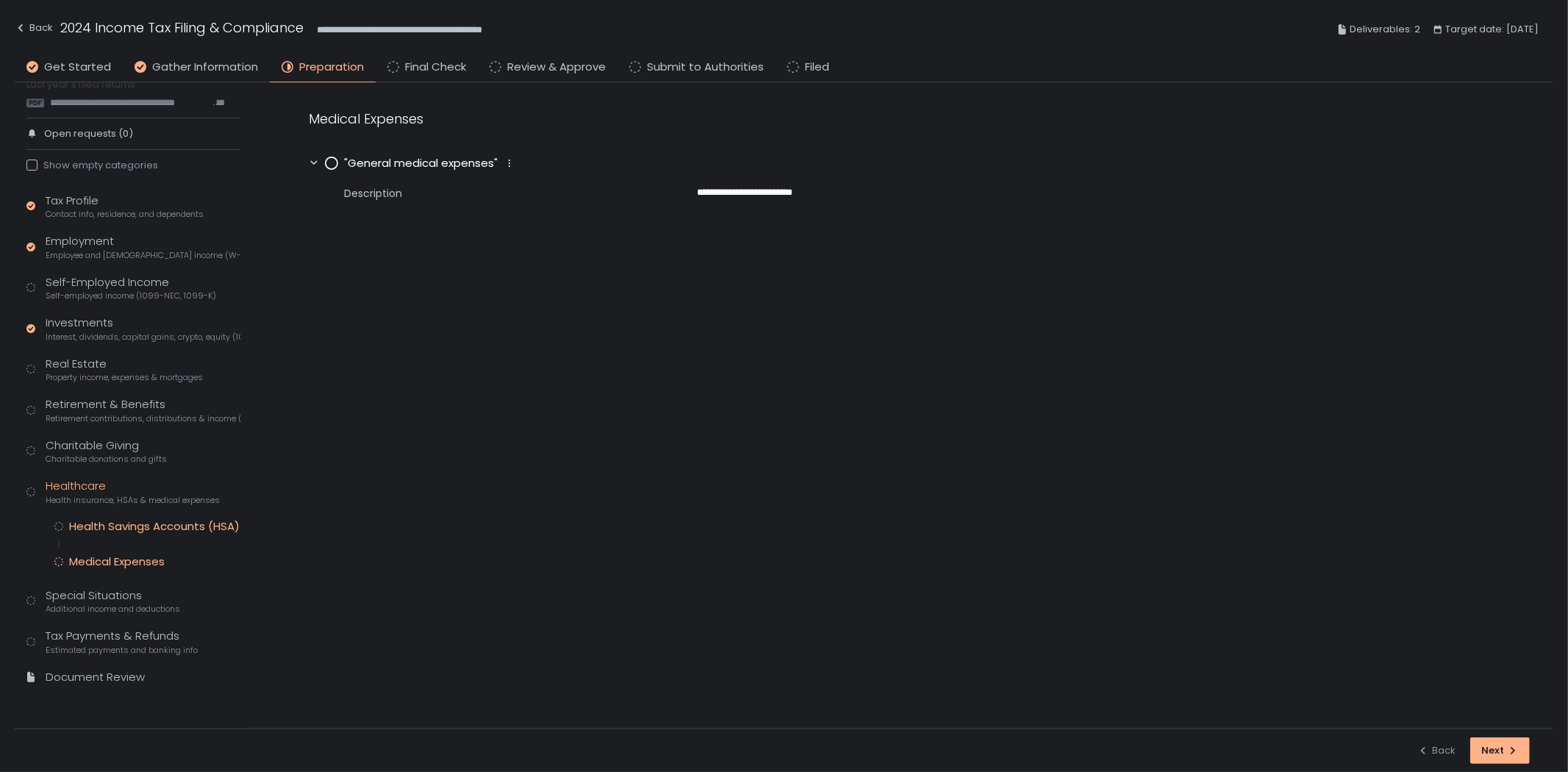 click on "Health Savings Accounts (HSA)" 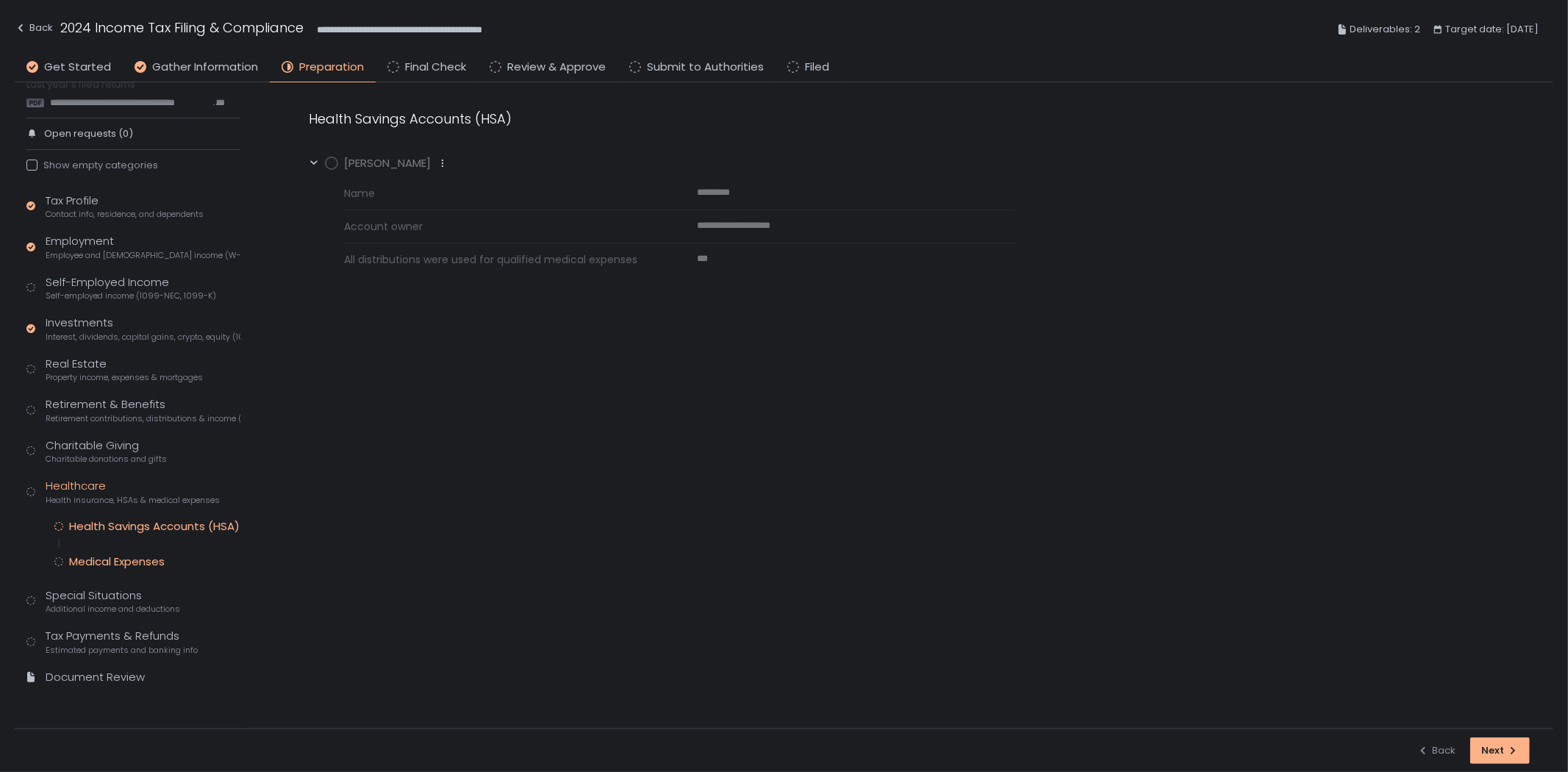 click on "Medical Expenses" 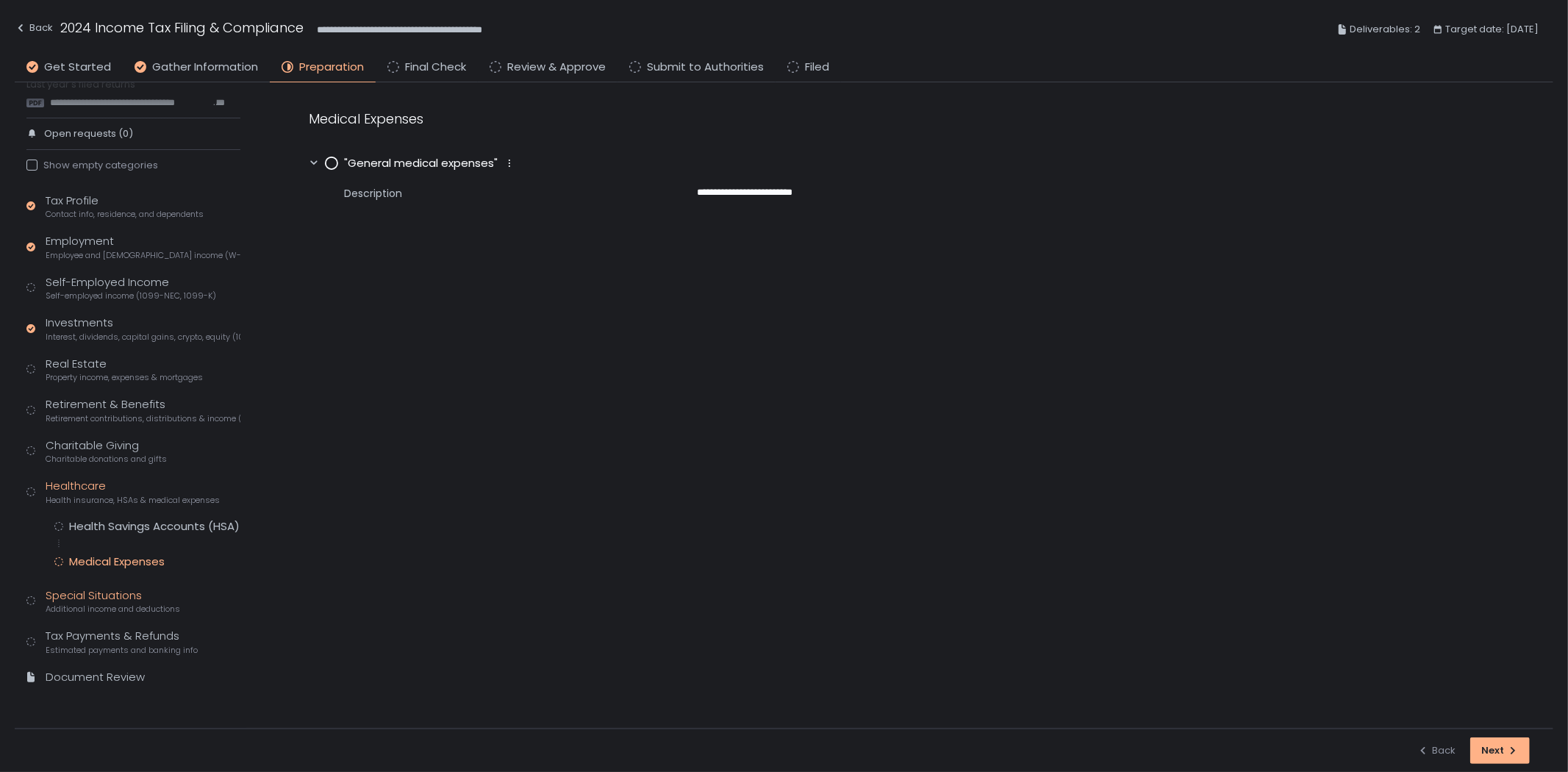 click on "Special Situations Additional income and deductions" 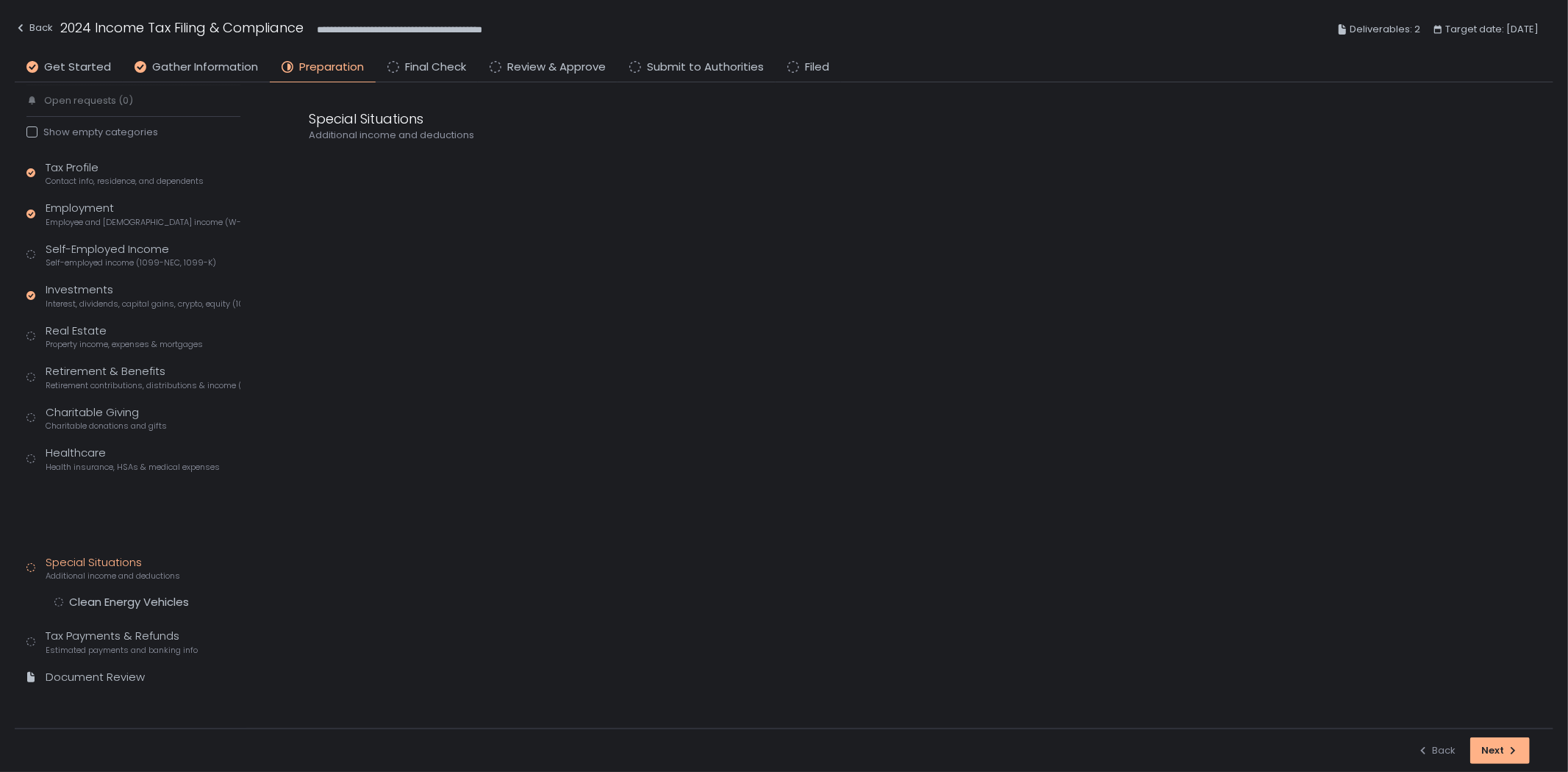 scroll, scrollTop: 11, scrollLeft: 0, axis: vertical 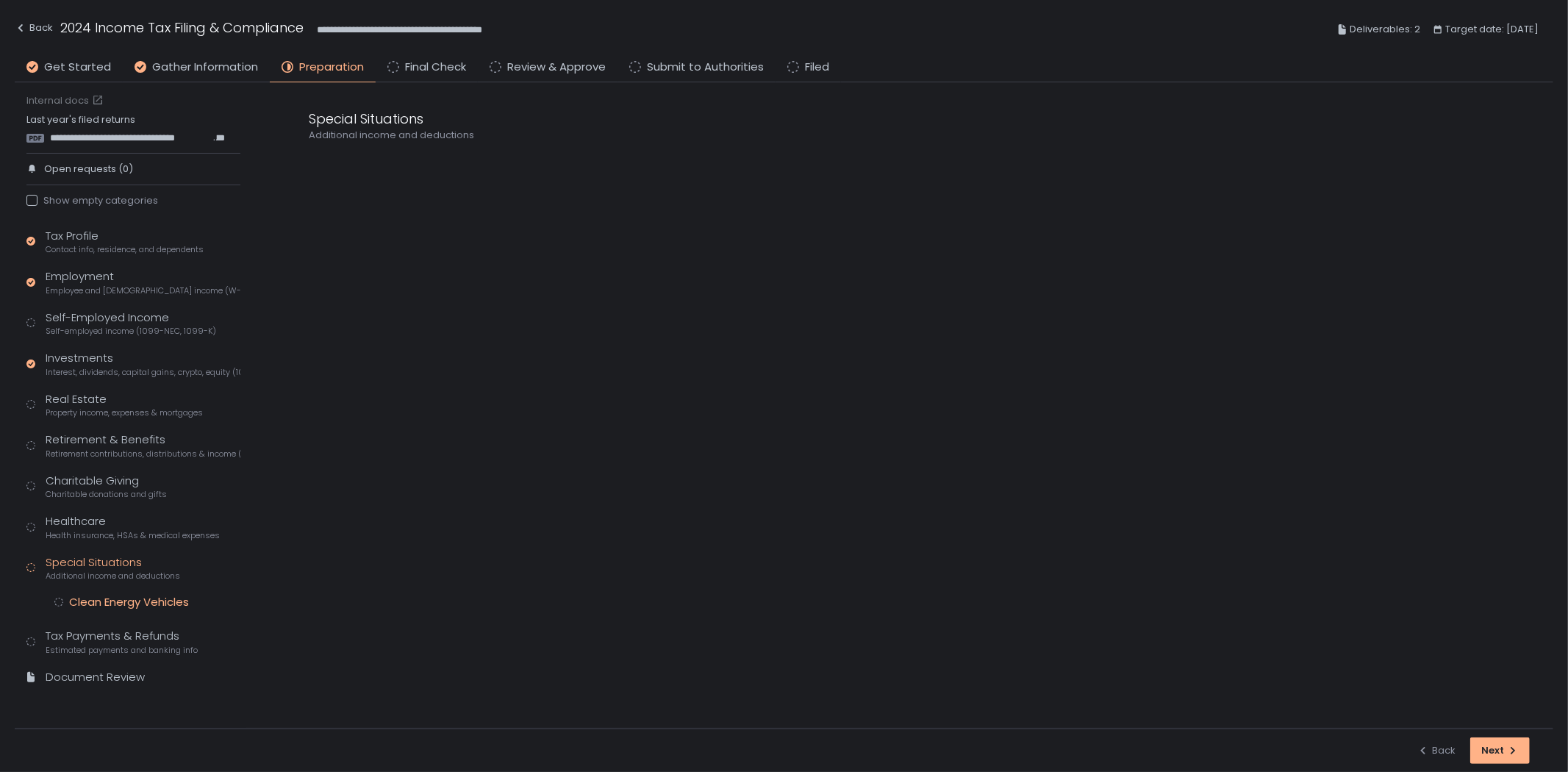 click on "Clean Energy Vehicles" 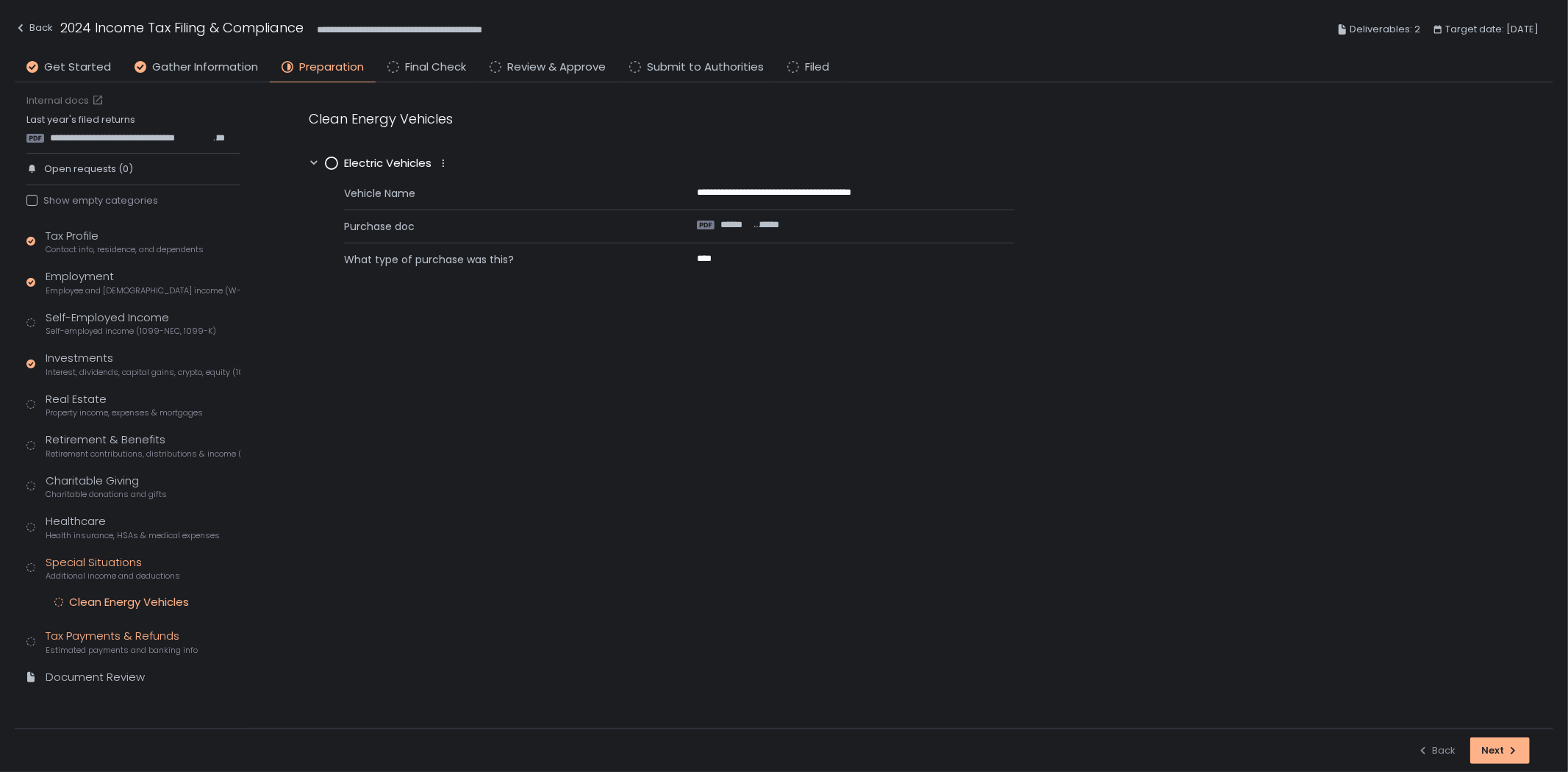 click on "Tax Payments & Refunds Estimated payments and banking info" 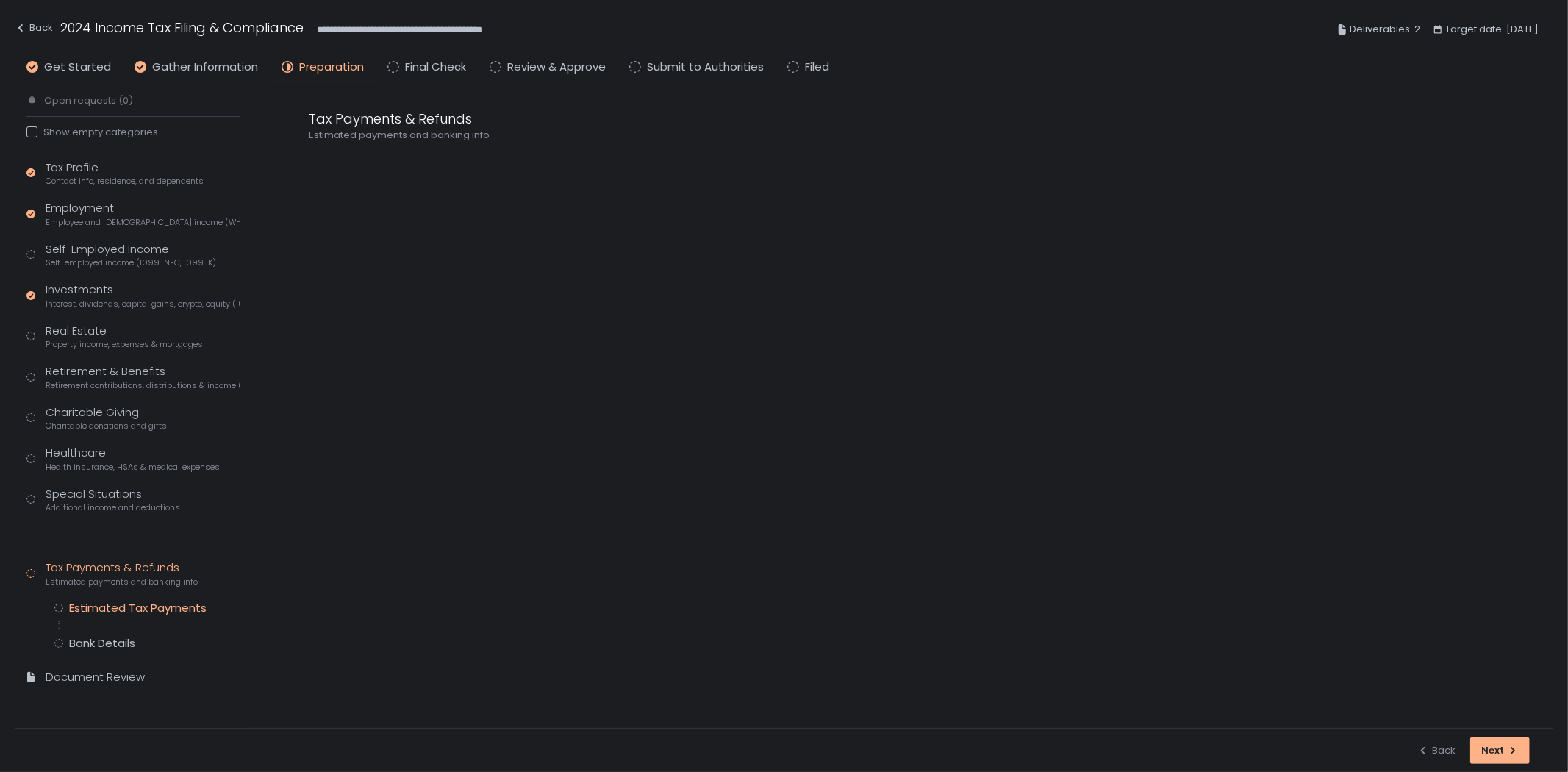 scroll, scrollTop: 47, scrollLeft: 0, axis: vertical 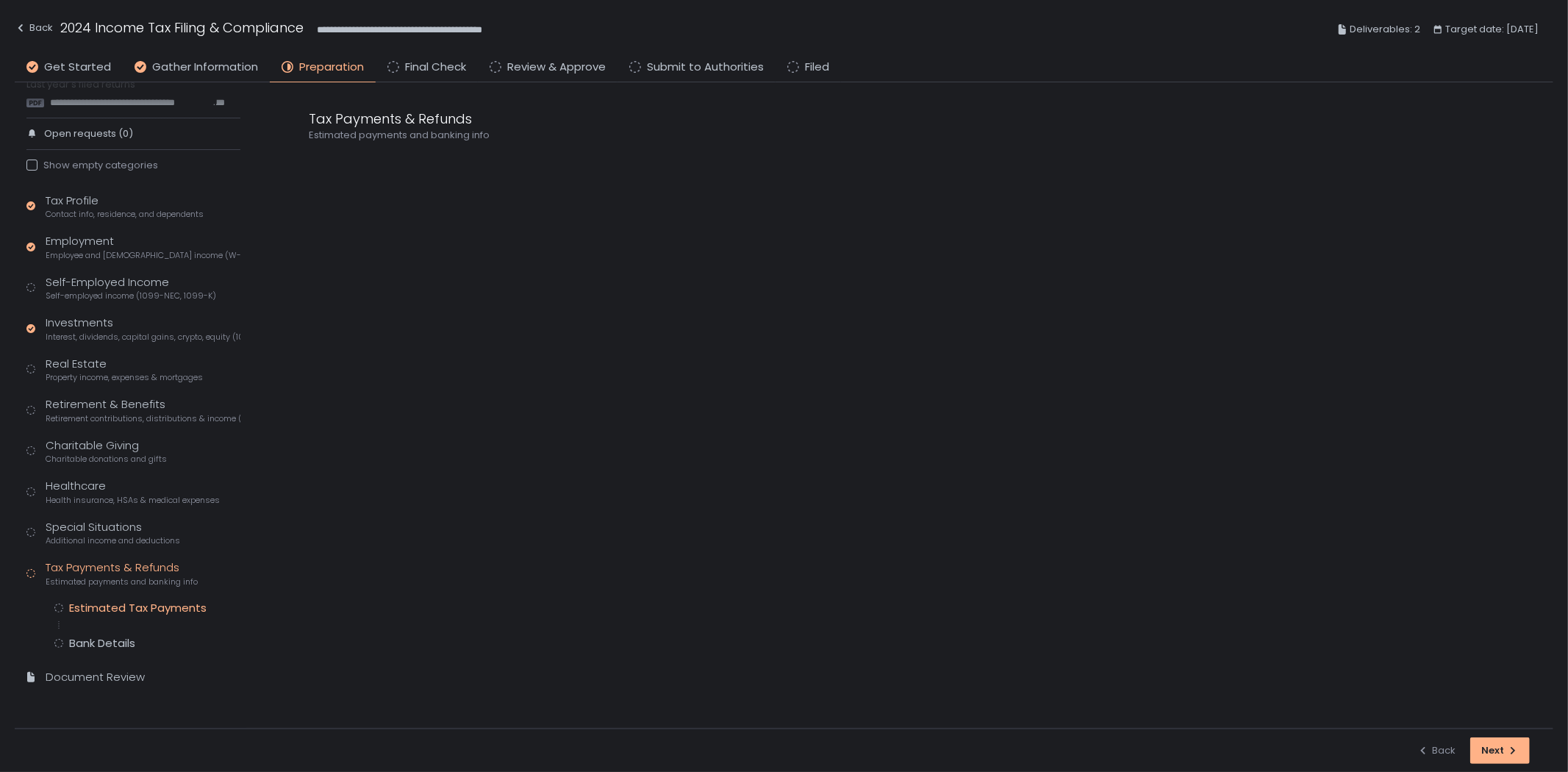 click on "Estimated Tax Payments" 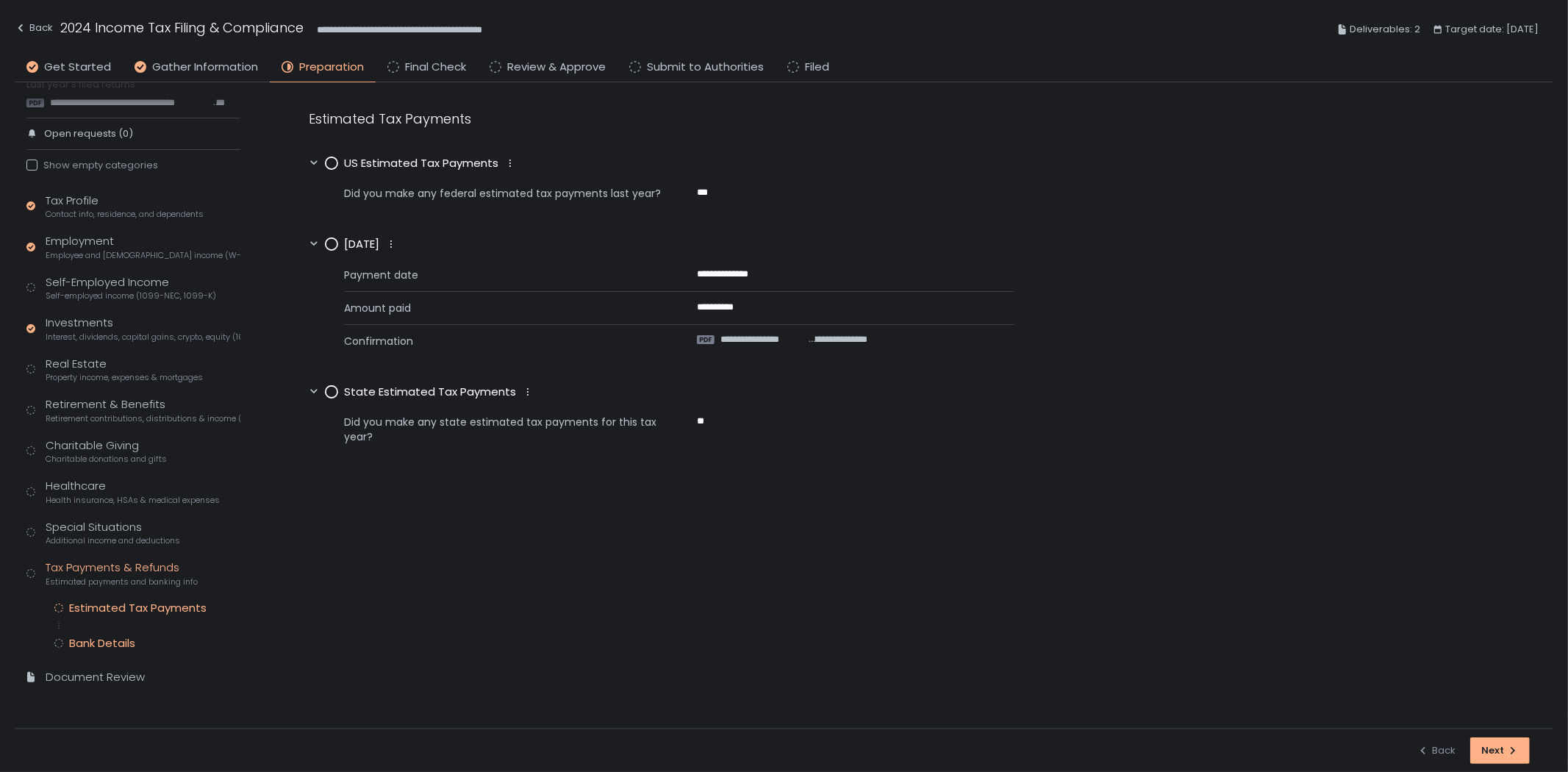 click on "Bank Details" 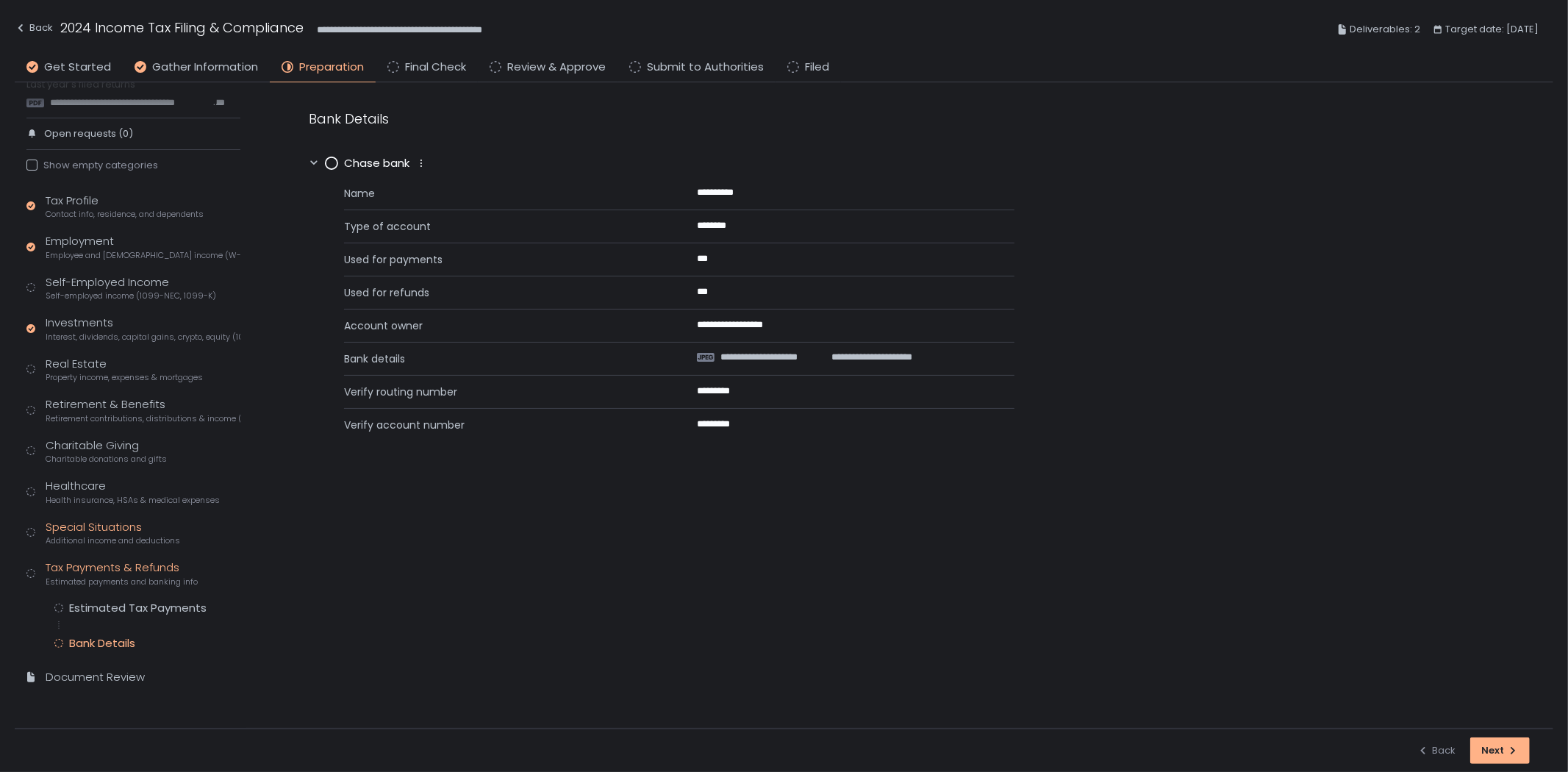 click on "Additional income and deductions" 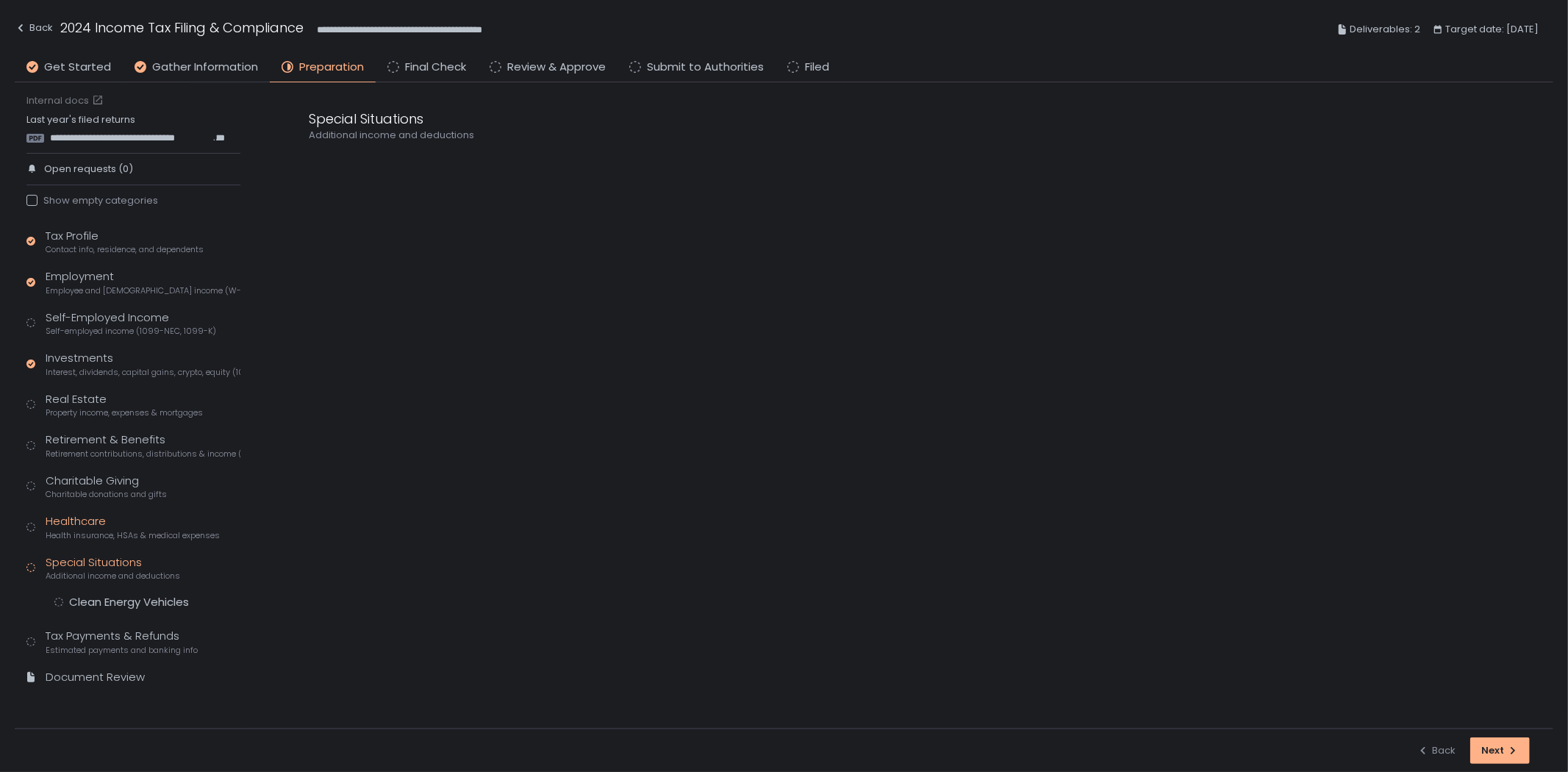 scroll, scrollTop: 11, scrollLeft: 0, axis: vertical 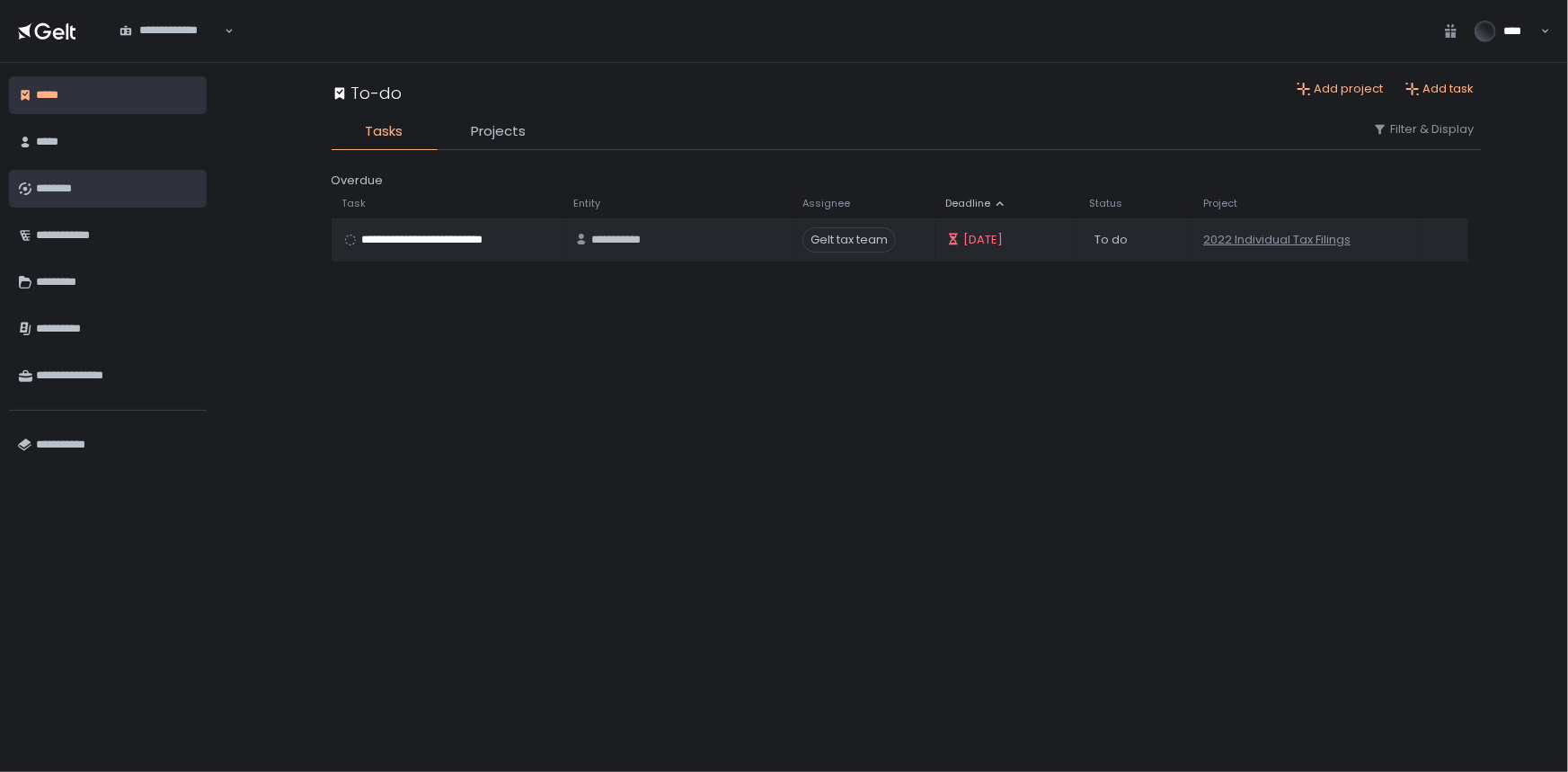 click on "********" at bounding box center (117, 189) 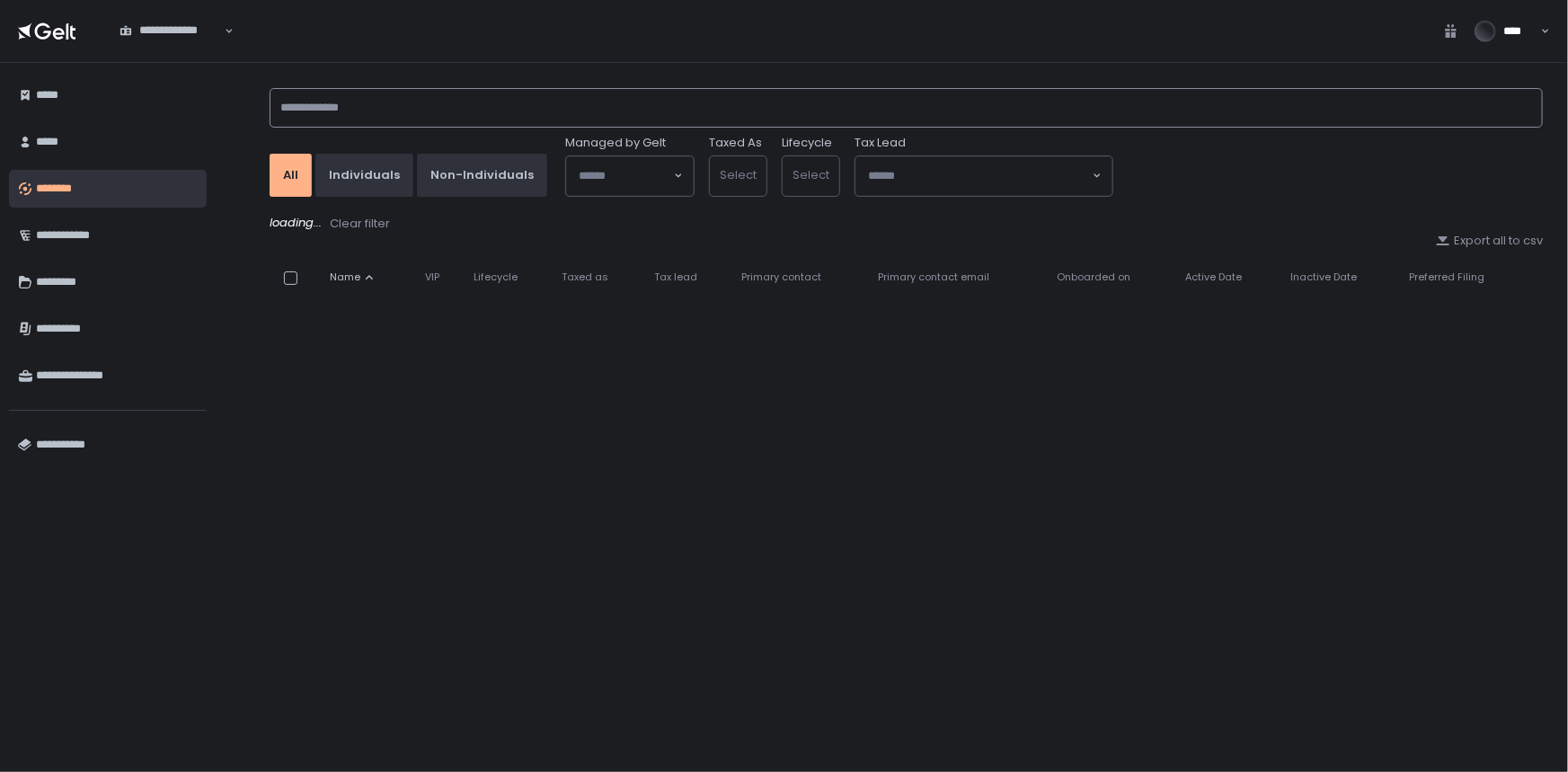 click 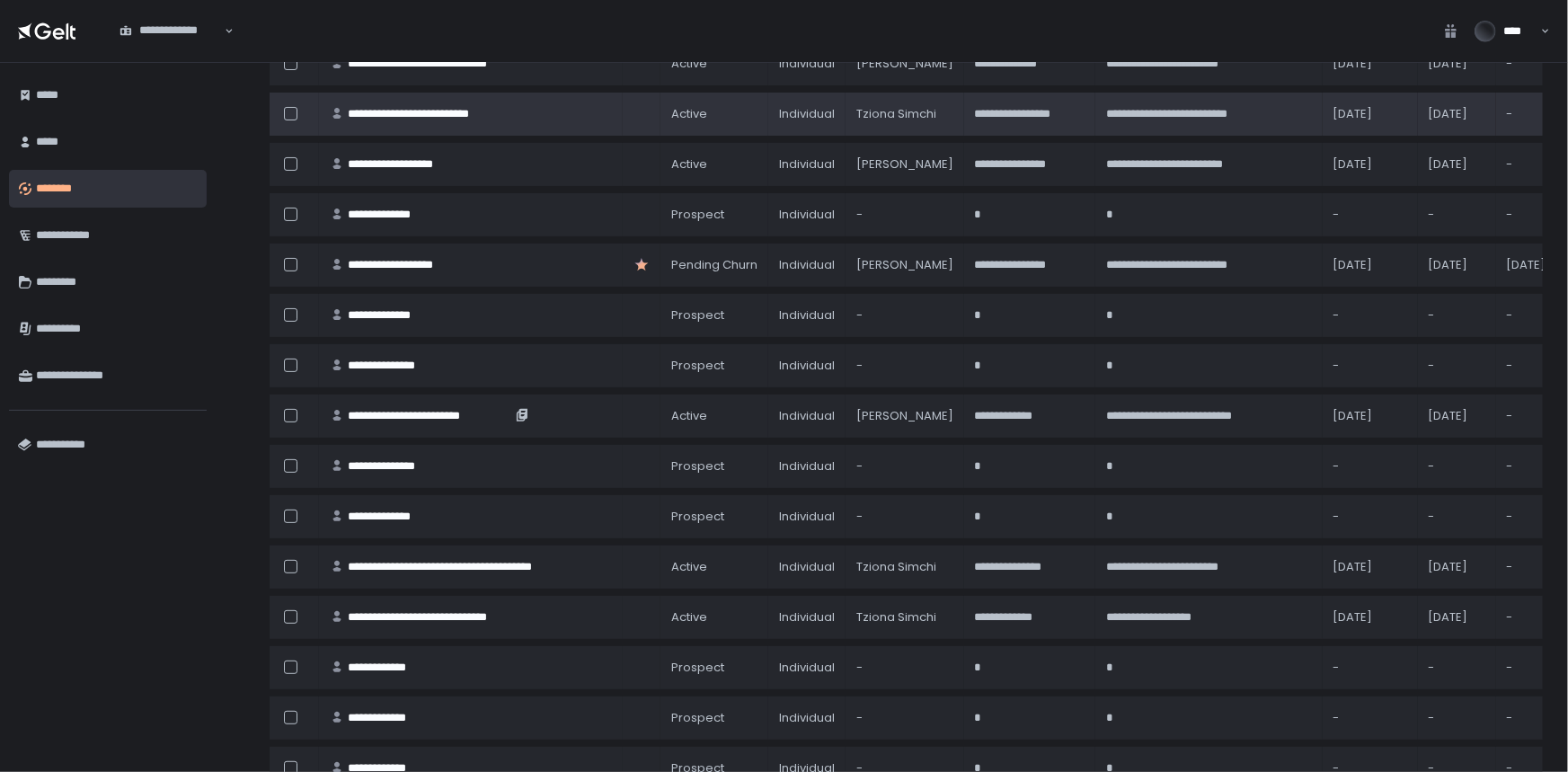 scroll, scrollTop: 279, scrollLeft: 0, axis: vertical 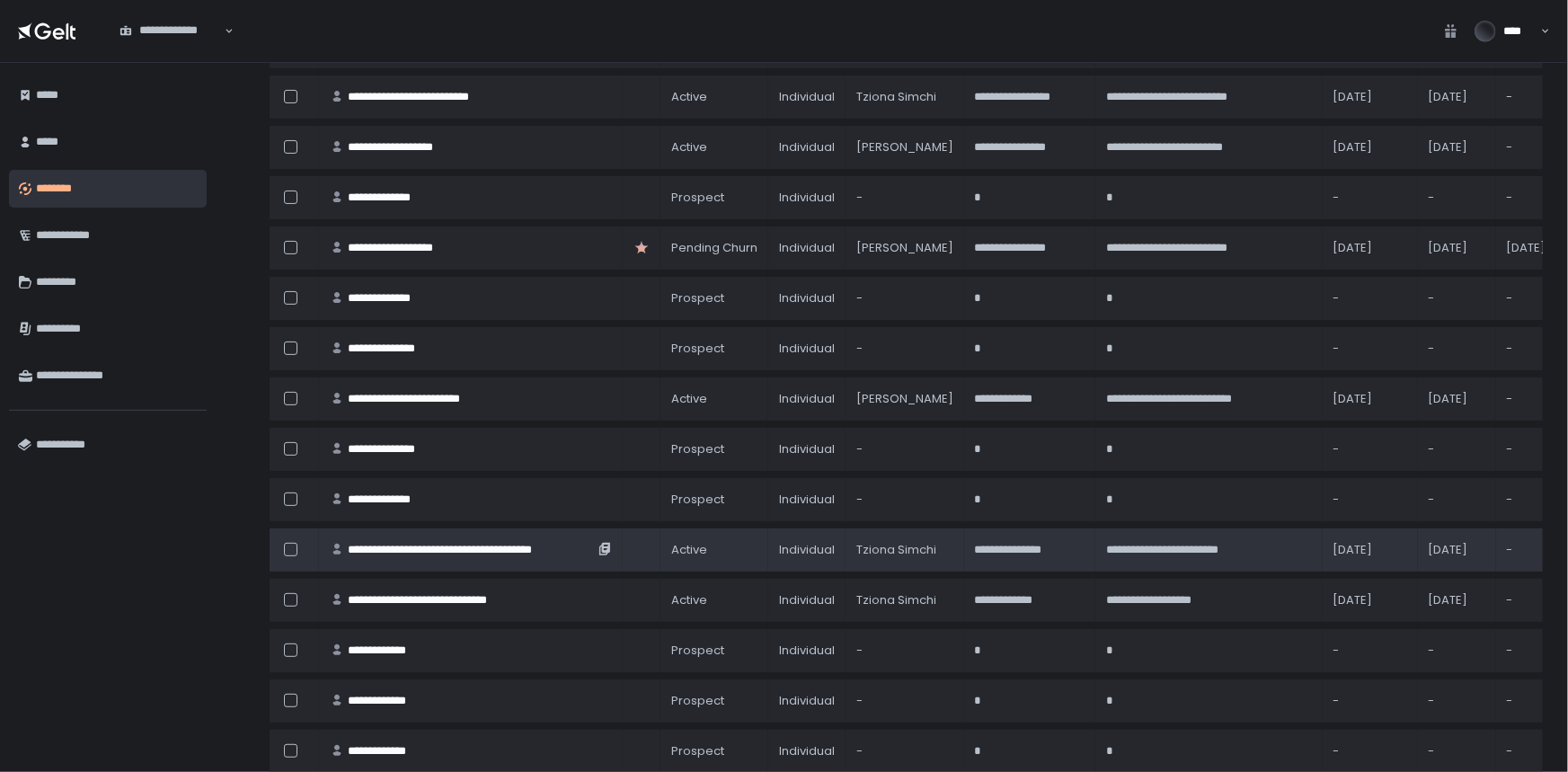 type on "******" 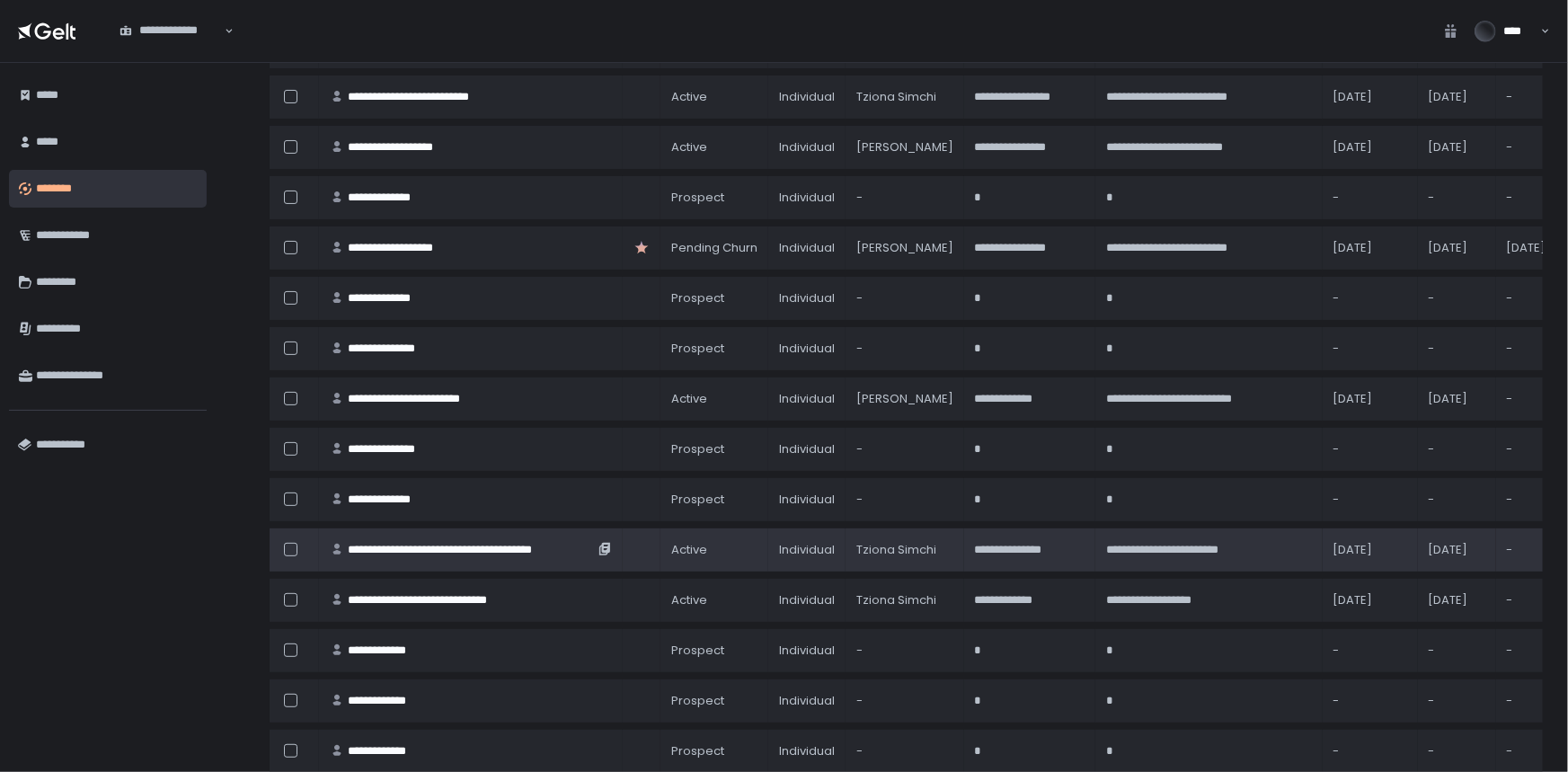 click on "**********" at bounding box center (471, 550) 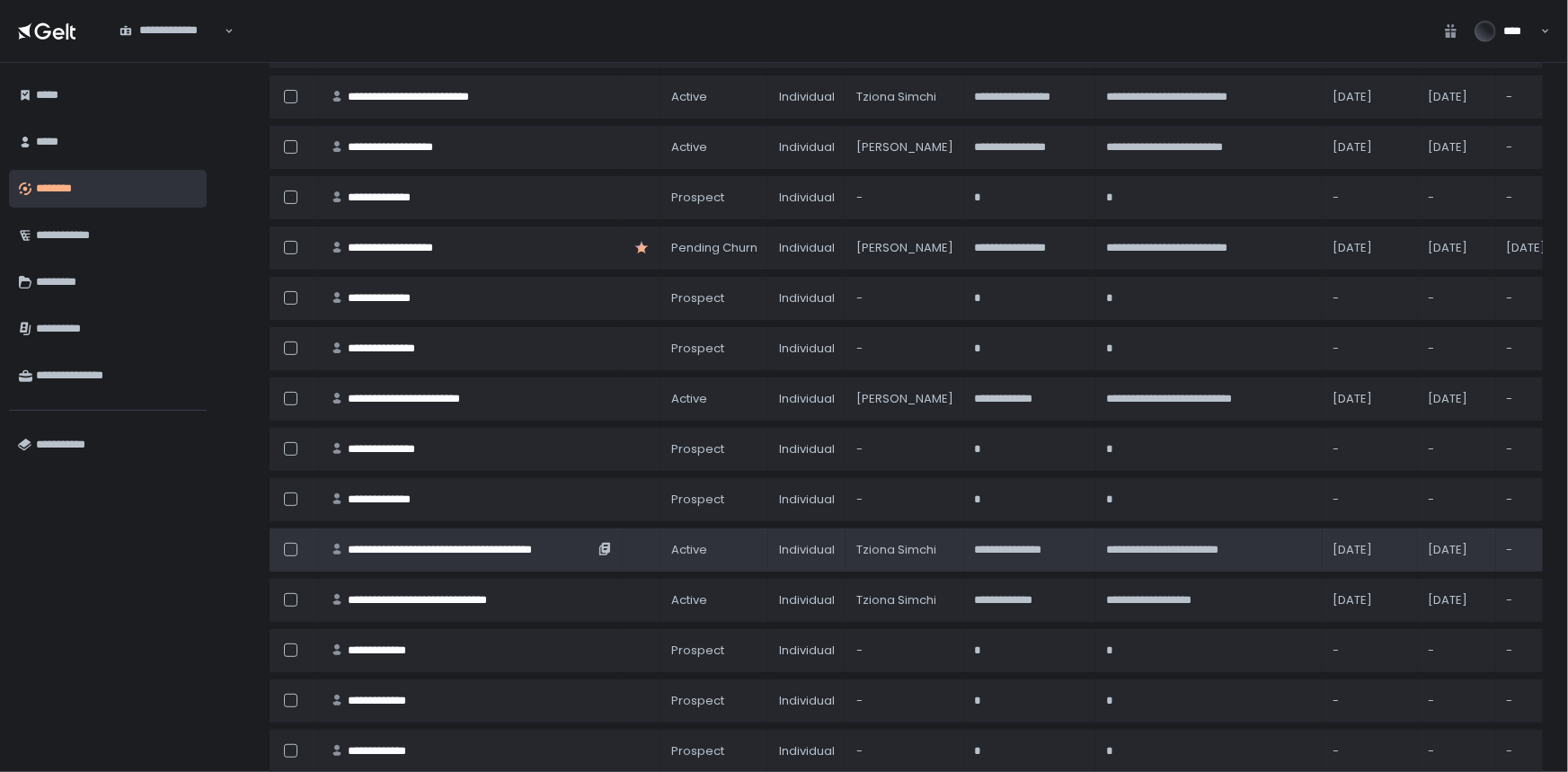 scroll, scrollTop: 0, scrollLeft: 0, axis: both 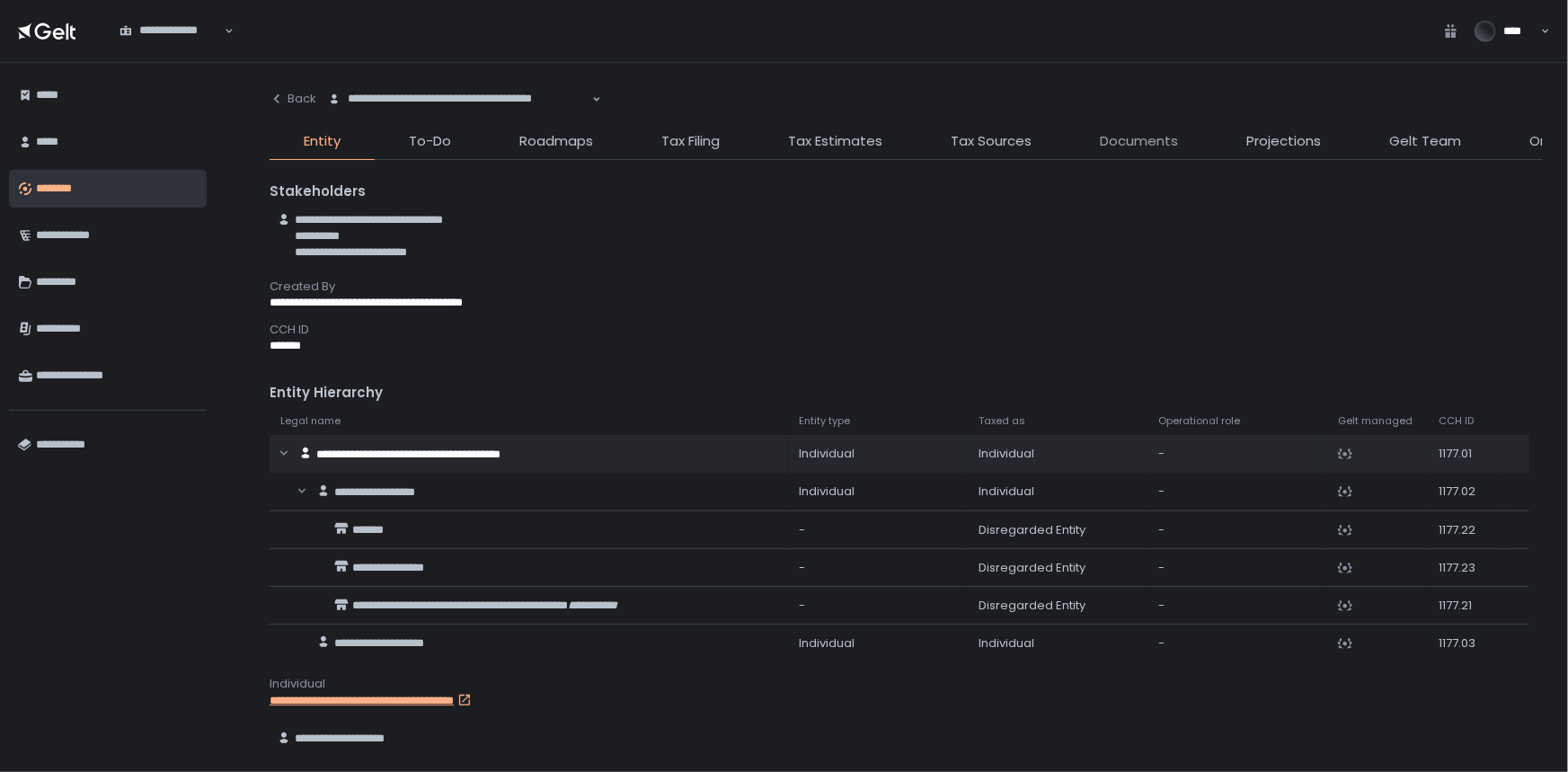 click on "Documents" at bounding box center (1138, 141) 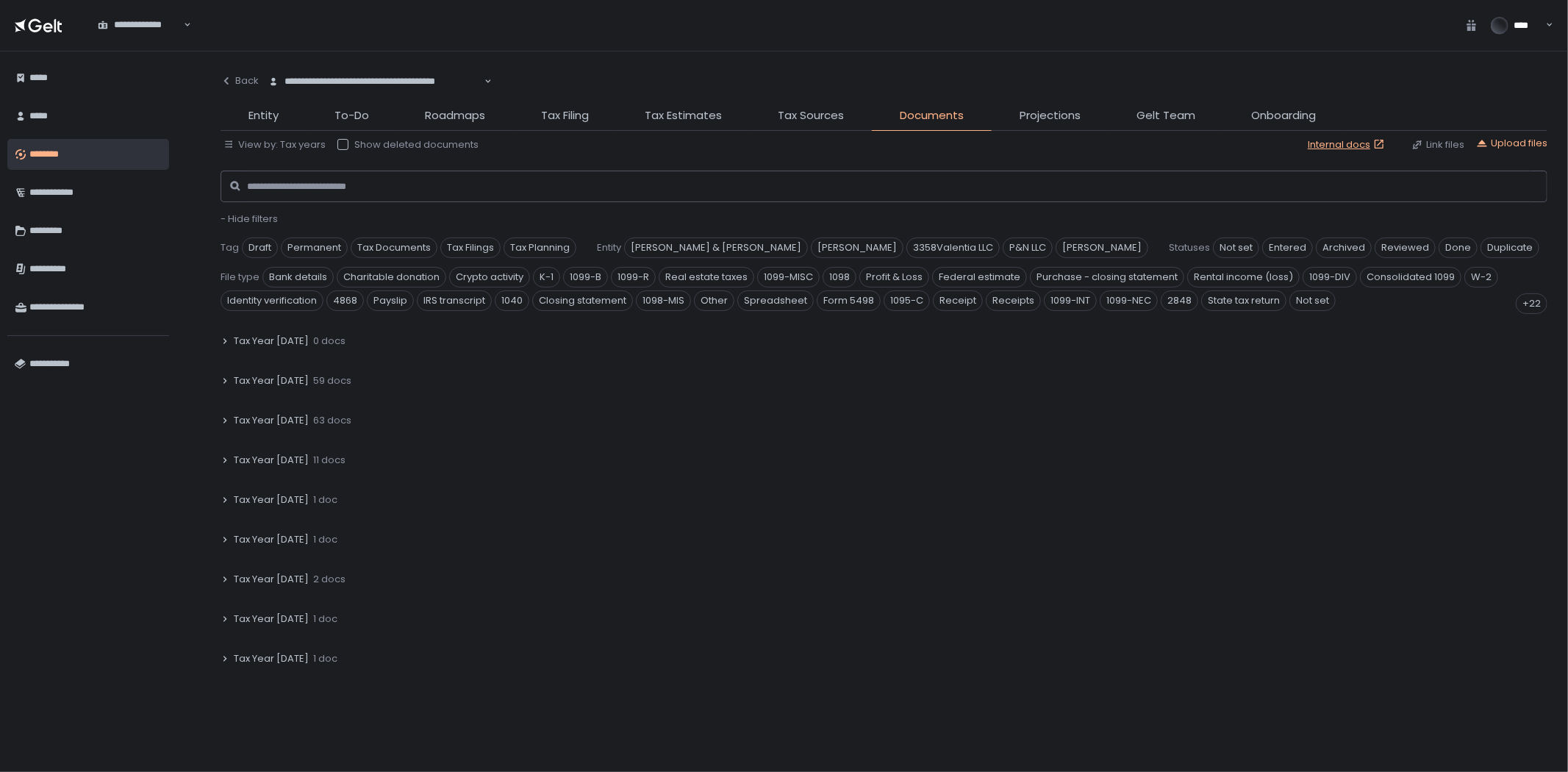 scroll, scrollTop: 385, scrollLeft: 0, axis: vertical 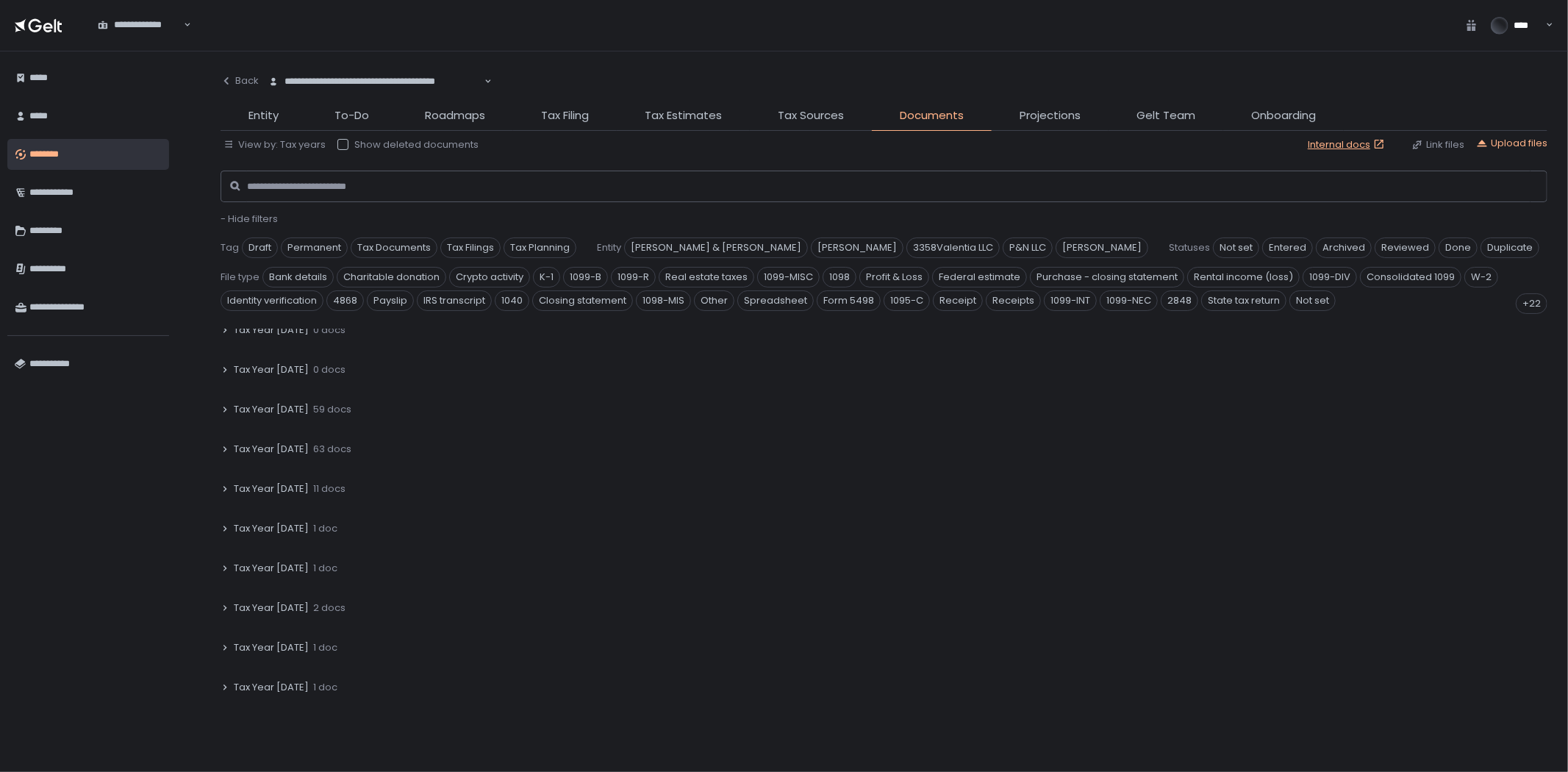 click on "59 docs" 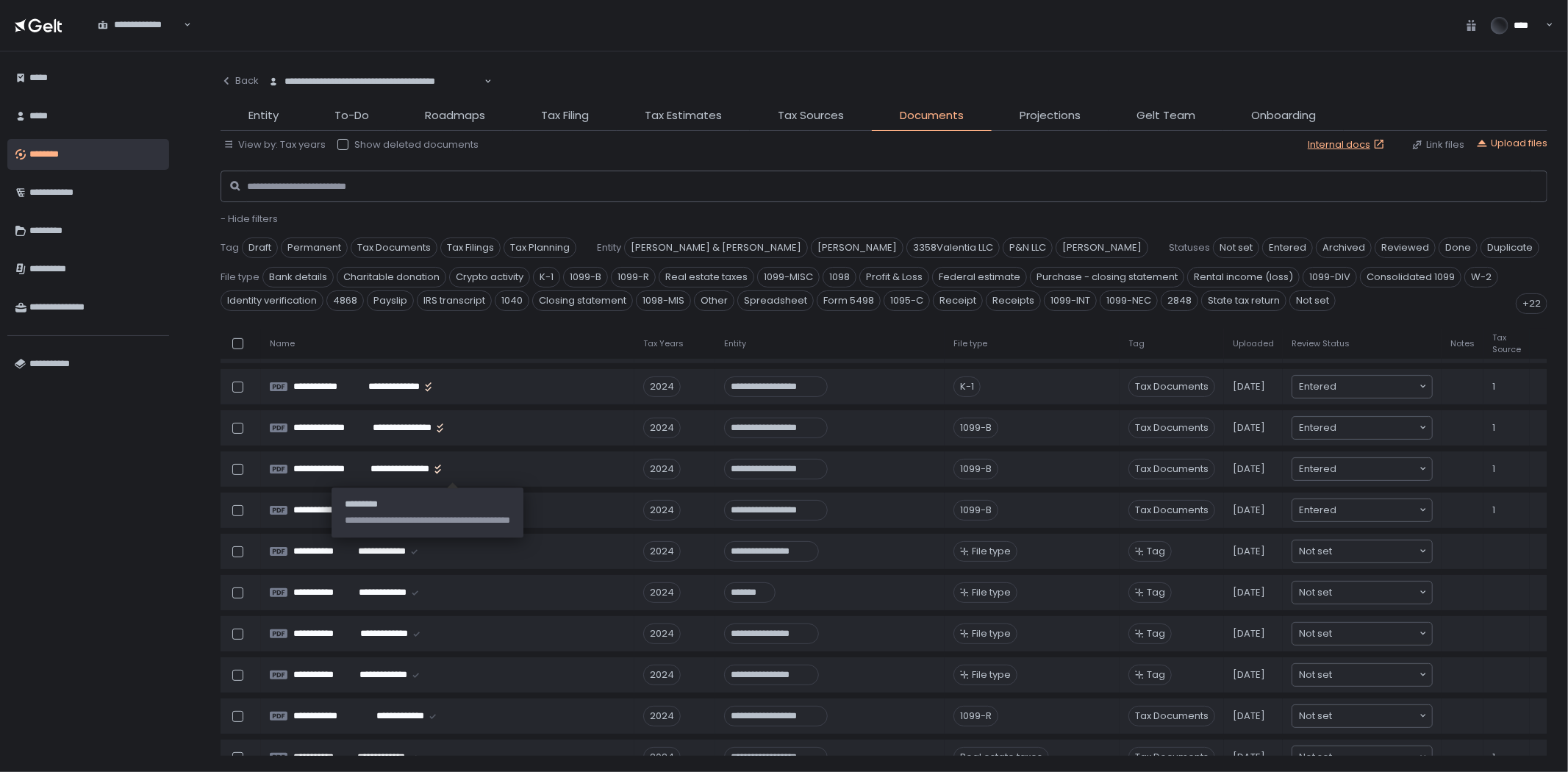 scroll, scrollTop: 794, scrollLeft: 0, axis: vertical 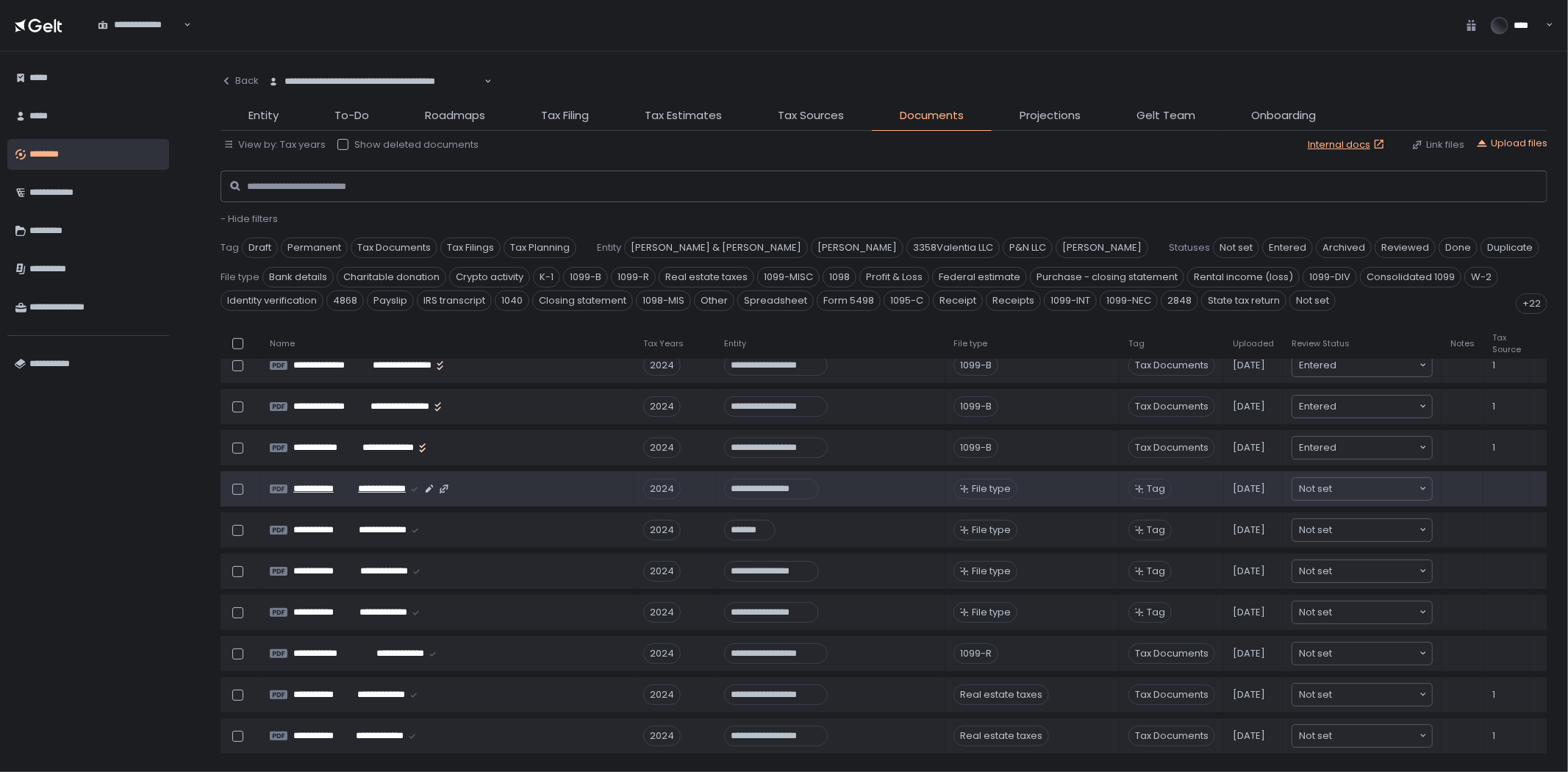 click on "**********" at bounding box center [380, 489] 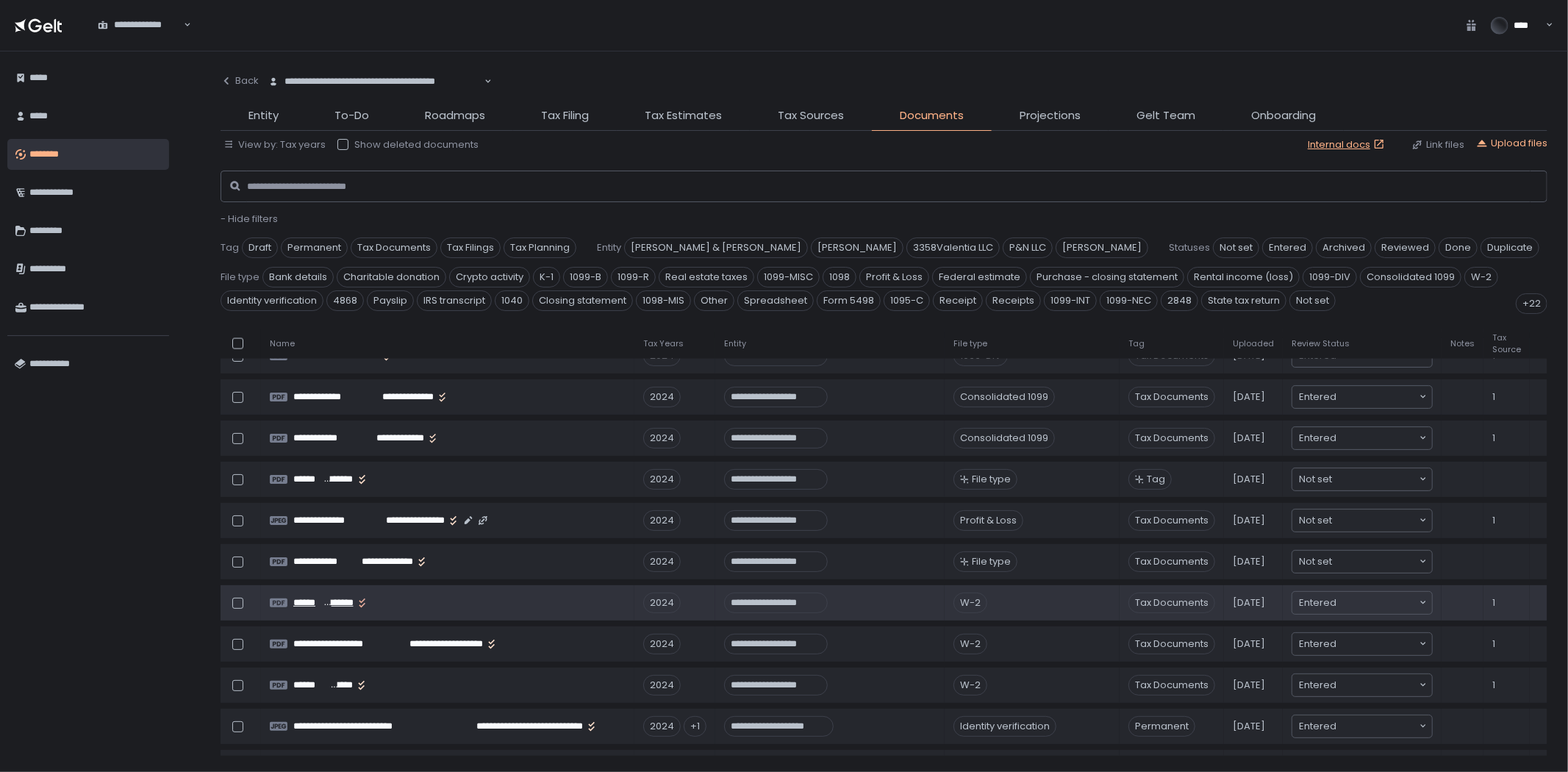 scroll, scrollTop: 1937, scrollLeft: 0, axis: vertical 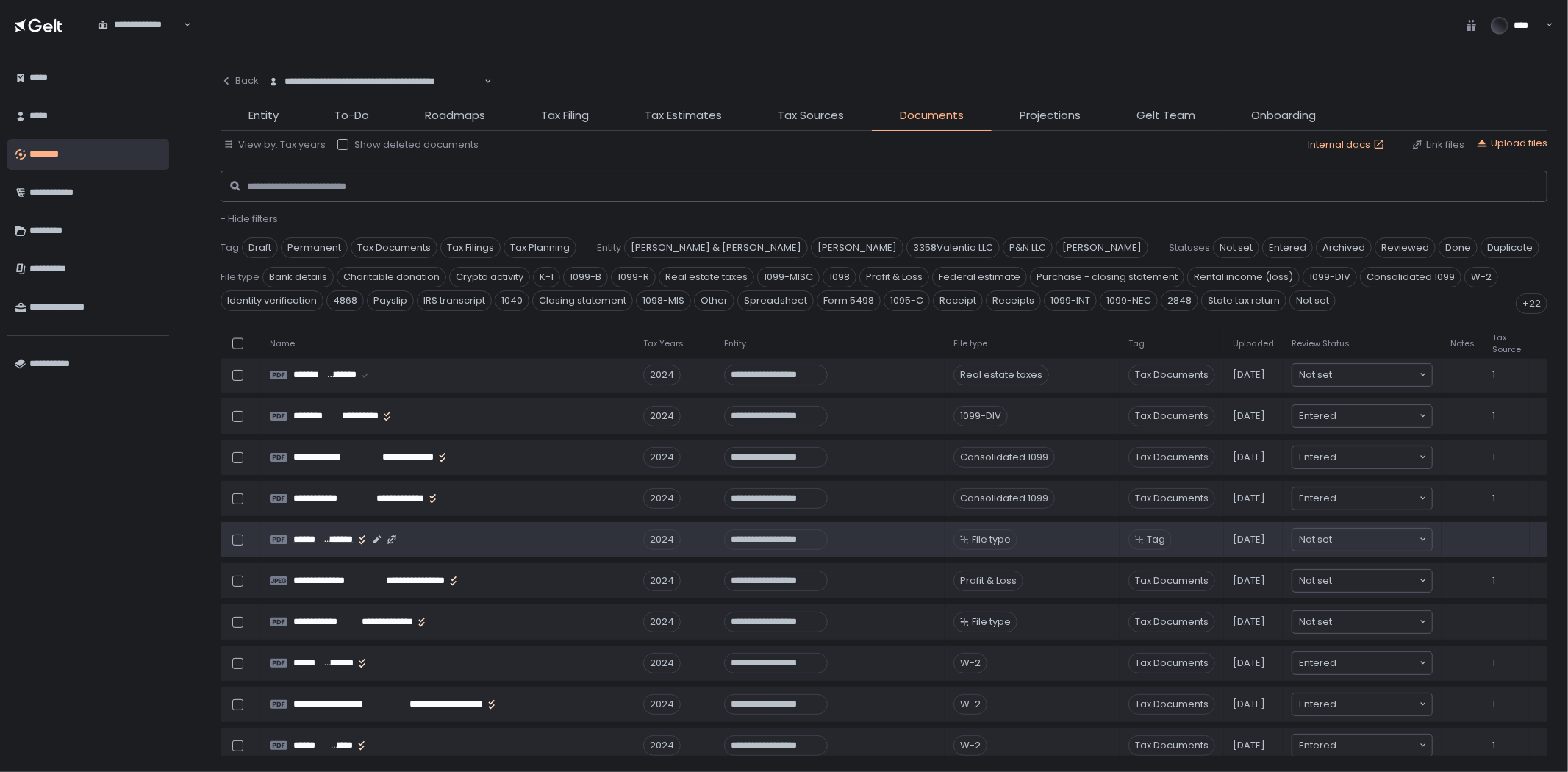 click on "******" at bounding box center [309, 540] 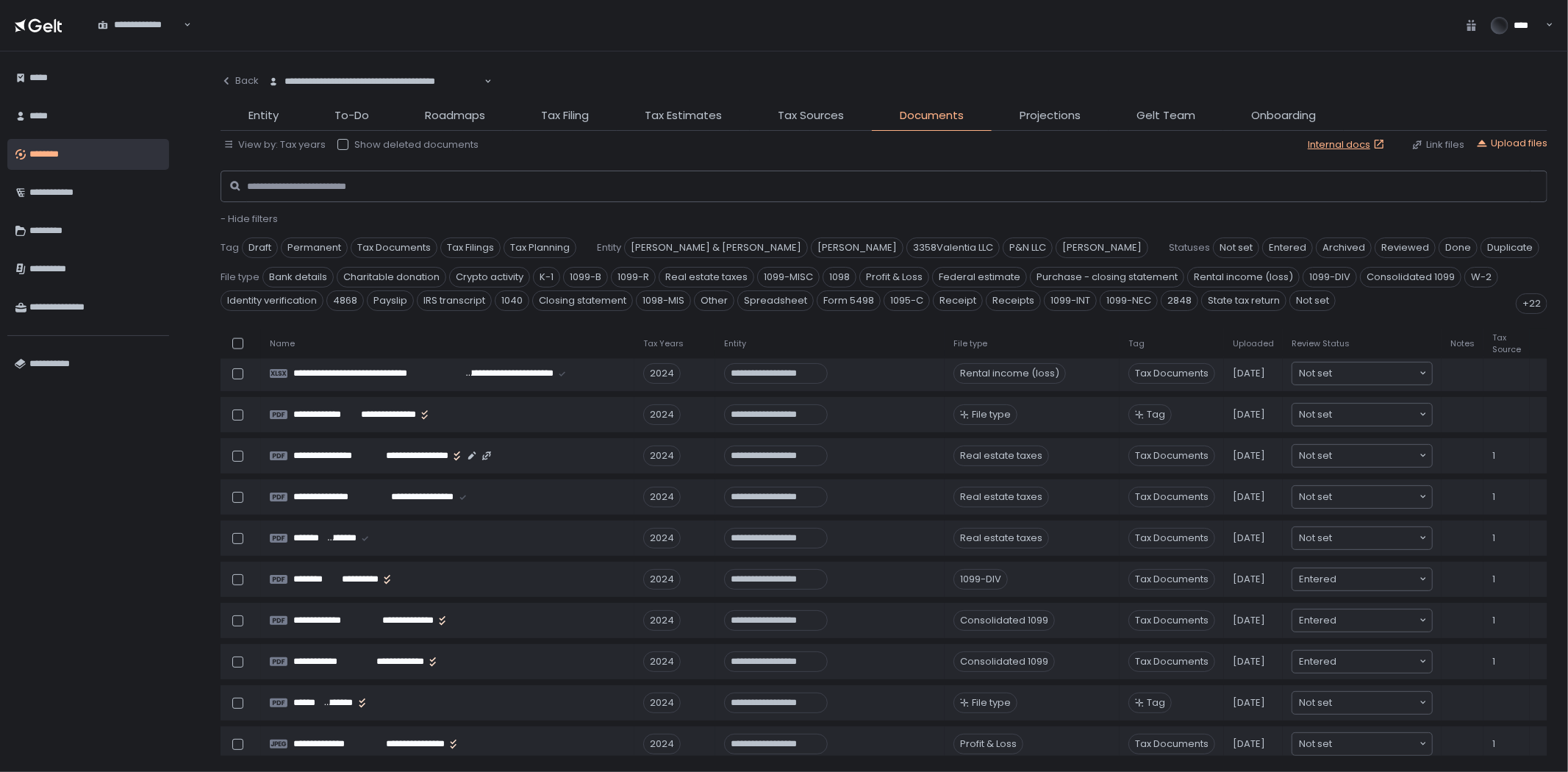 scroll, scrollTop: 1693, scrollLeft: 0, axis: vertical 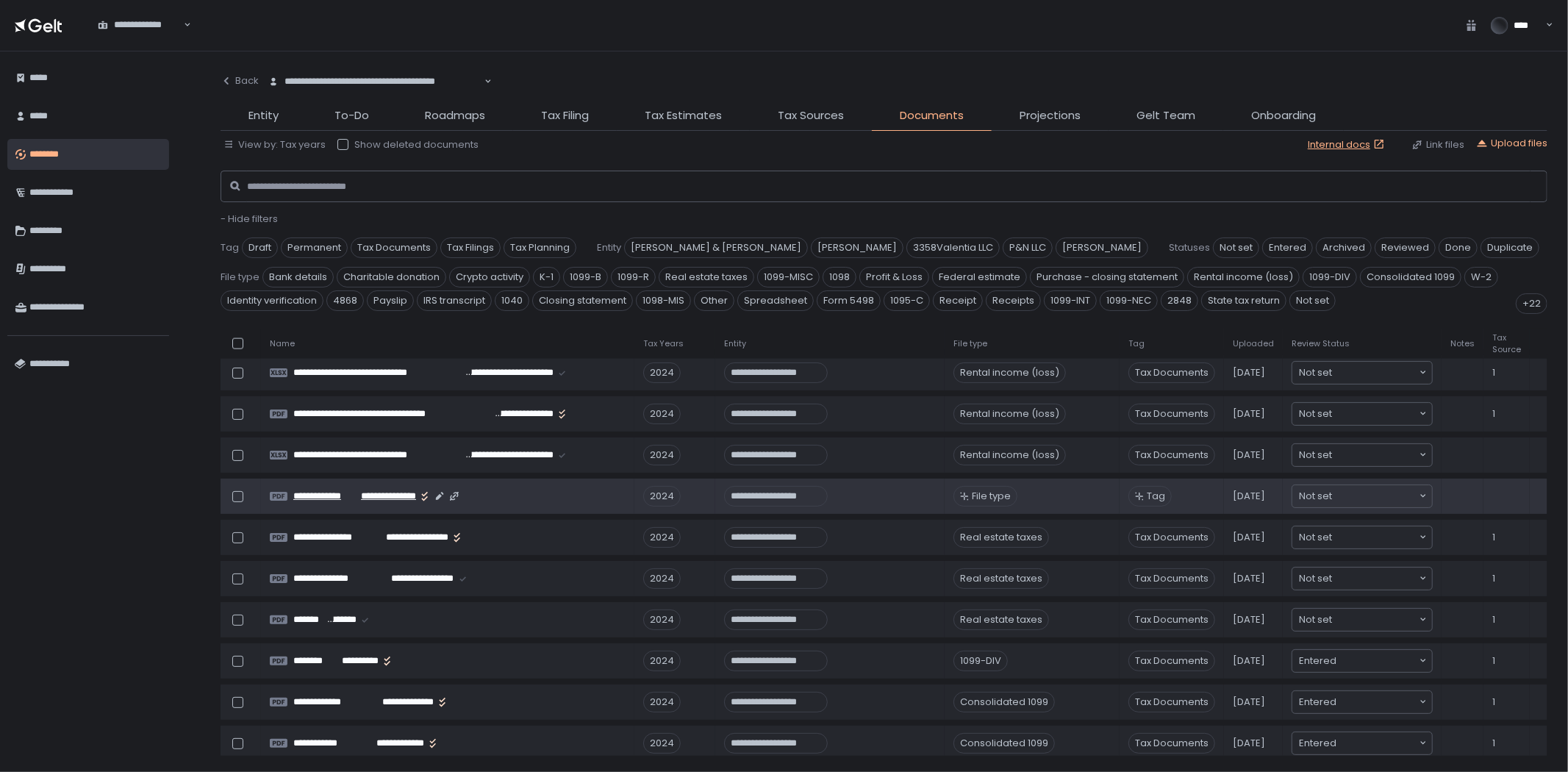 click on "**********" at bounding box center (326, 496) 